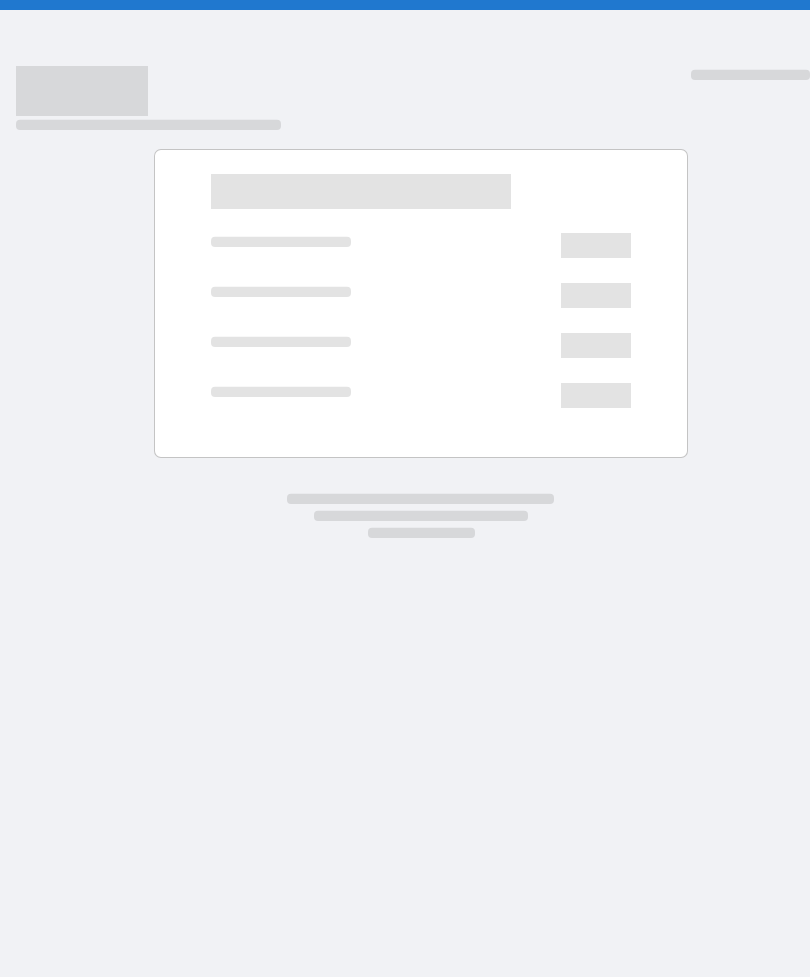 scroll, scrollTop: 0, scrollLeft: 0, axis: both 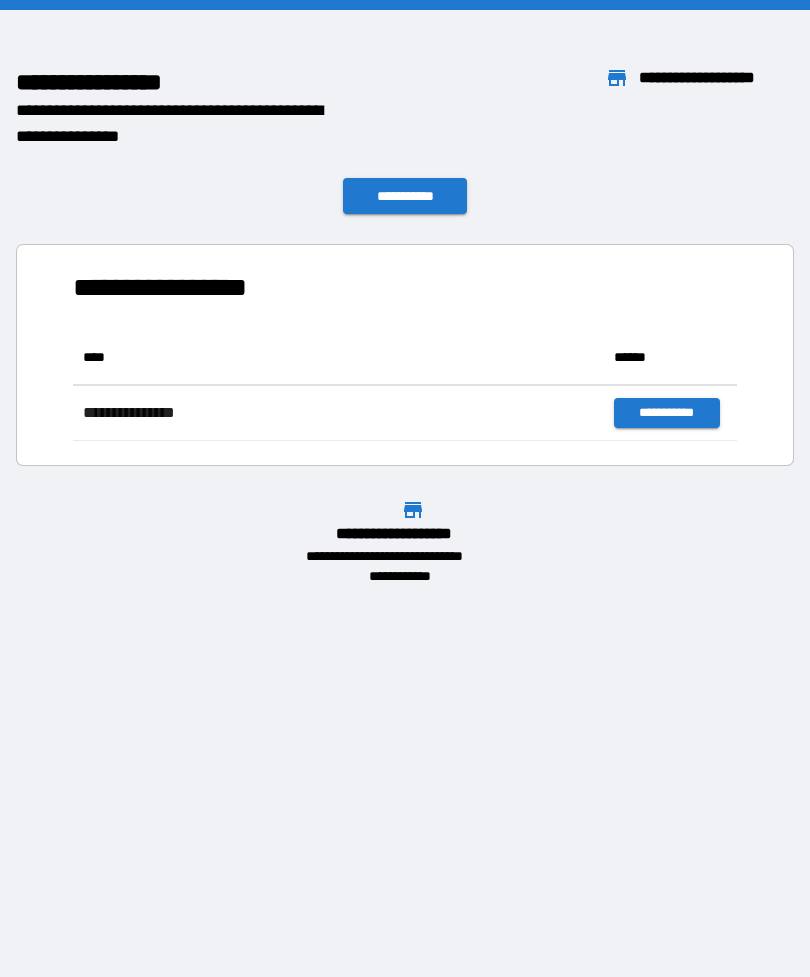 click on "**********" at bounding box center (405, 196) 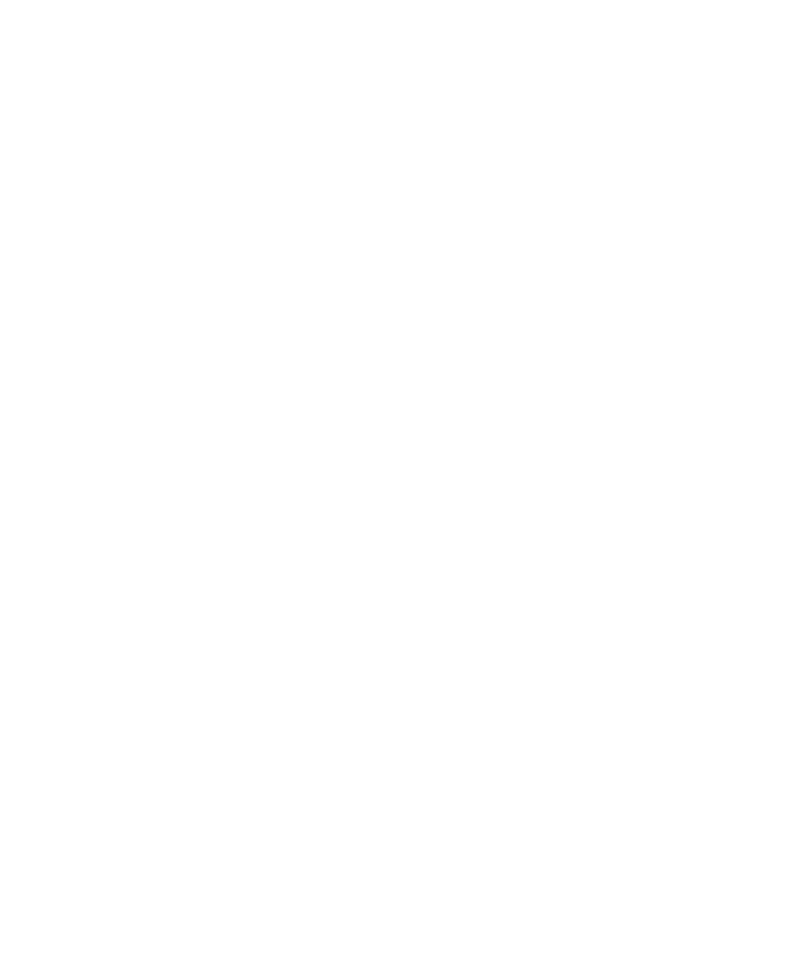 scroll, scrollTop: 0, scrollLeft: 0, axis: both 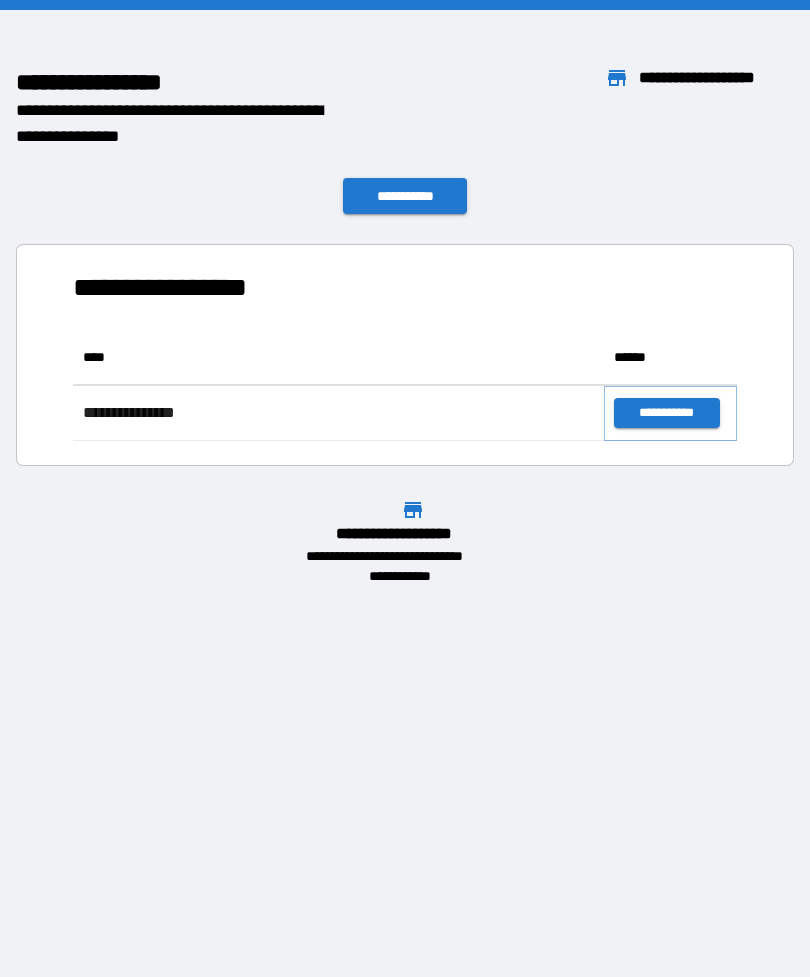 click on "**********" at bounding box center [666, 413] 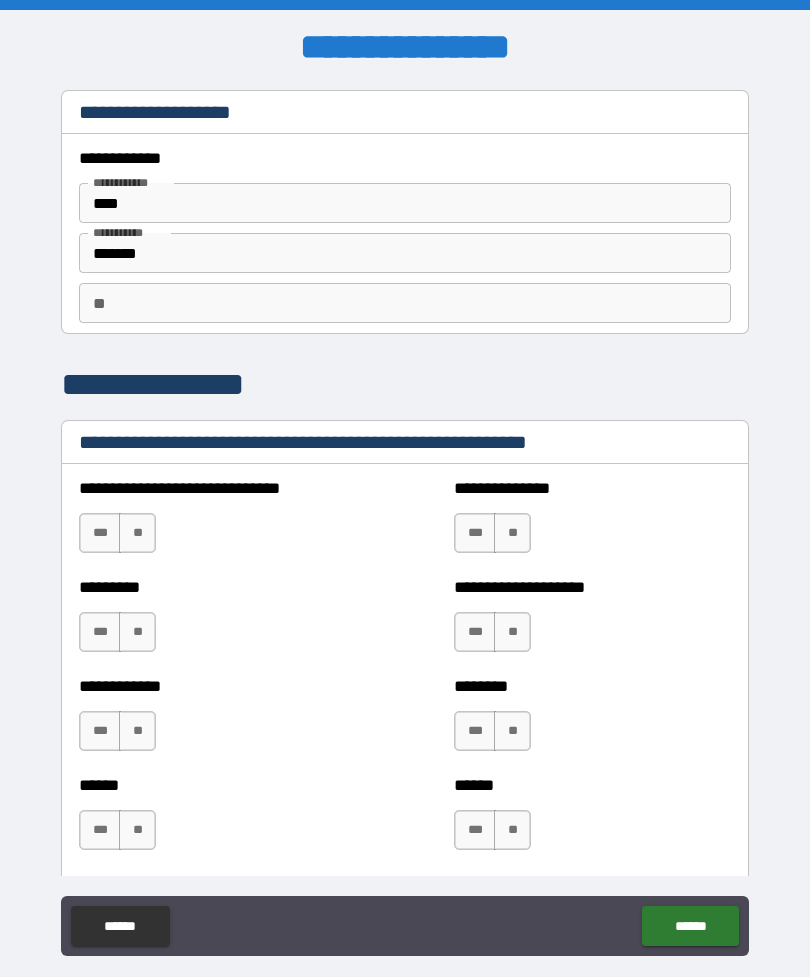 click on "**" at bounding box center (137, 533) 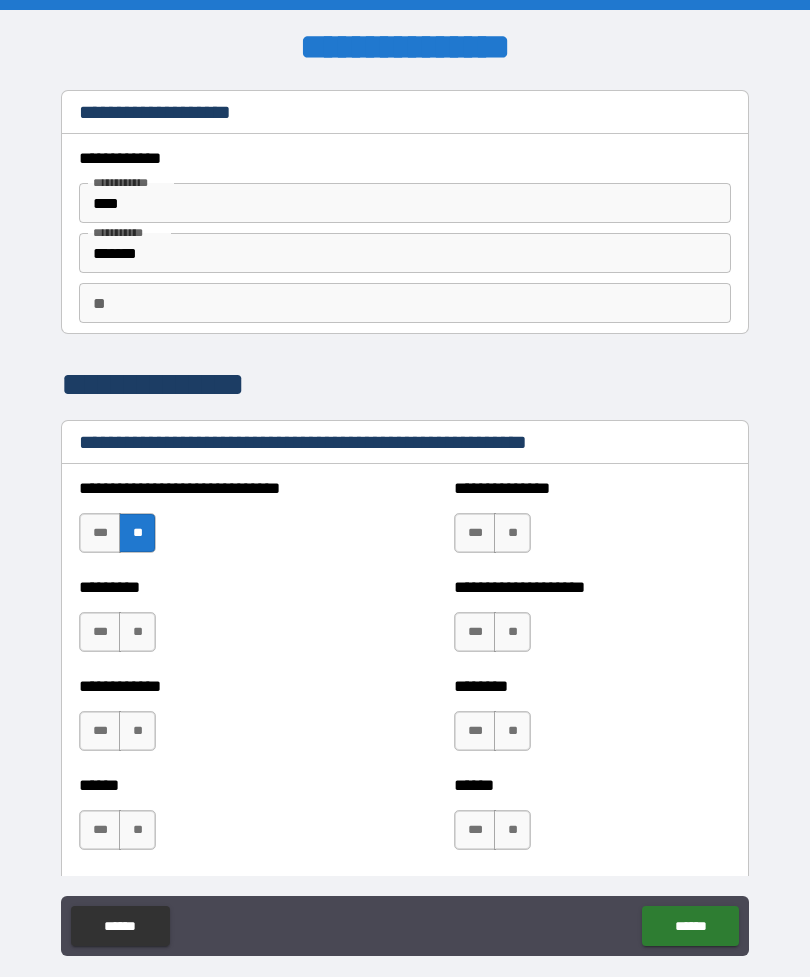click on "**" at bounding box center [137, 632] 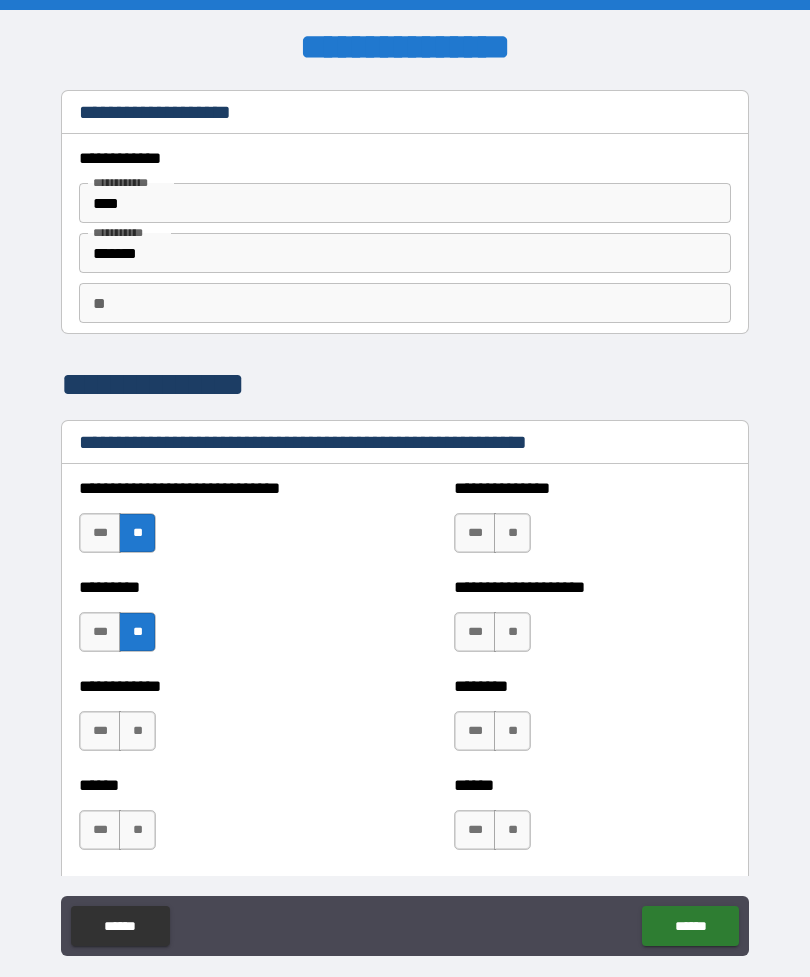 click on "**" at bounding box center [137, 731] 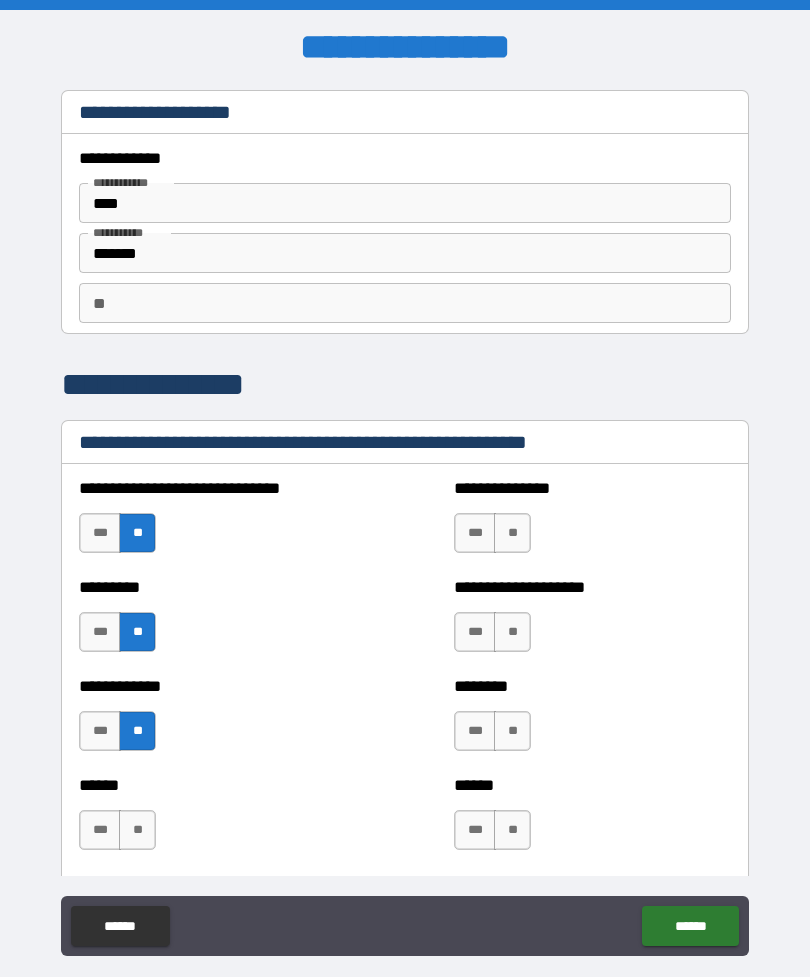 click on "***" at bounding box center (100, 830) 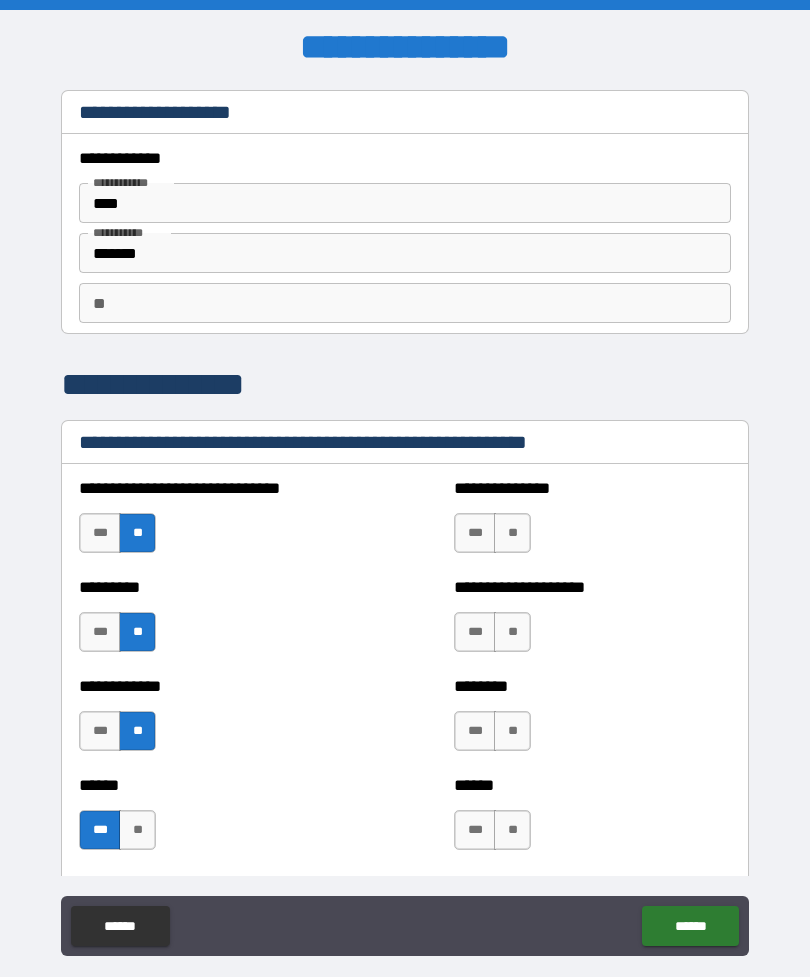 click on "**" at bounding box center (512, 533) 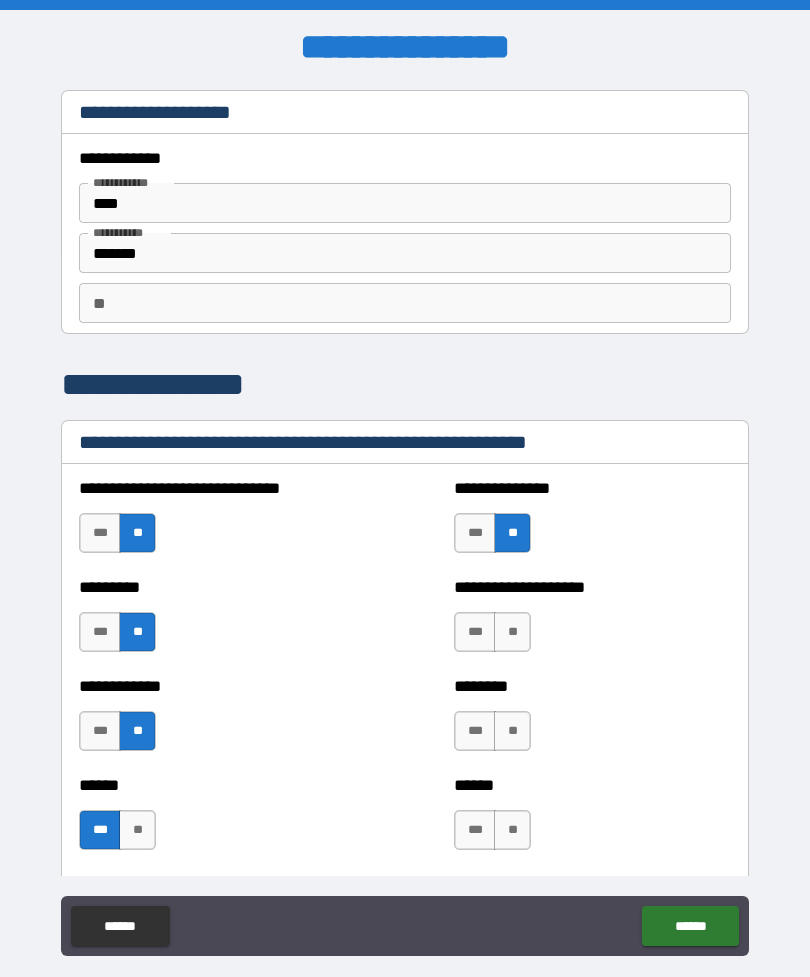 click on "**" at bounding box center (512, 632) 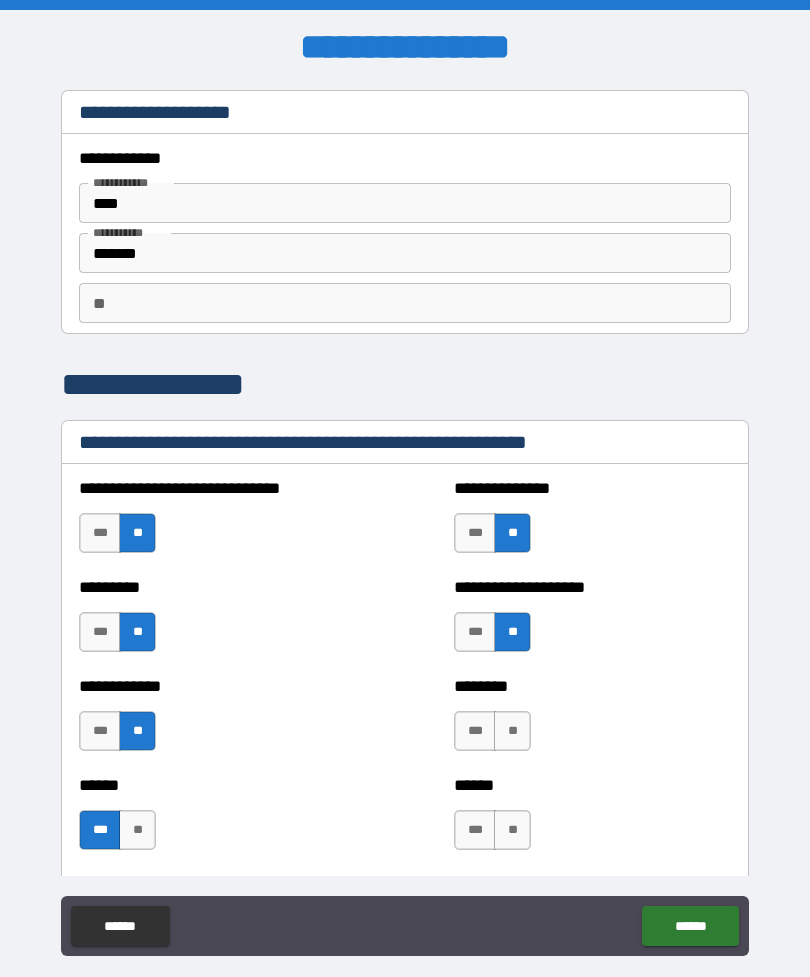 click on "**" at bounding box center (512, 731) 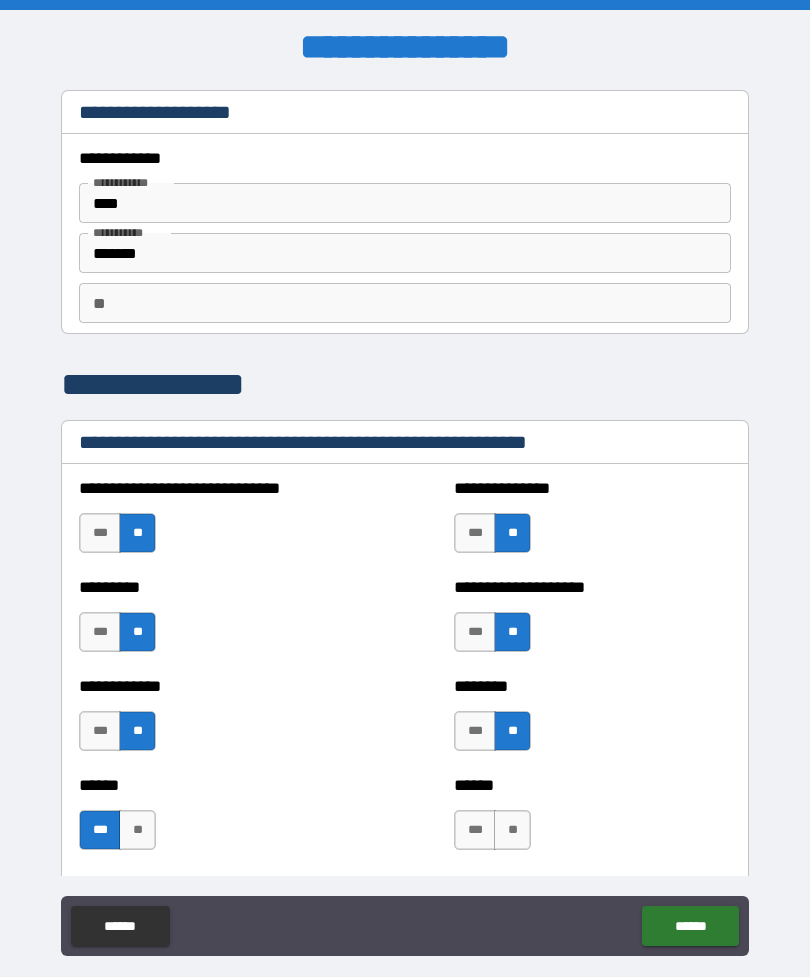 click on "**" at bounding box center (512, 830) 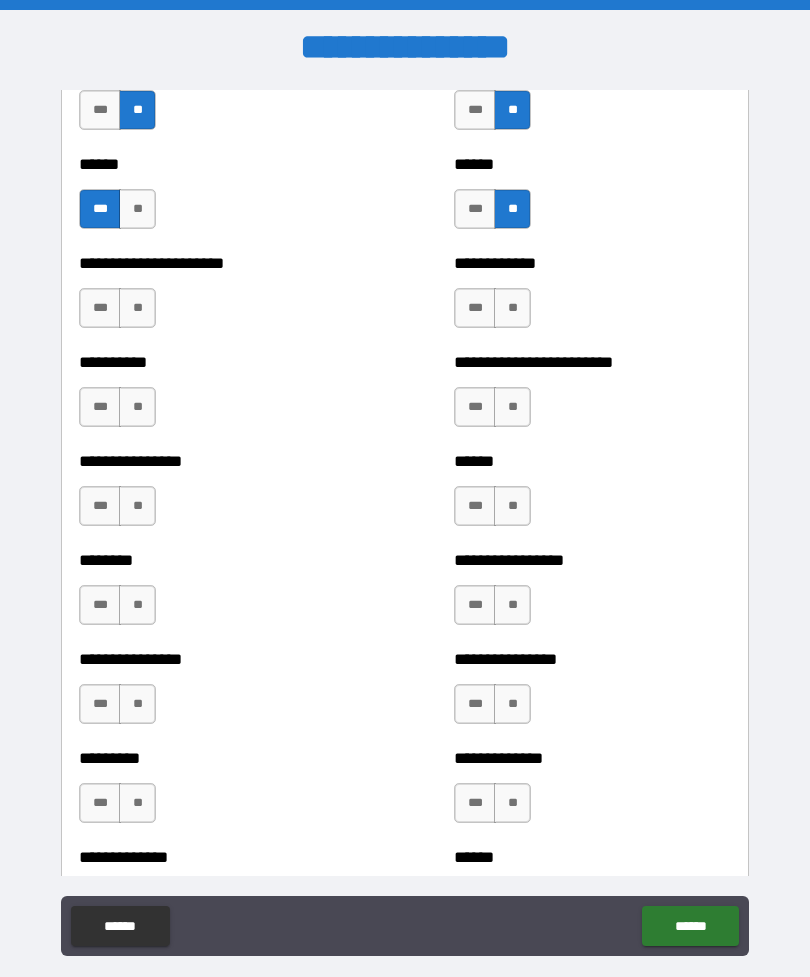 scroll, scrollTop: 621, scrollLeft: 0, axis: vertical 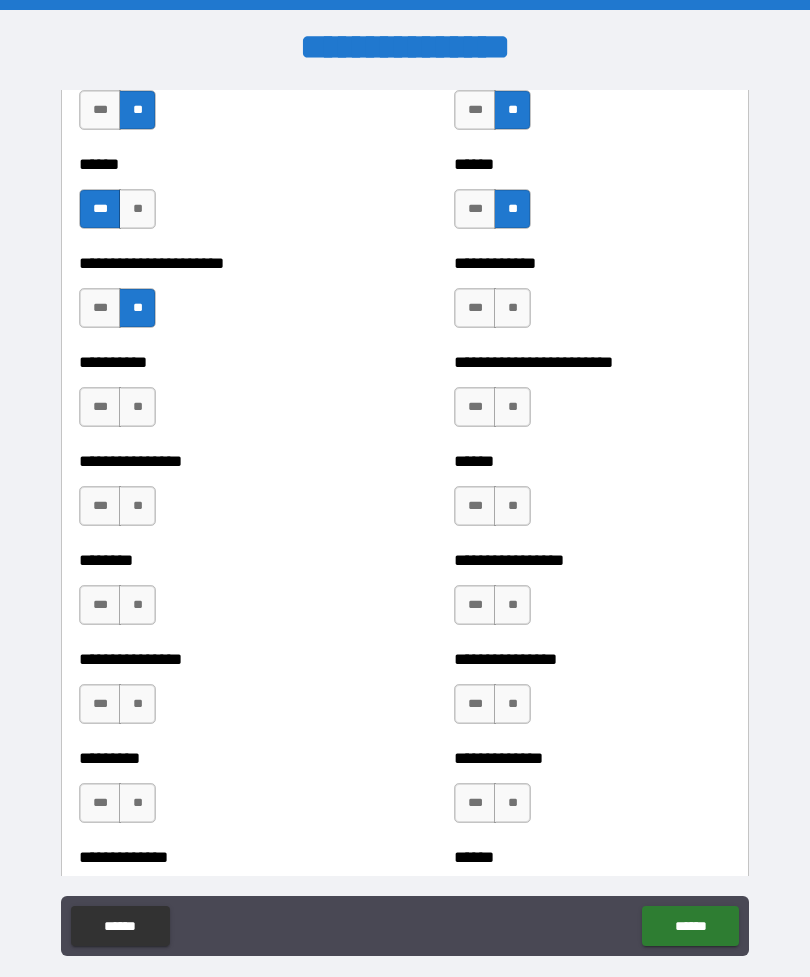 click on "**" at bounding box center (137, 407) 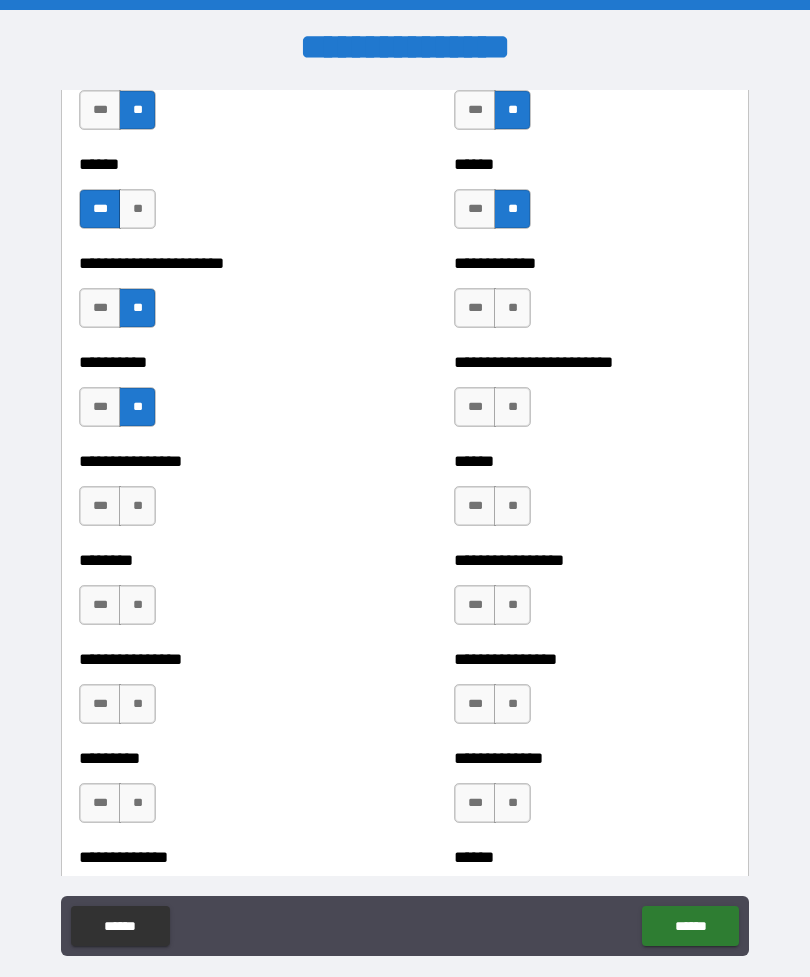 click on "**" at bounding box center (137, 506) 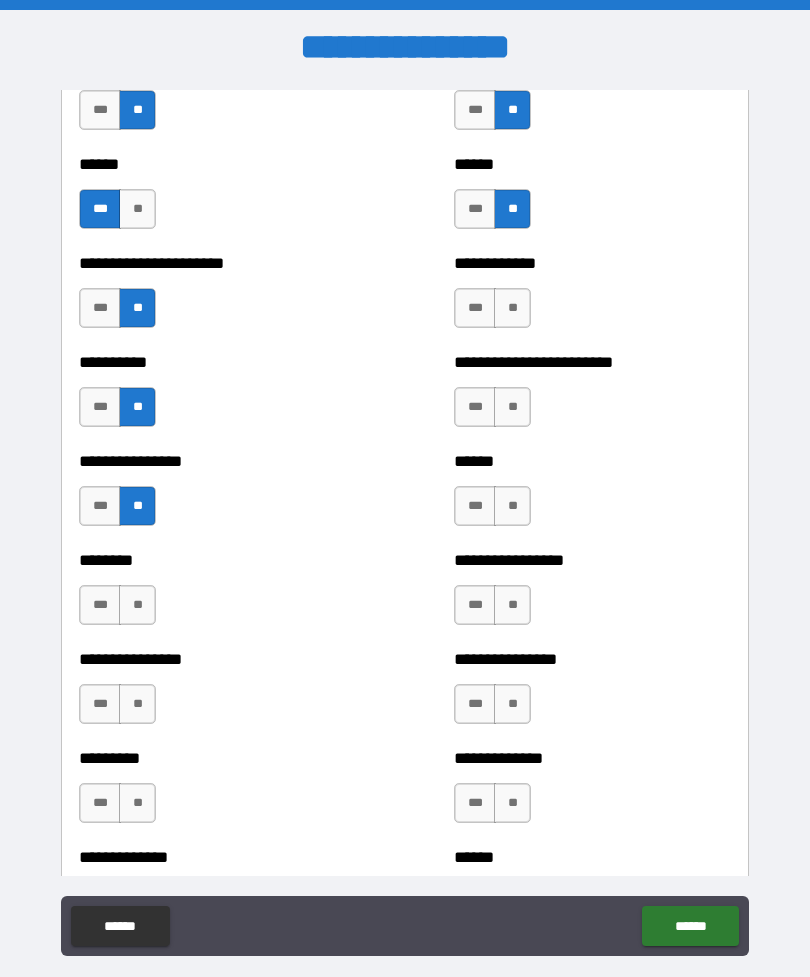 click on "**" at bounding box center (137, 605) 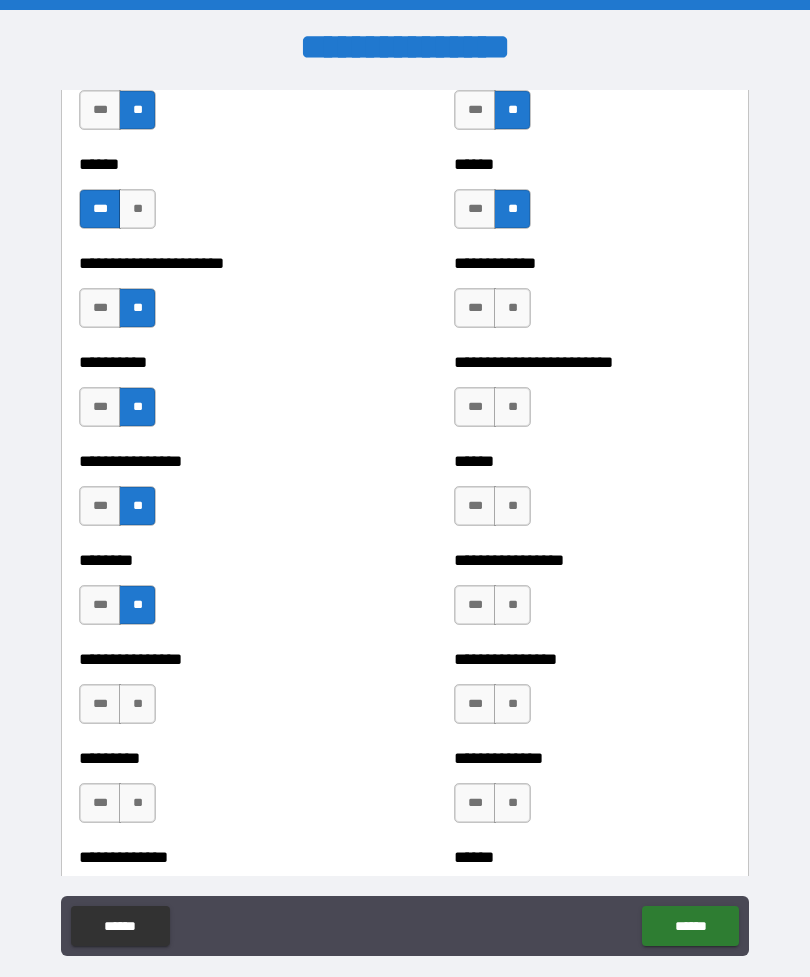 click on "***" at bounding box center [100, 704] 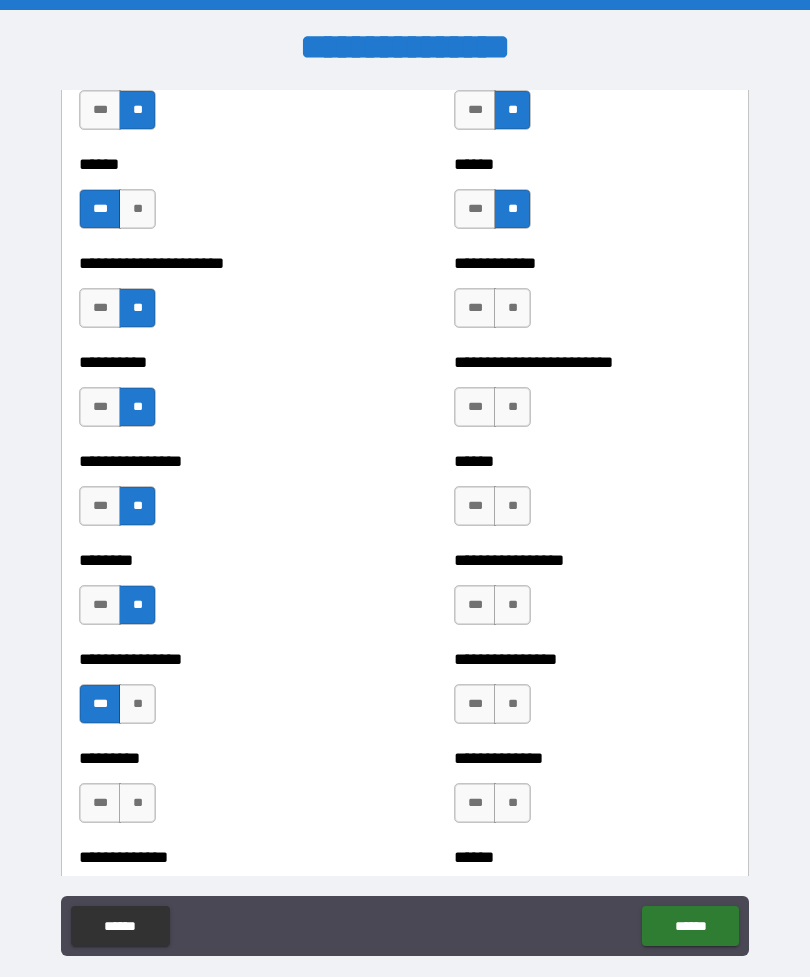 click on "***" at bounding box center (100, 803) 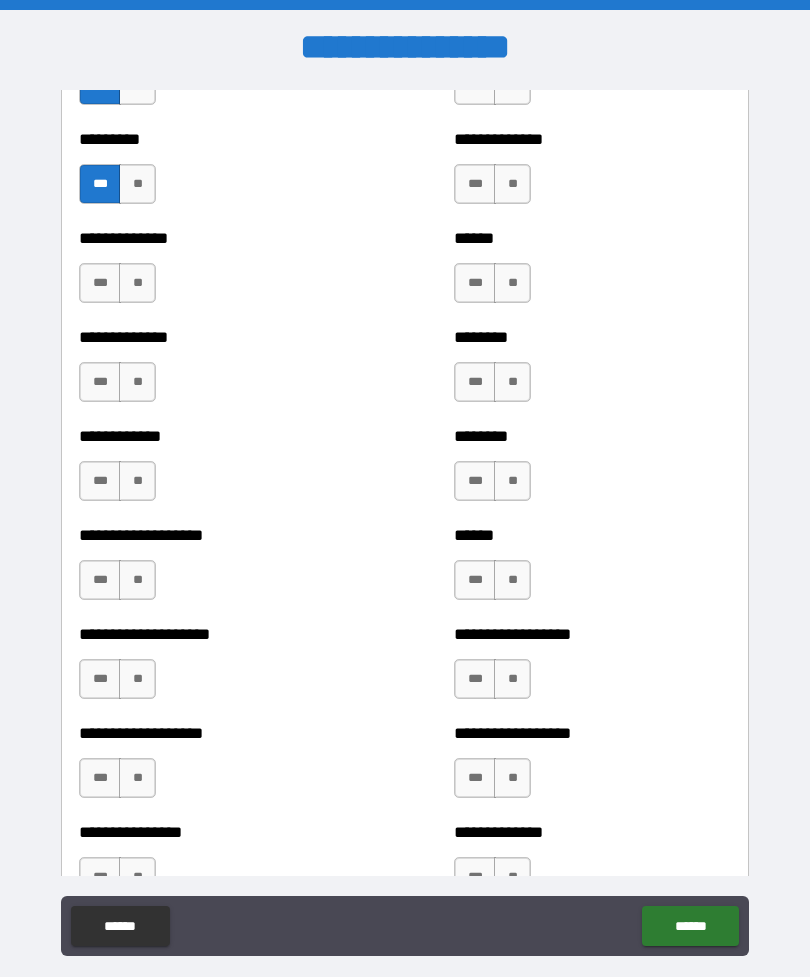 scroll, scrollTop: 1242, scrollLeft: 0, axis: vertical 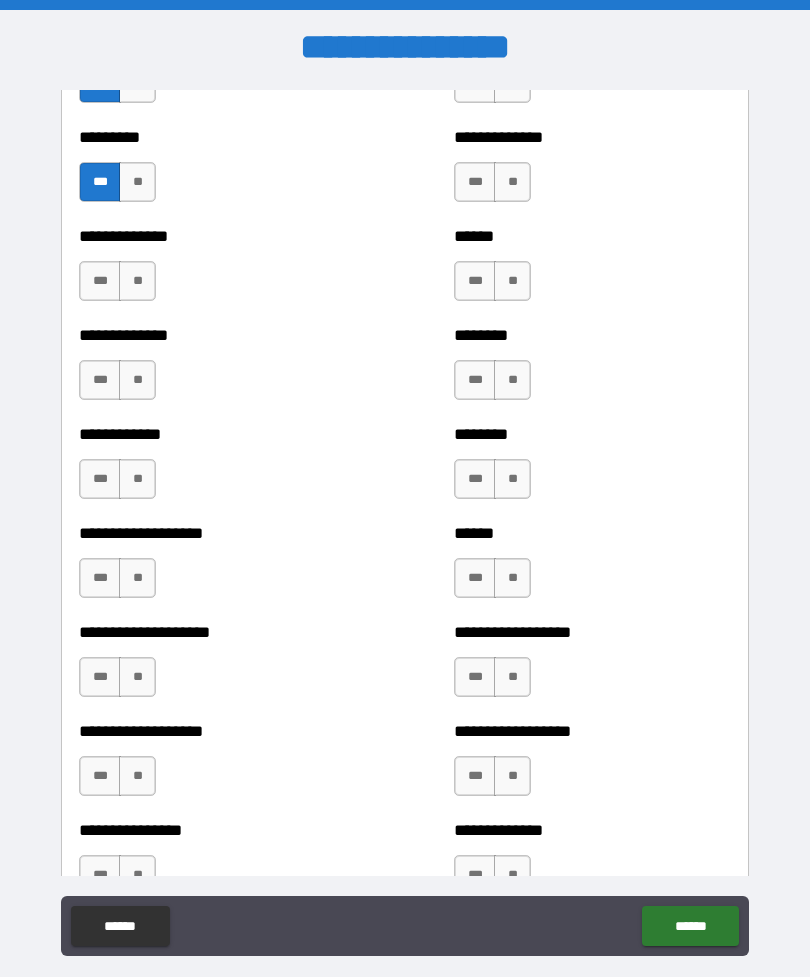 click on "**" at bounding box center [137, 281] 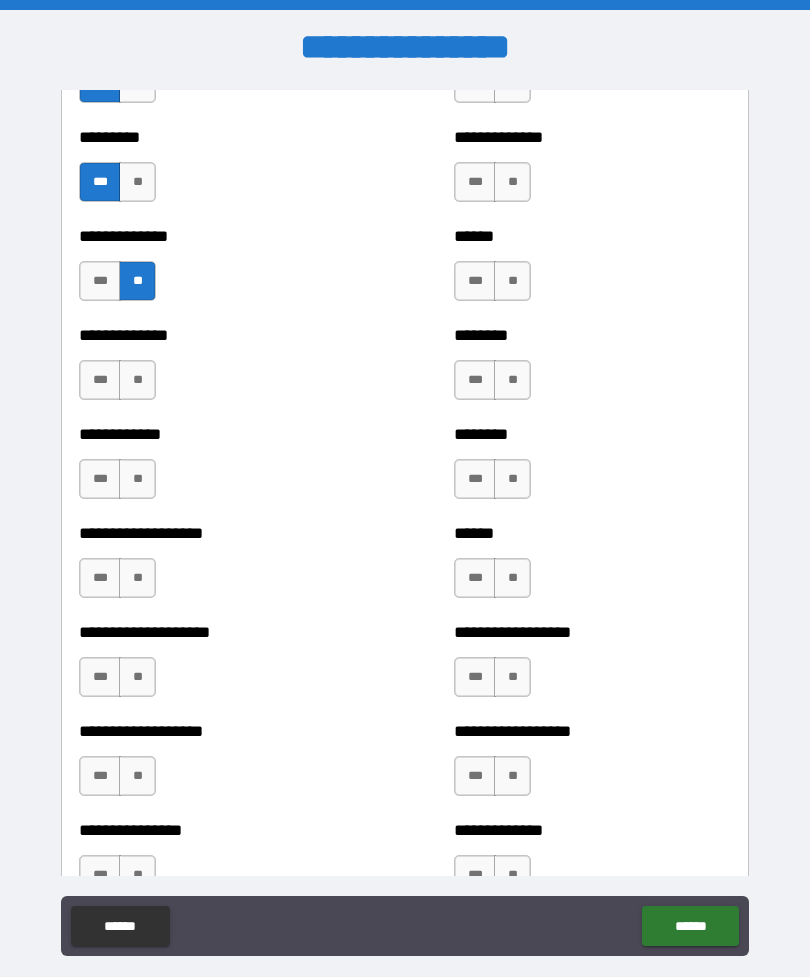 click on "**" at bounding box center [137, 380] 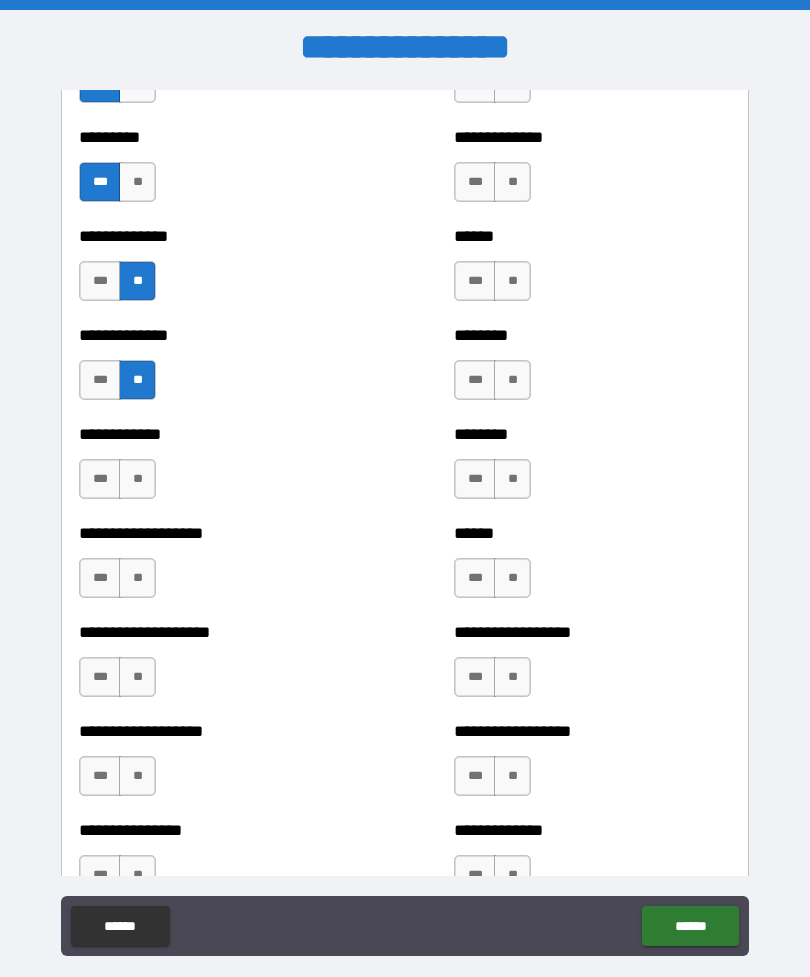 click on "**" at bounding box center (137, 479) 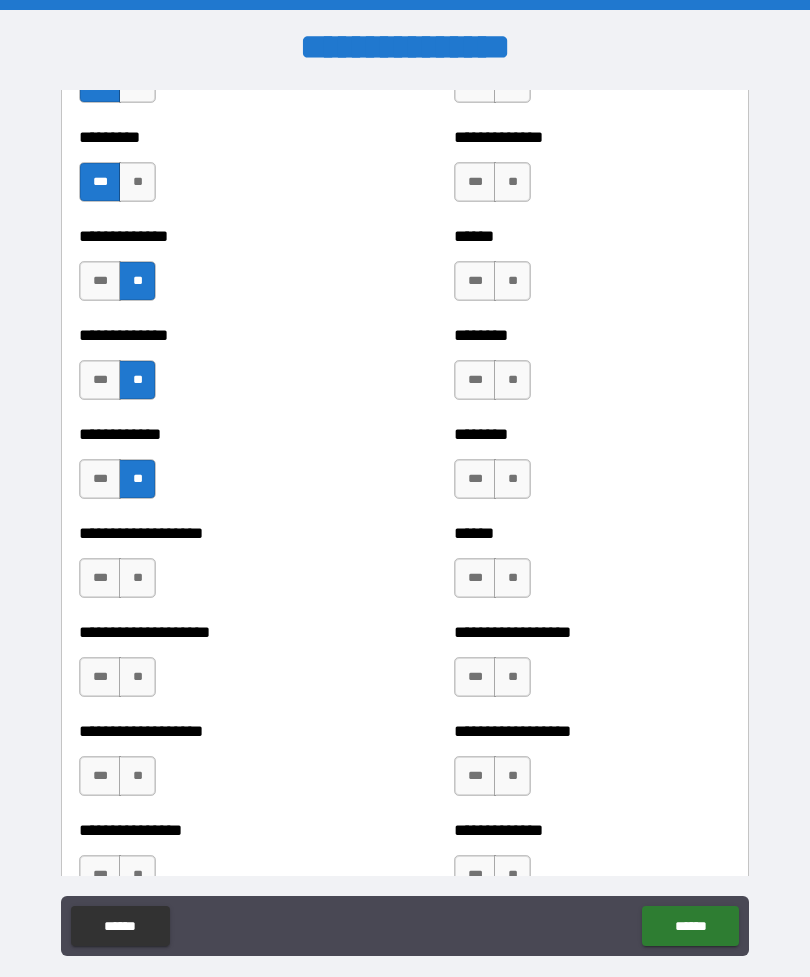 click on "***" at bounding box center [100, 578] 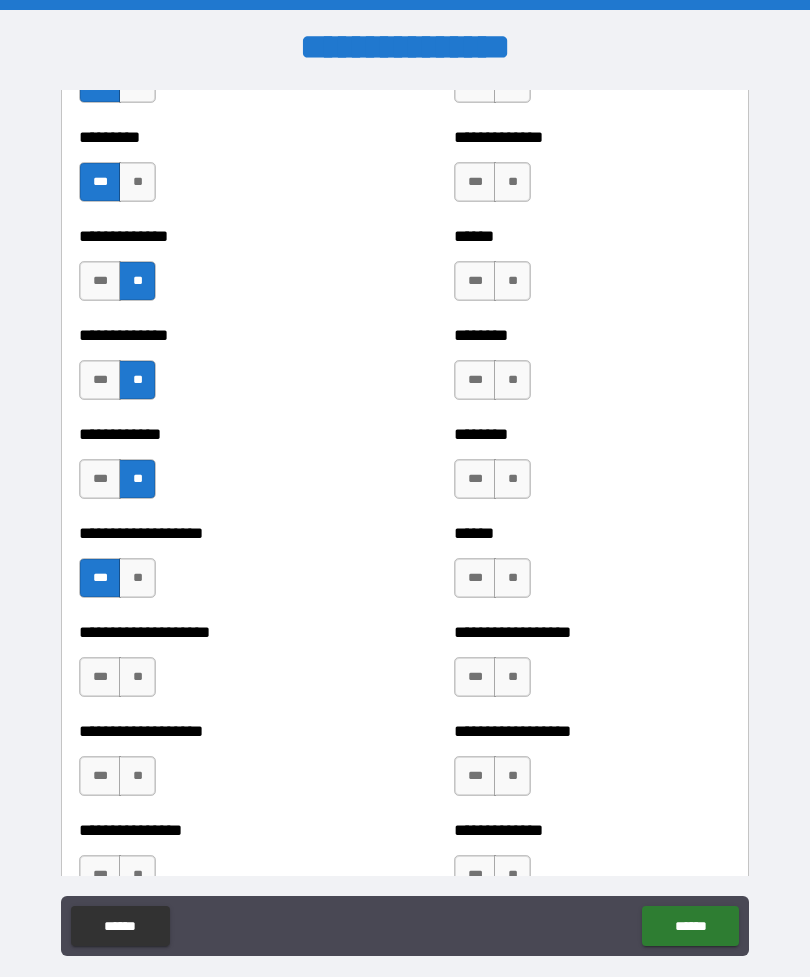 click on "***" at bounding box center (100, 677) 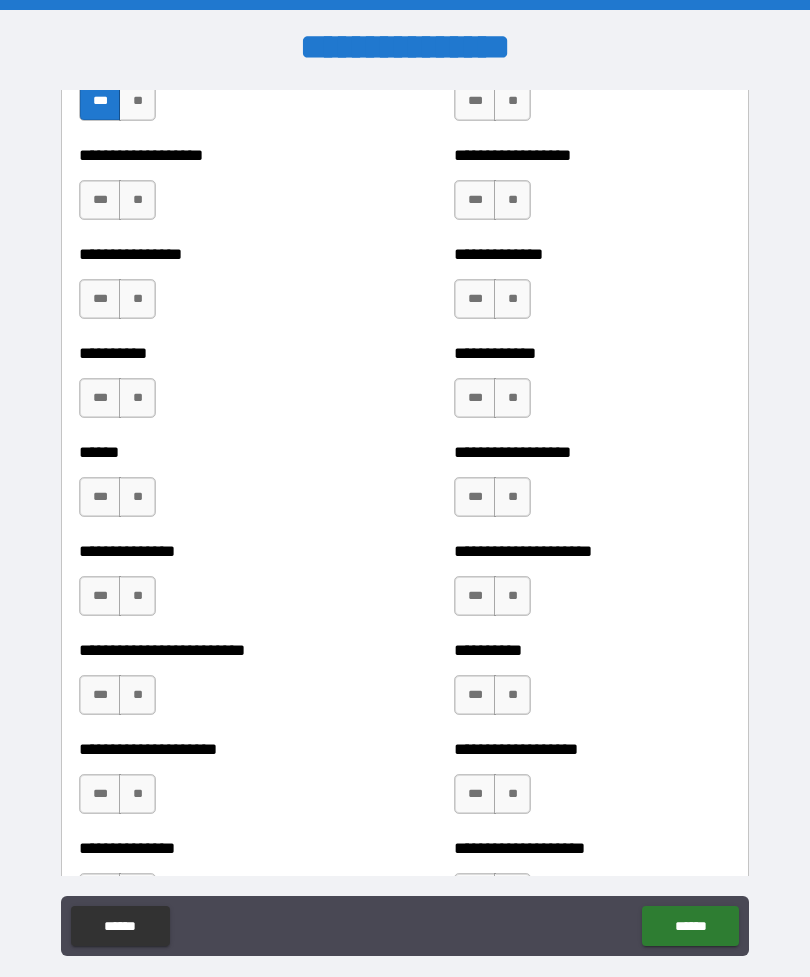 scroll, scrollTop: 1818, scrollLeft: 0, axis: vertical 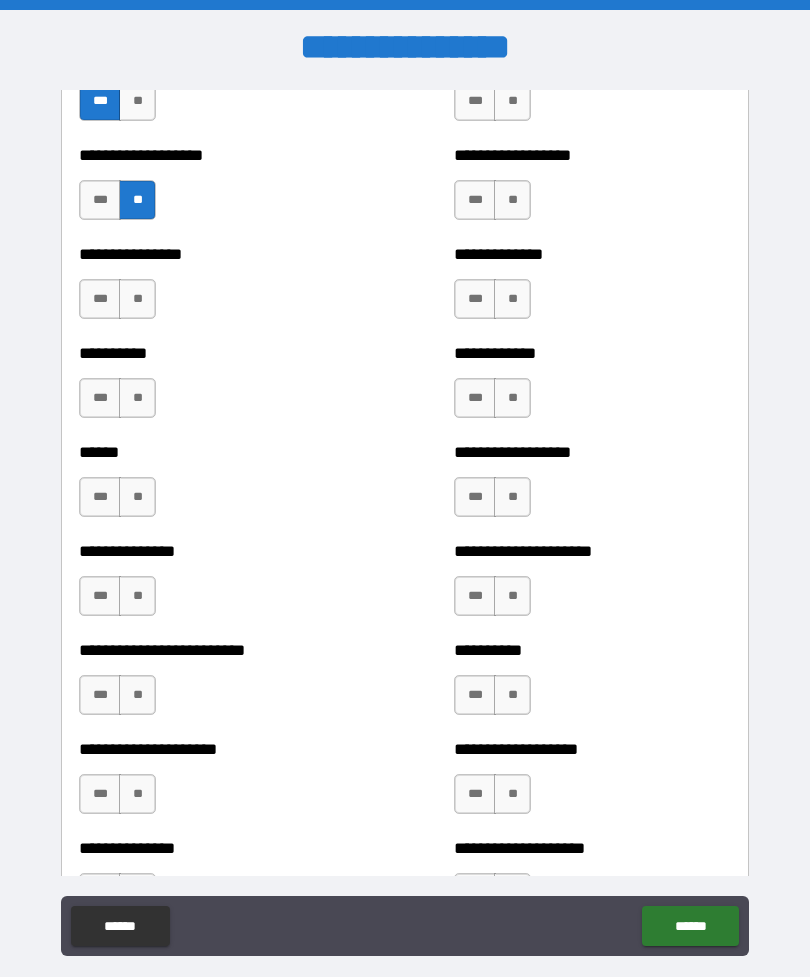 click on "**" at bounding box center (137, 299) 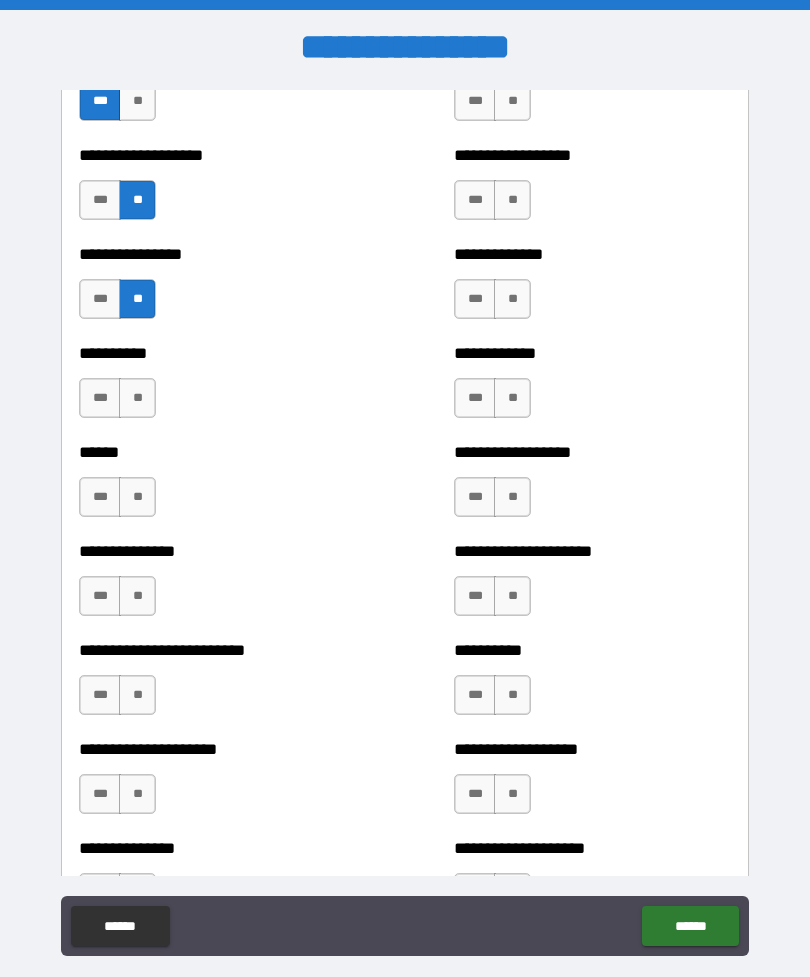 click on "**" at bounding box center [137, 398] 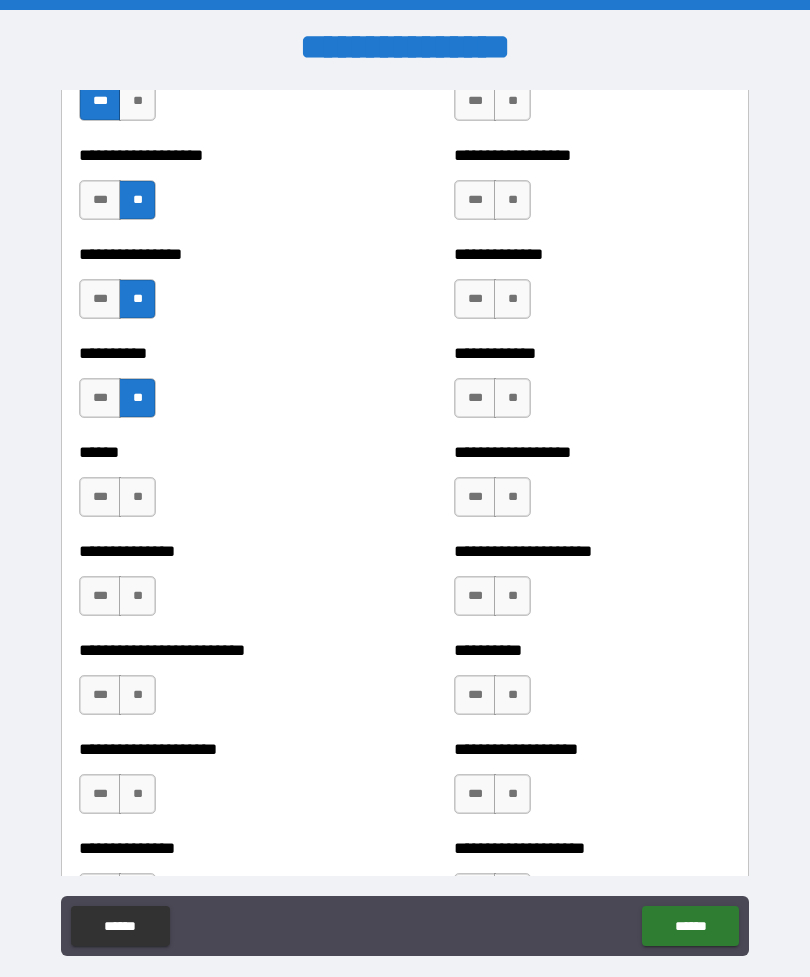 click on "**" at bounding box center (137, 497) 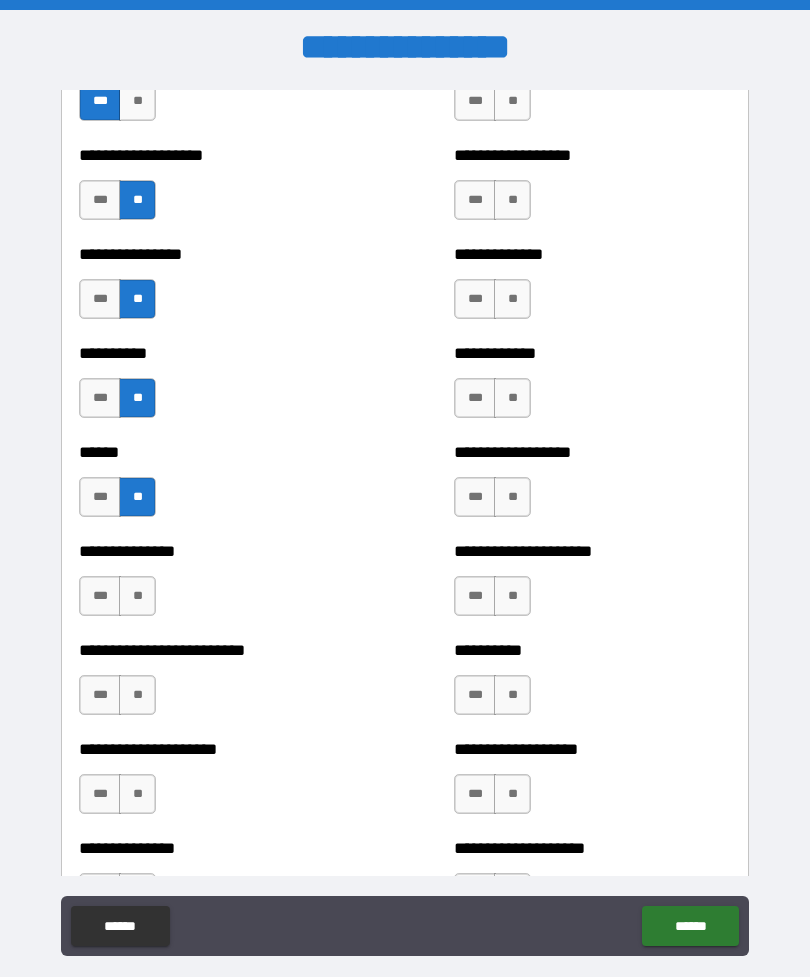 click on "**" at bounding box center [137, 596] 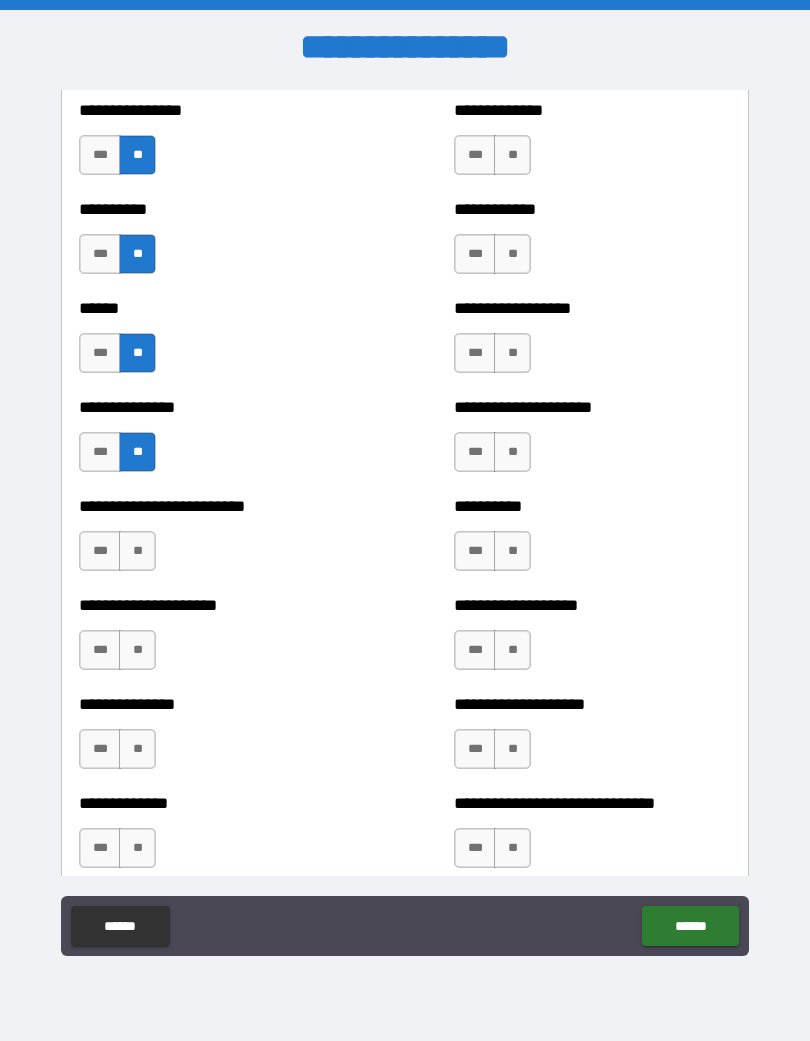 scroll, scrollTop: 1968, scrollLeft: 0, axis: vertical 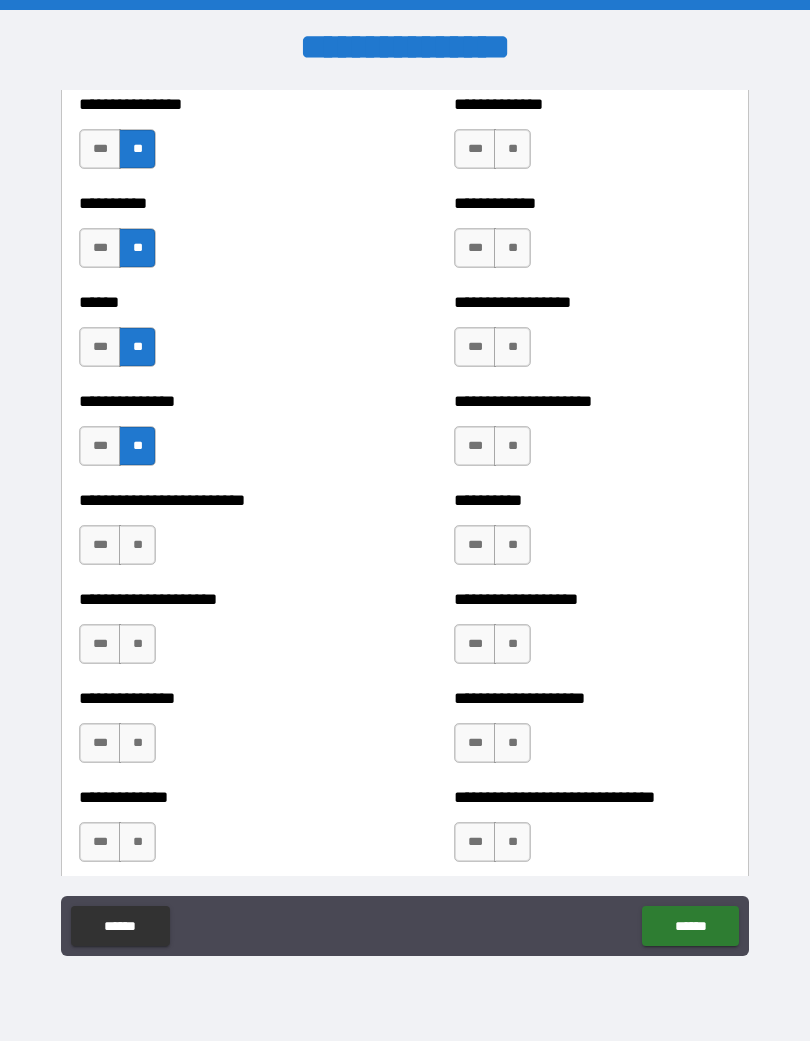 click on "**" at bounding box center [137, 545] 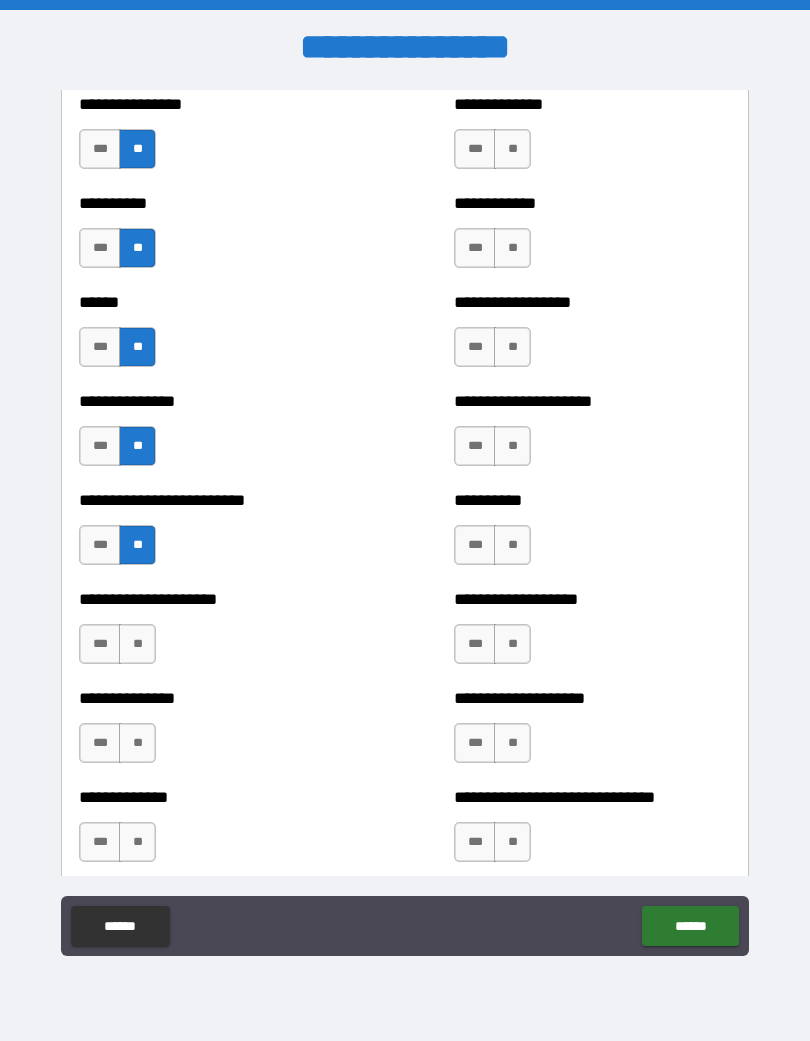 click on "**" at bounding box center [137, 644] 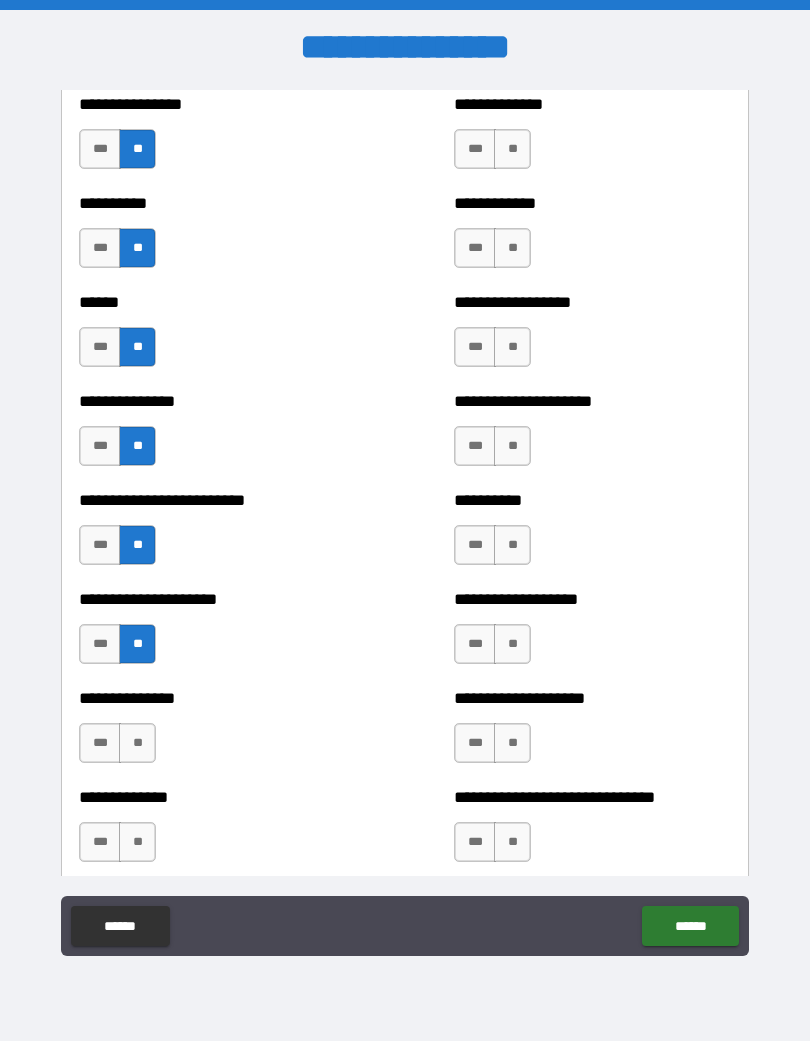 click on "**" at bounding box center [137, 743] 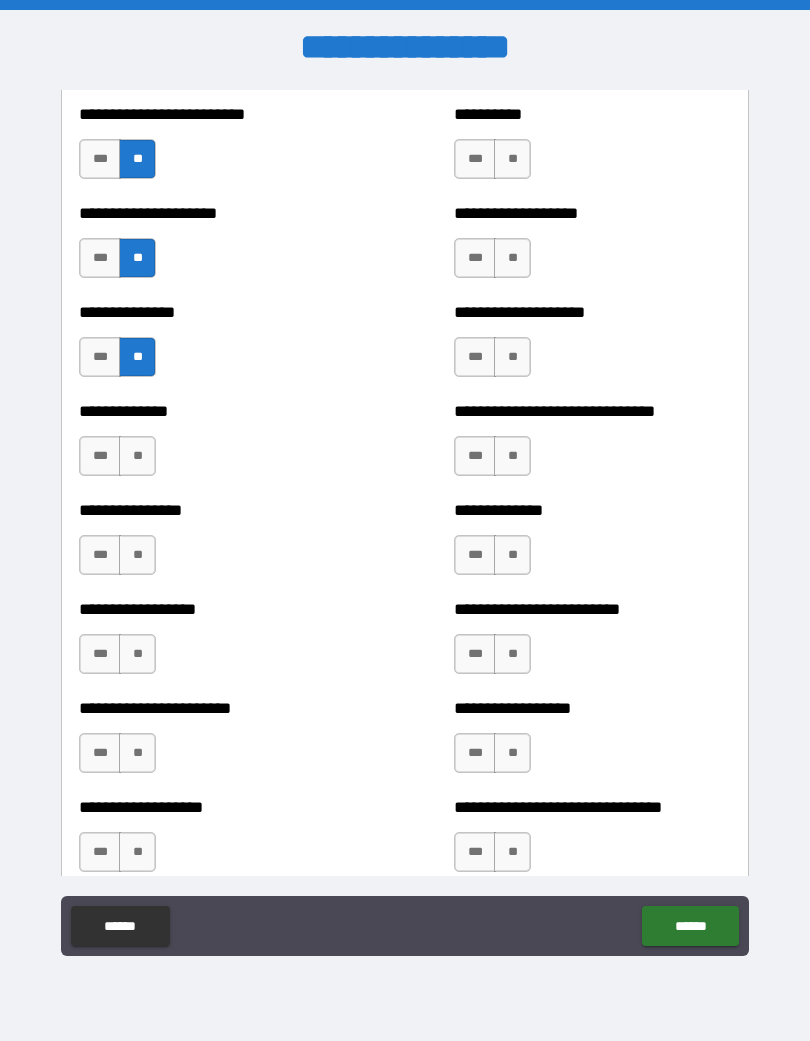 scroll, scrollTop: 2354, scrollLeft: 0, axis: vertical 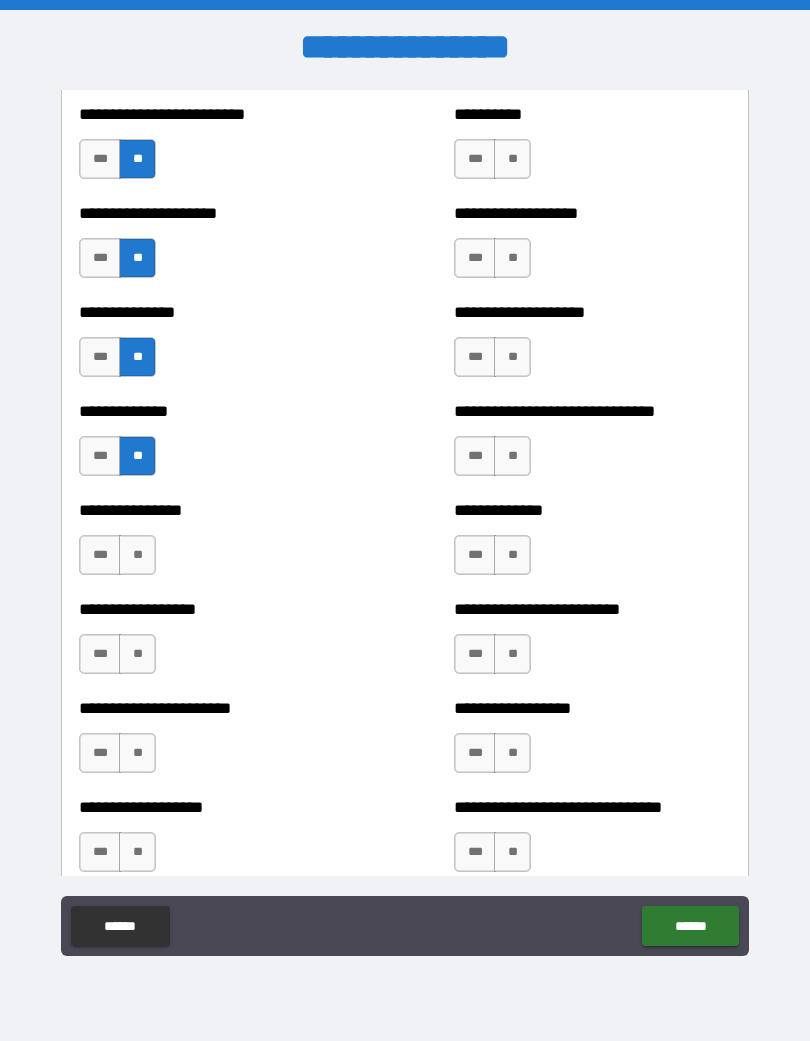 click on "**" at bounding box center (137, 555) 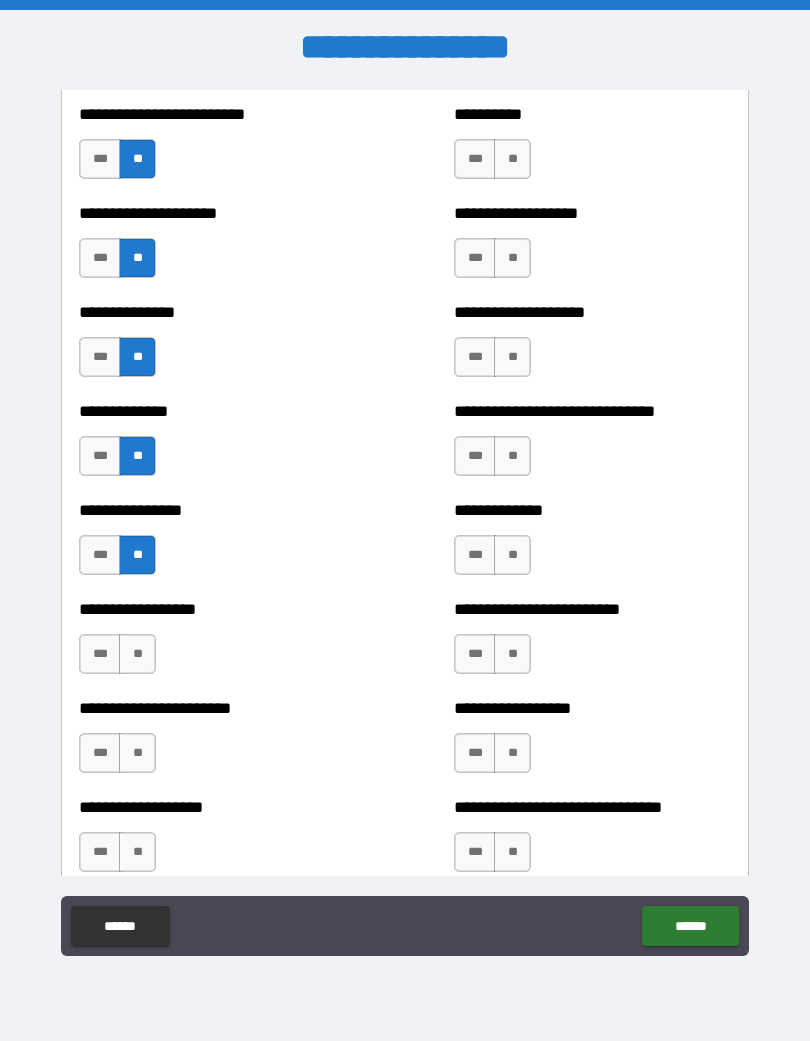 click on "**" at bounding box center (137, 654) 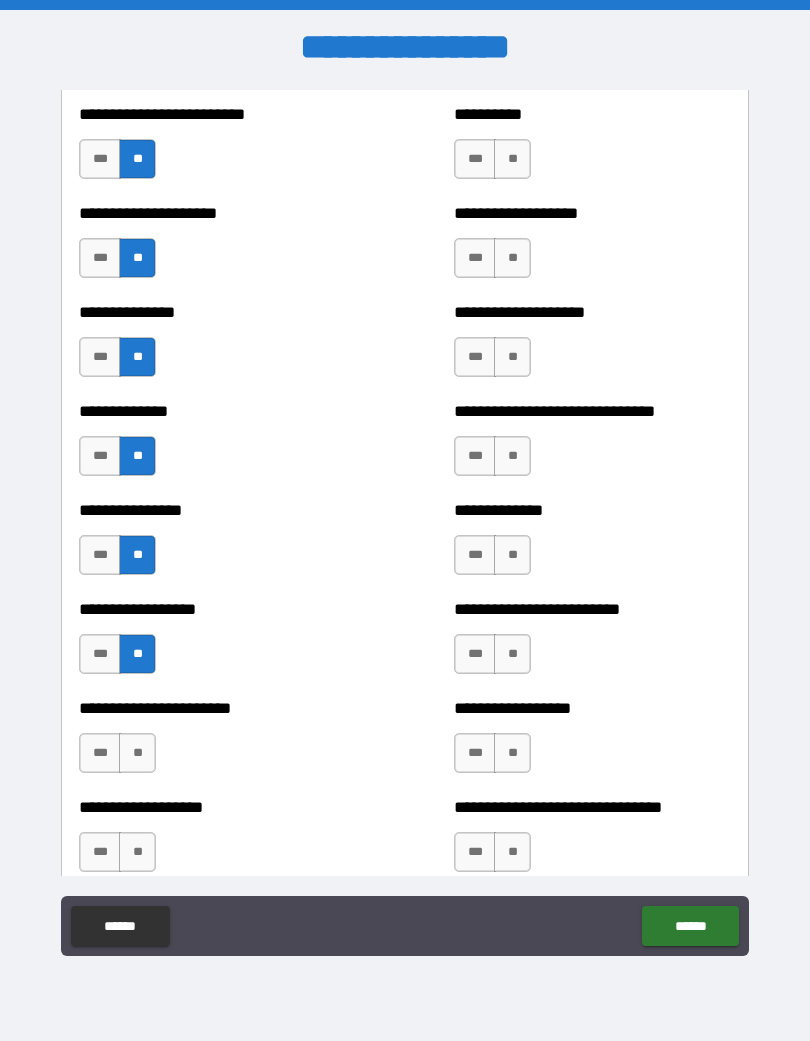 click on "**" at bounding box center [137, 753] 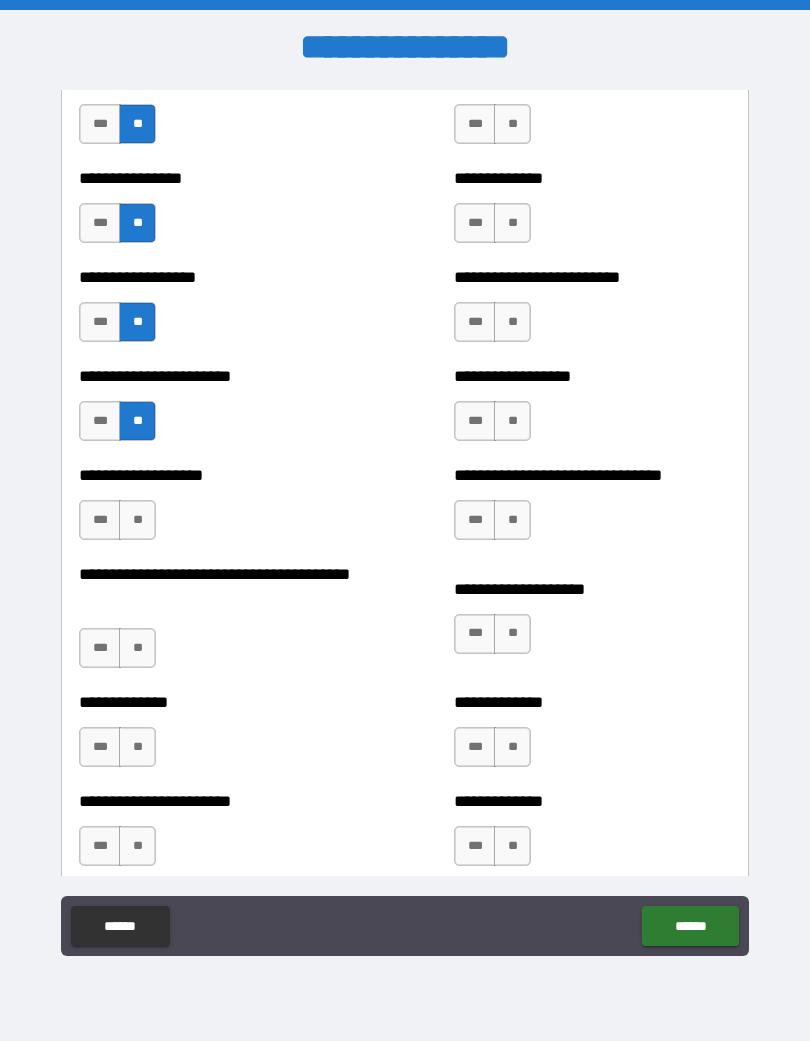 scroll, scrollTop: 2729, scrollLeft: 0, axis: vertical 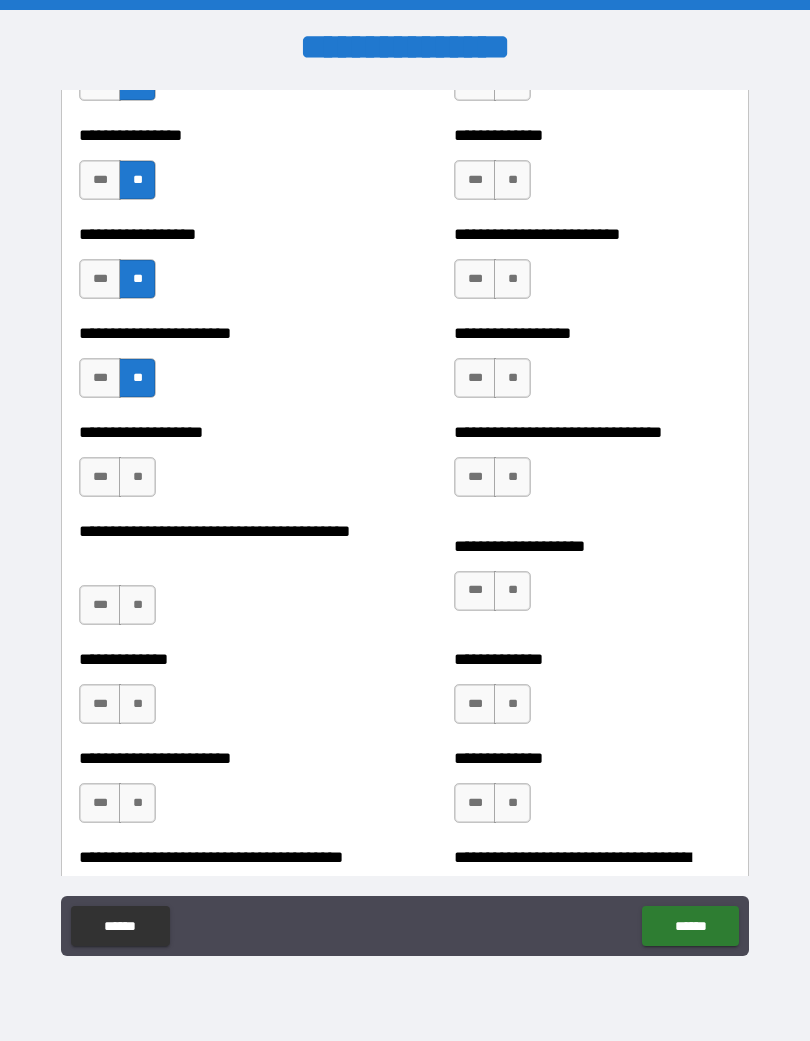 click on "*** **" at bounding box center (120, 482) 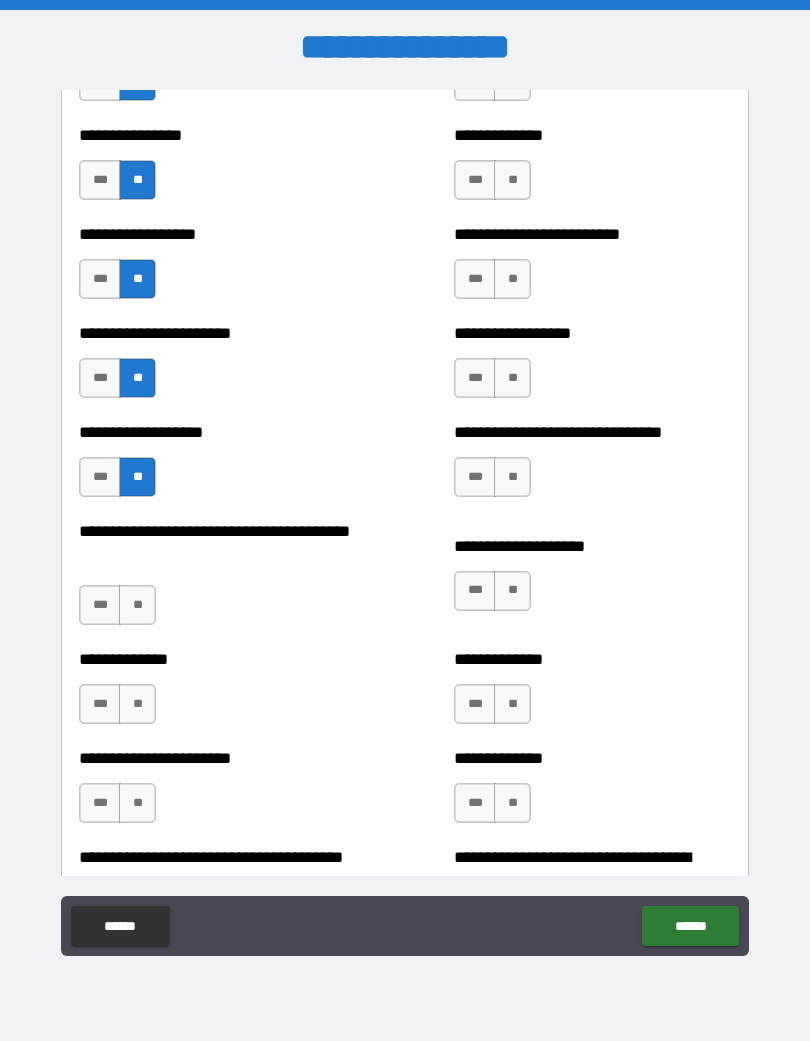 click on "**" at bounding box center (137, 605) 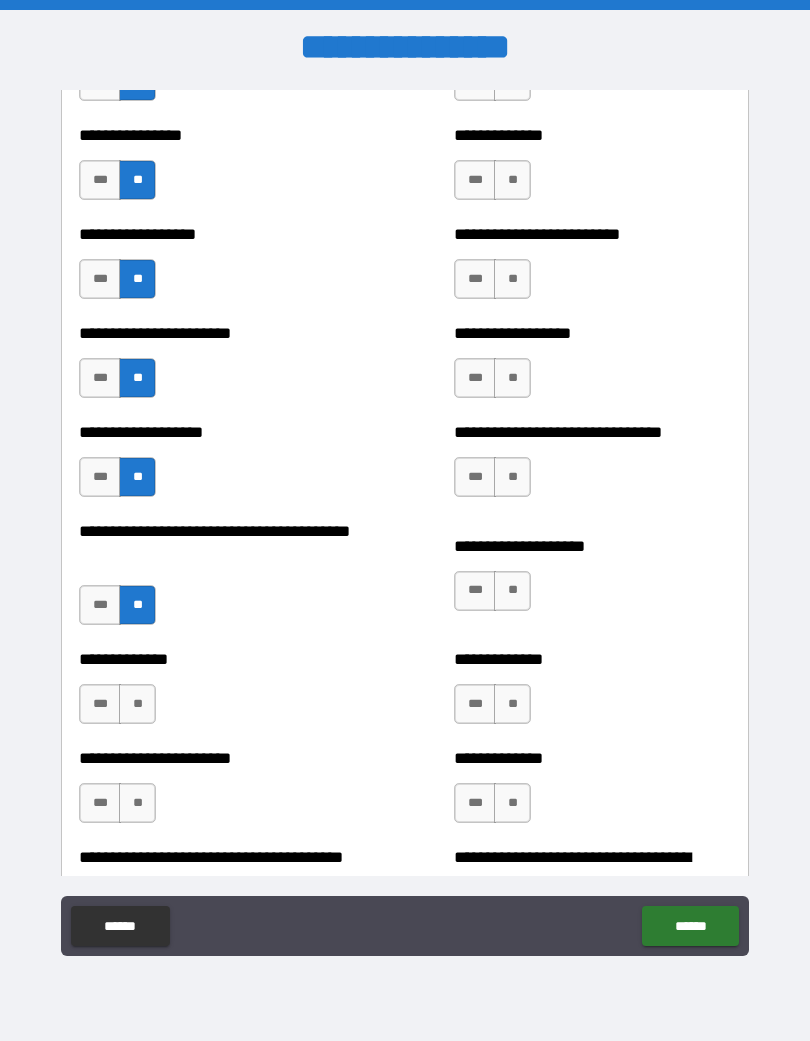click on "**" at bounding box center (137, 704) 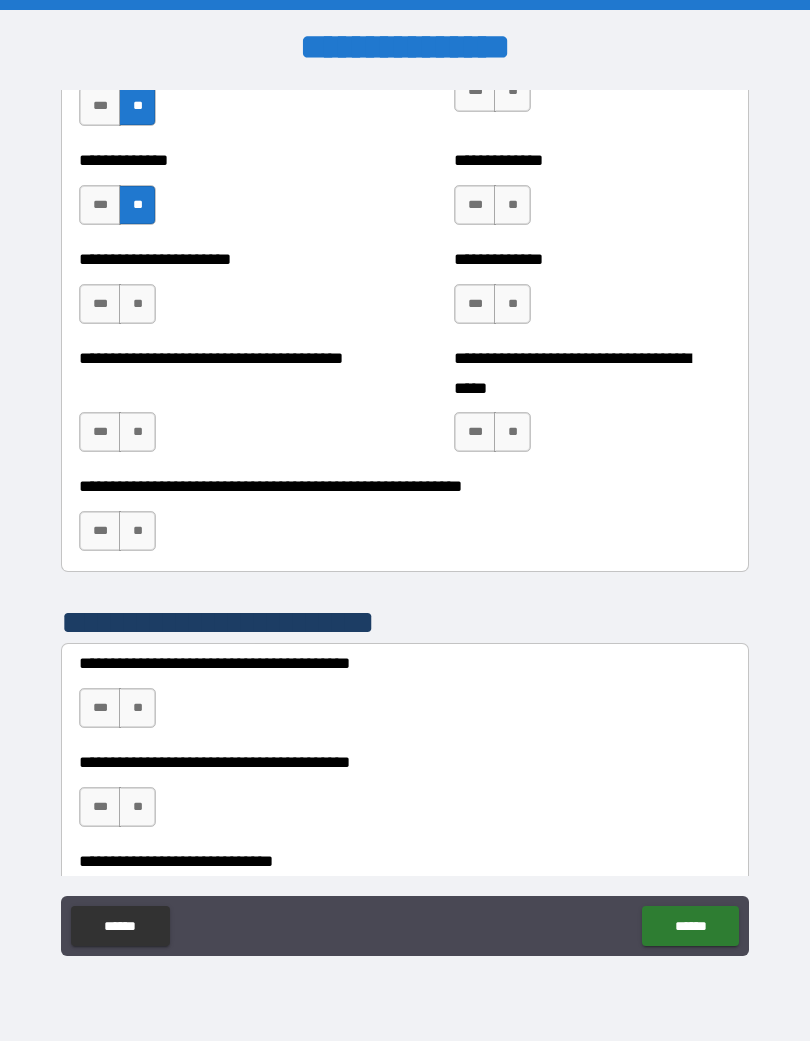 scroll, scrollTop: 3228, scrollLeft: 0, axis: vertical 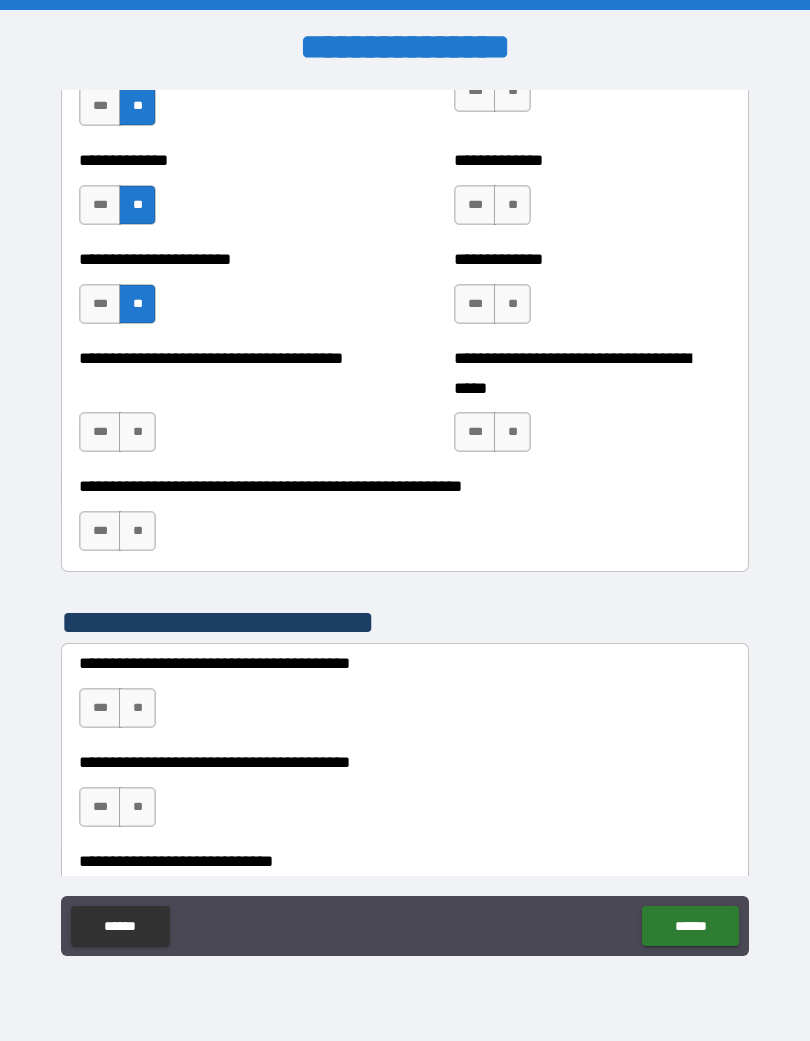 click on "**" at bounding box center [137, 432] 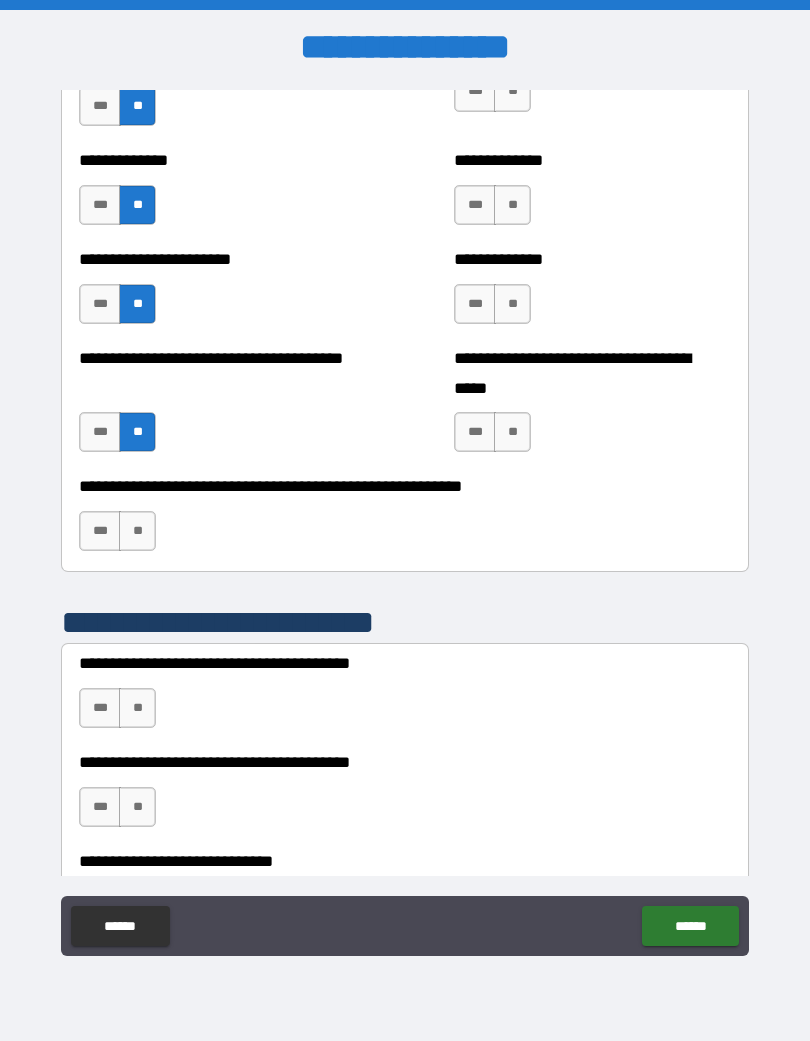 click on "**" at bounding box center (137, 531) 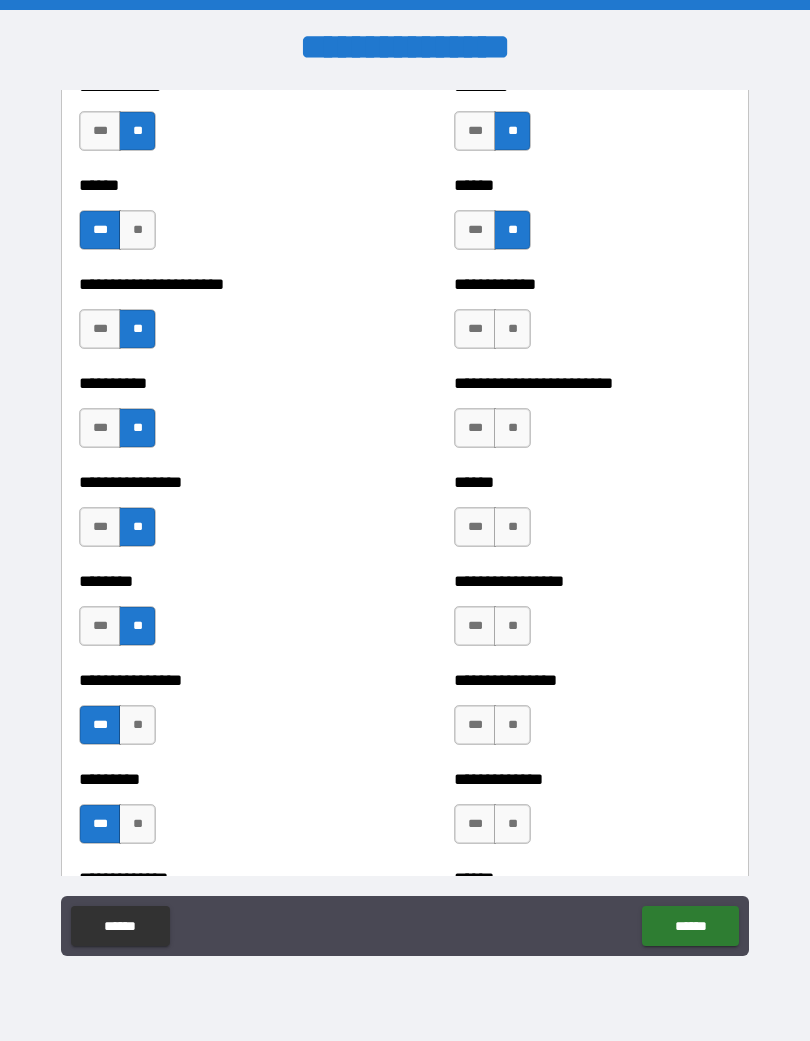 scroll, scrollTop: 598, scrollLeft: 0, axis: vertical 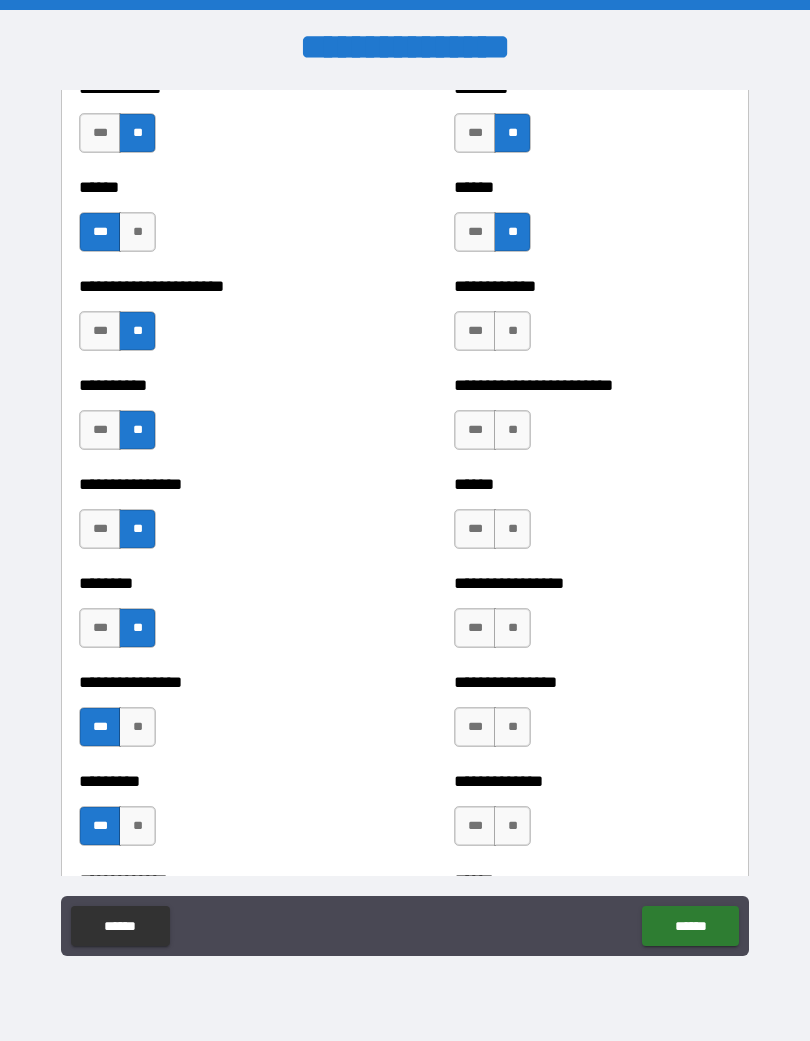 click on "**" at bounding box center [512, 331] 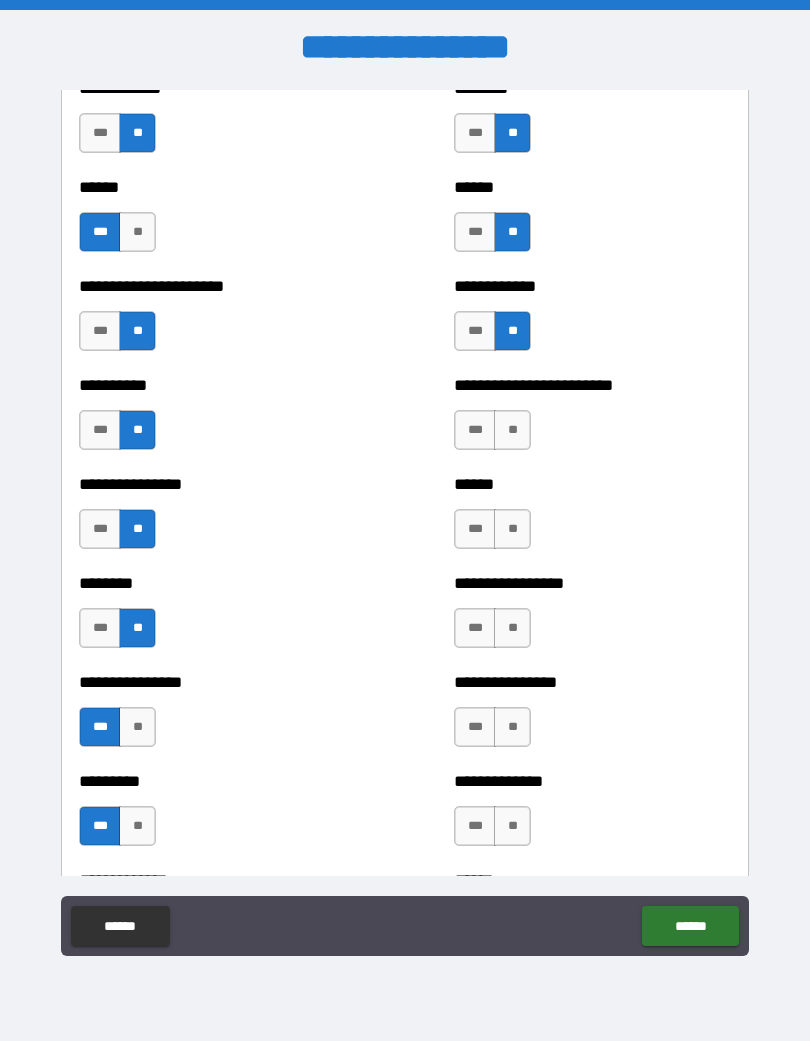 click on "**" at bounding box center [512, 430] 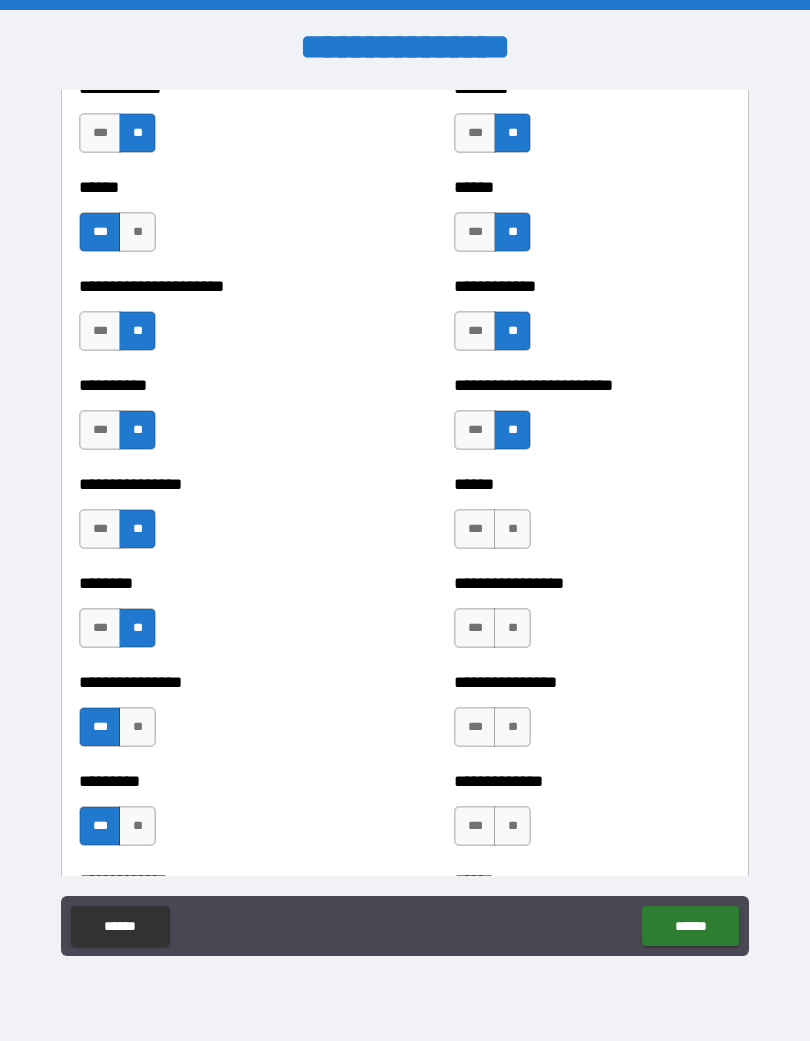 click on "***" at bounding box center [475, 529] 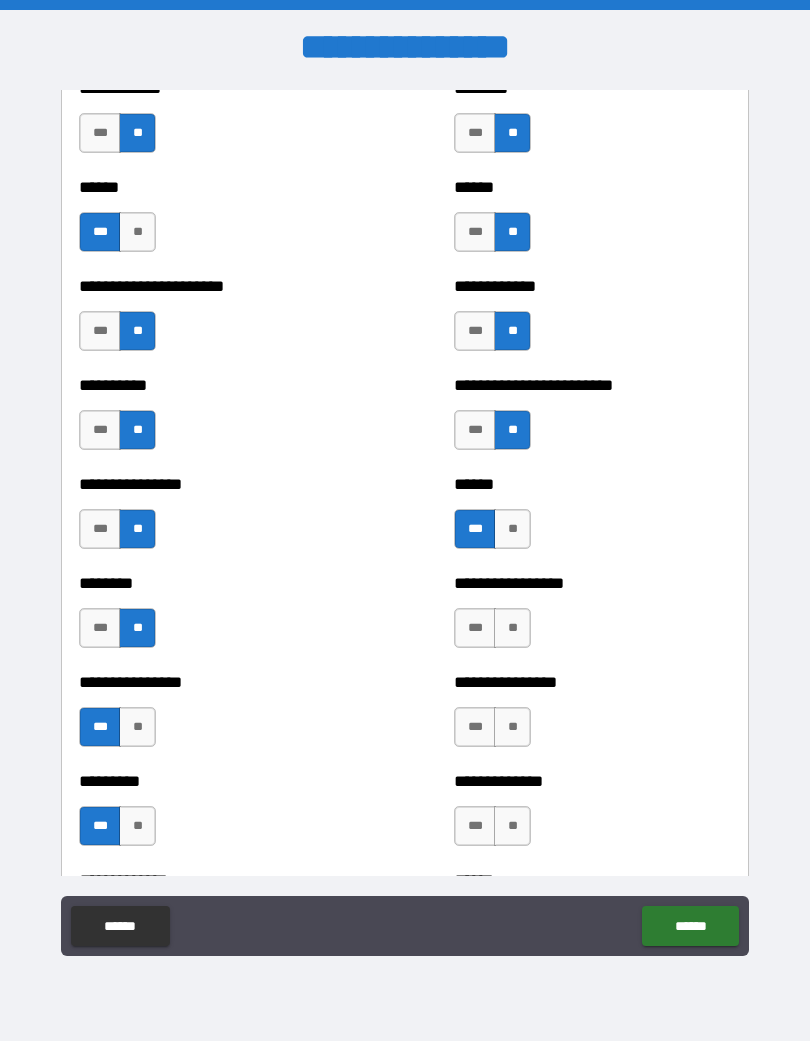 click on "**" at bounding box center [512, 628] 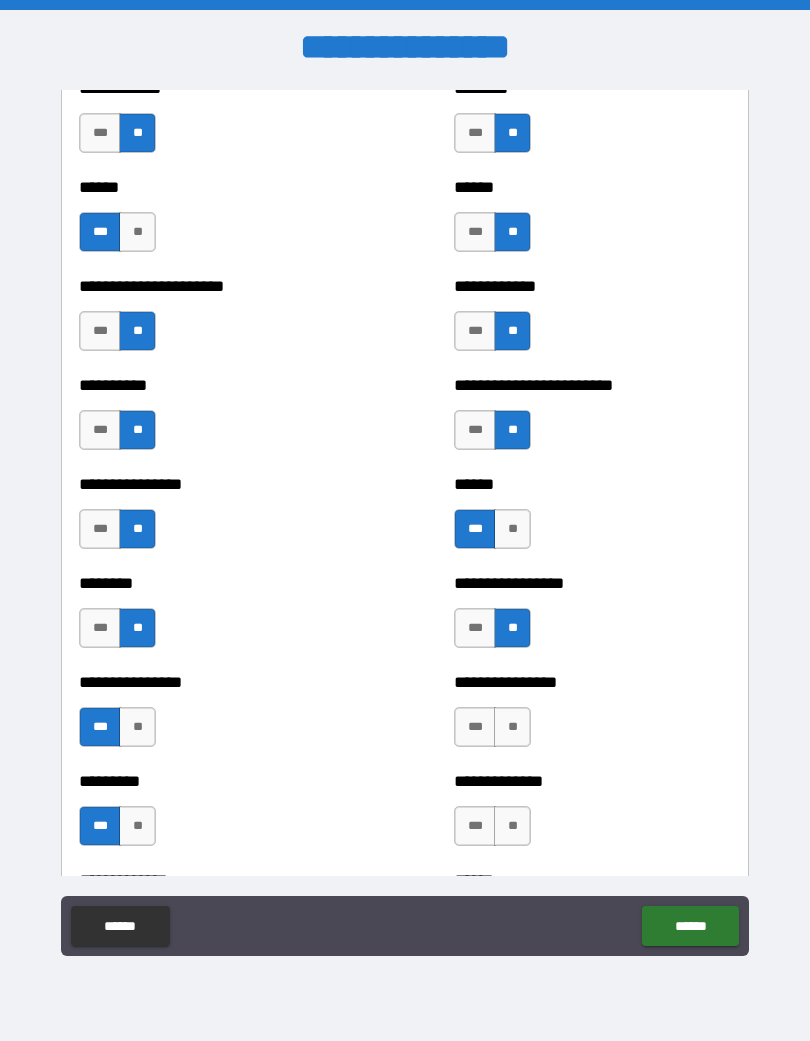 click on "**" at bounding box center (512, 727) 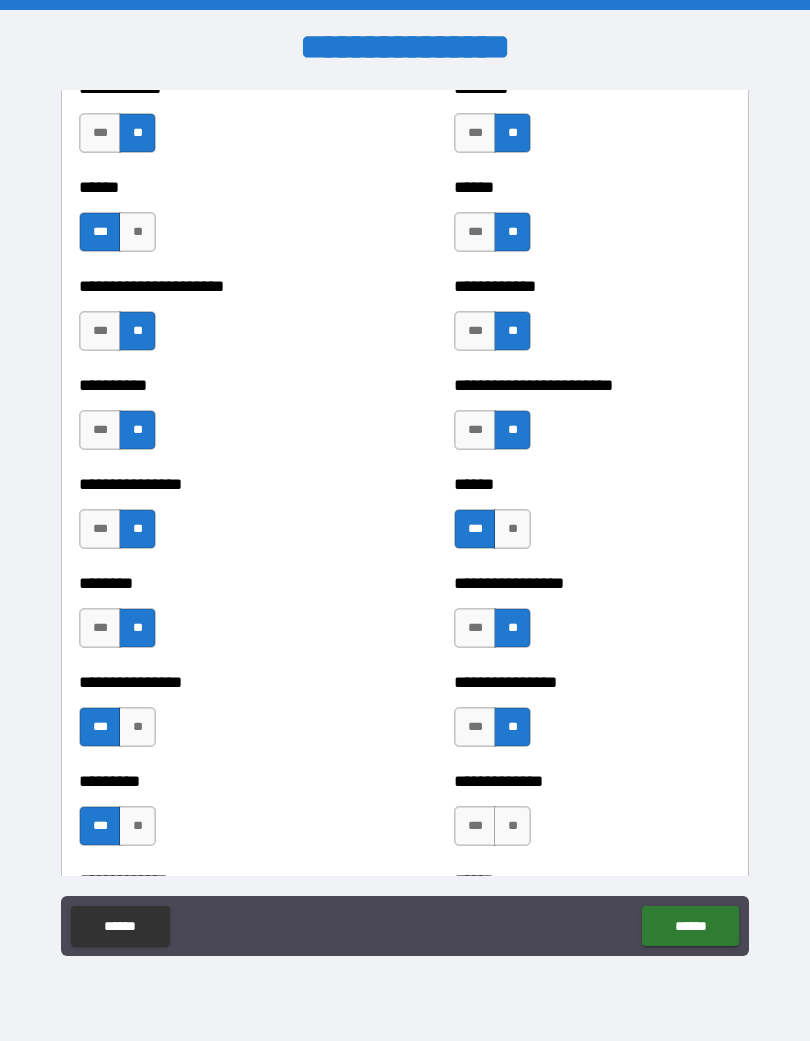 click on "**" at bounding box center [512, 826] 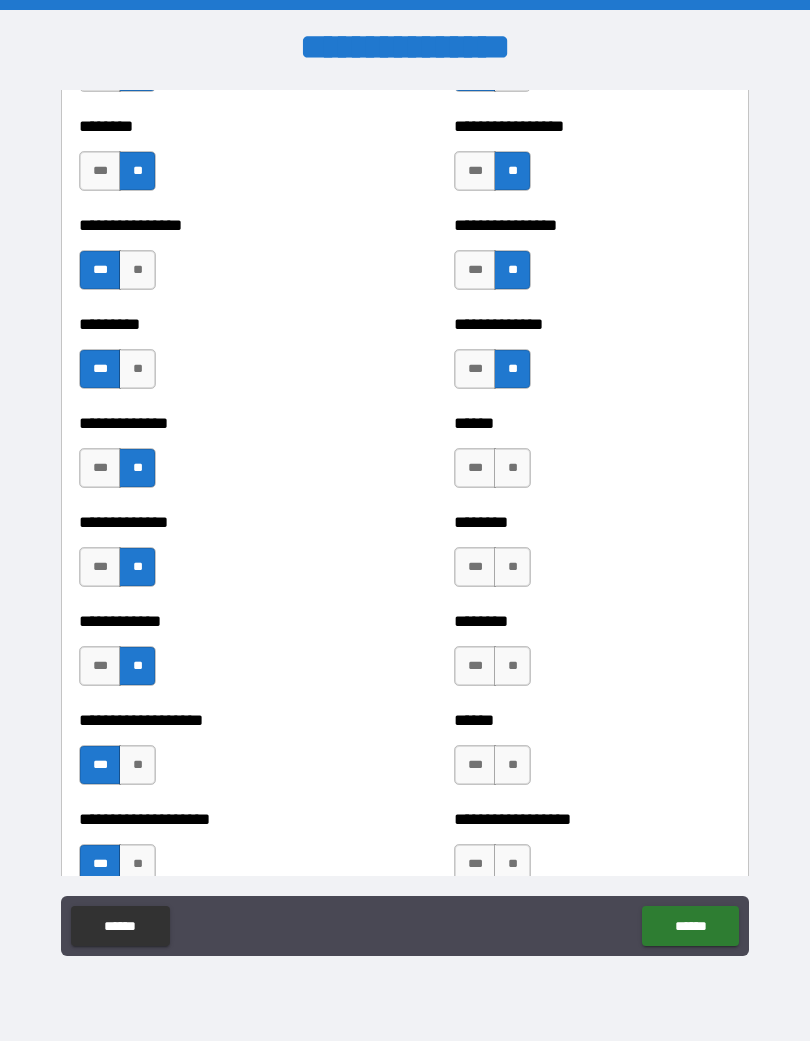 scroll, scrollTop: 1064, scrollLeft: 0, axis: vertical 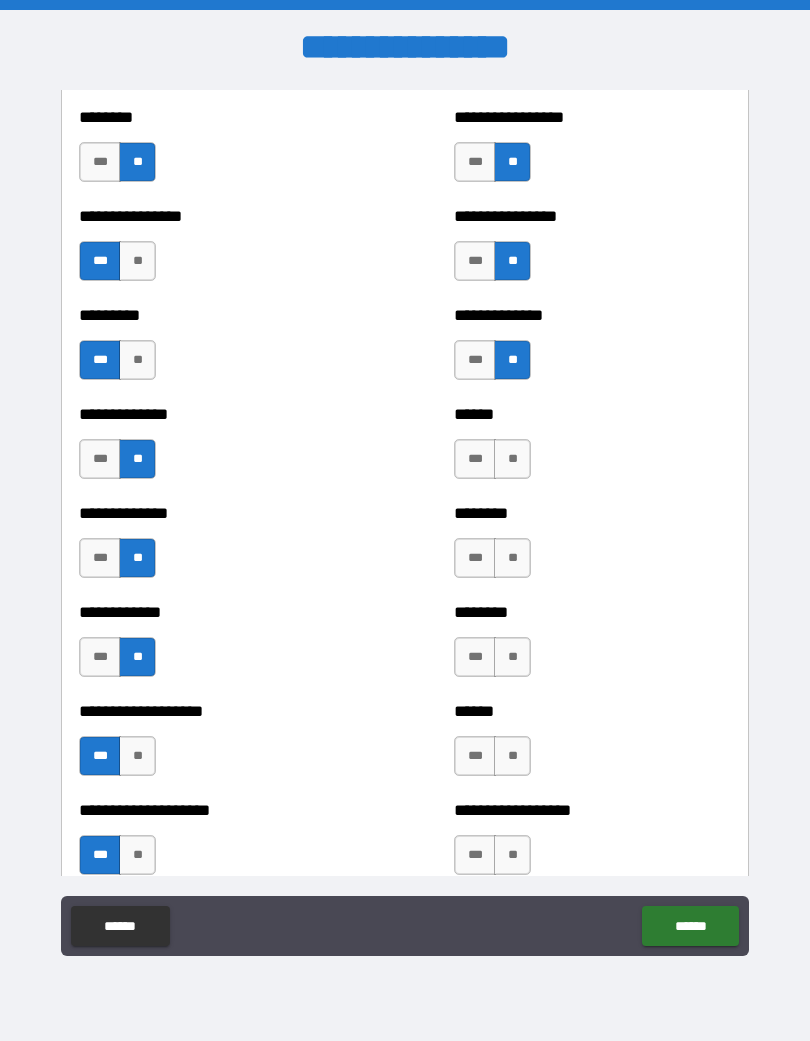 click on "***" at bounding box center [475, 459] 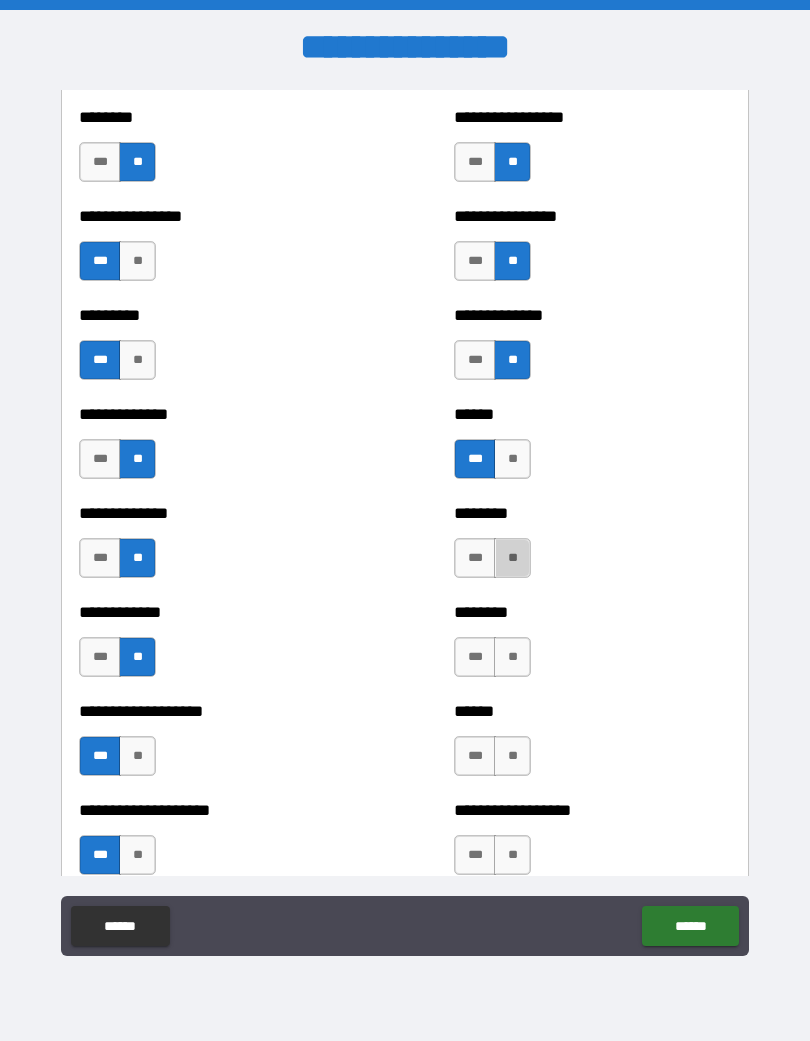 click on "**" at bounding box center [512, 558] 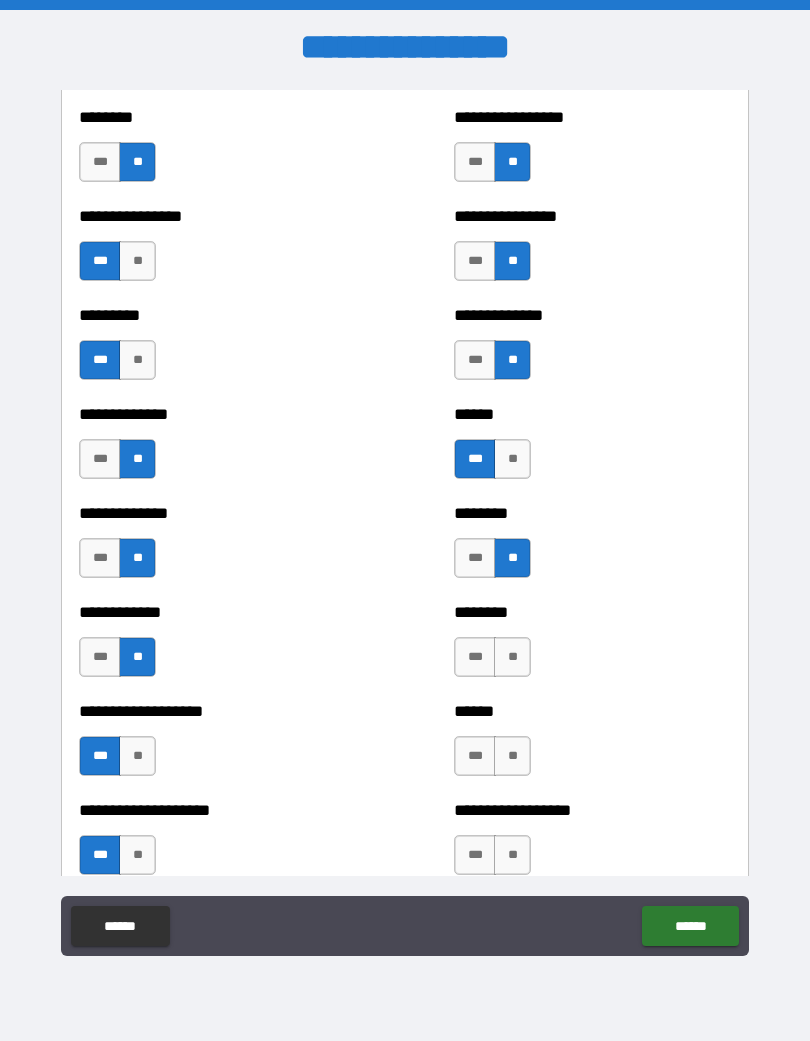 click on "**" at bounding box center (512, 657) 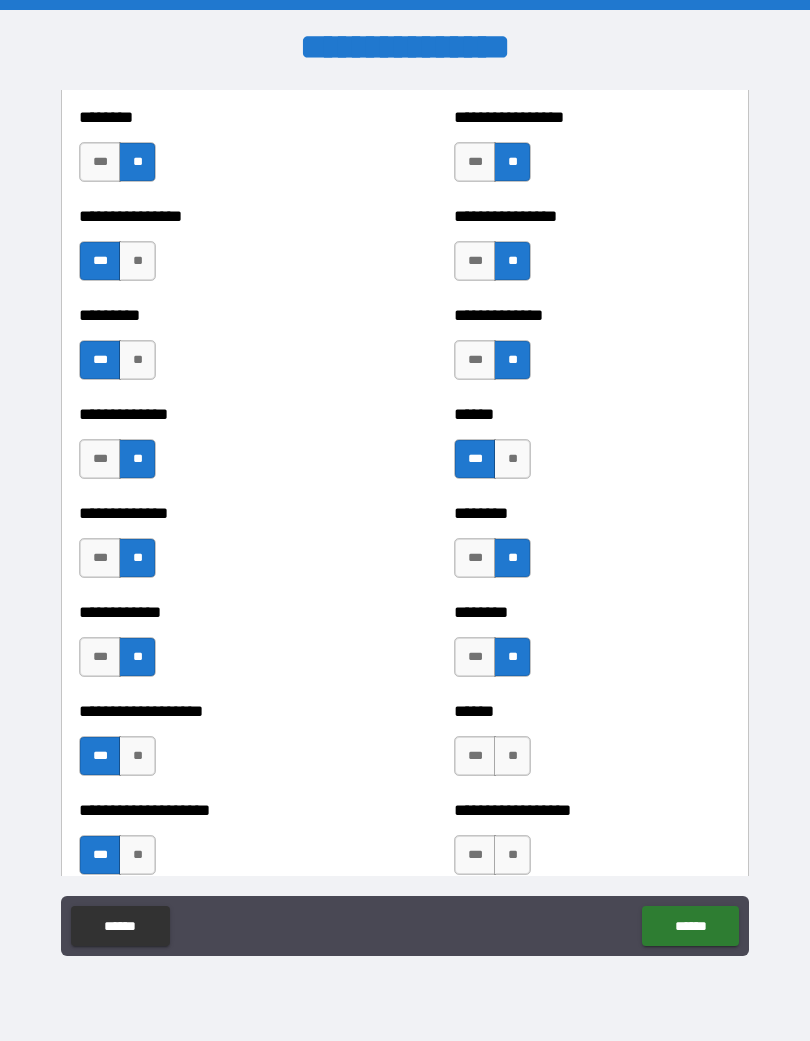 click on "**" at bounding box center [512, 756] 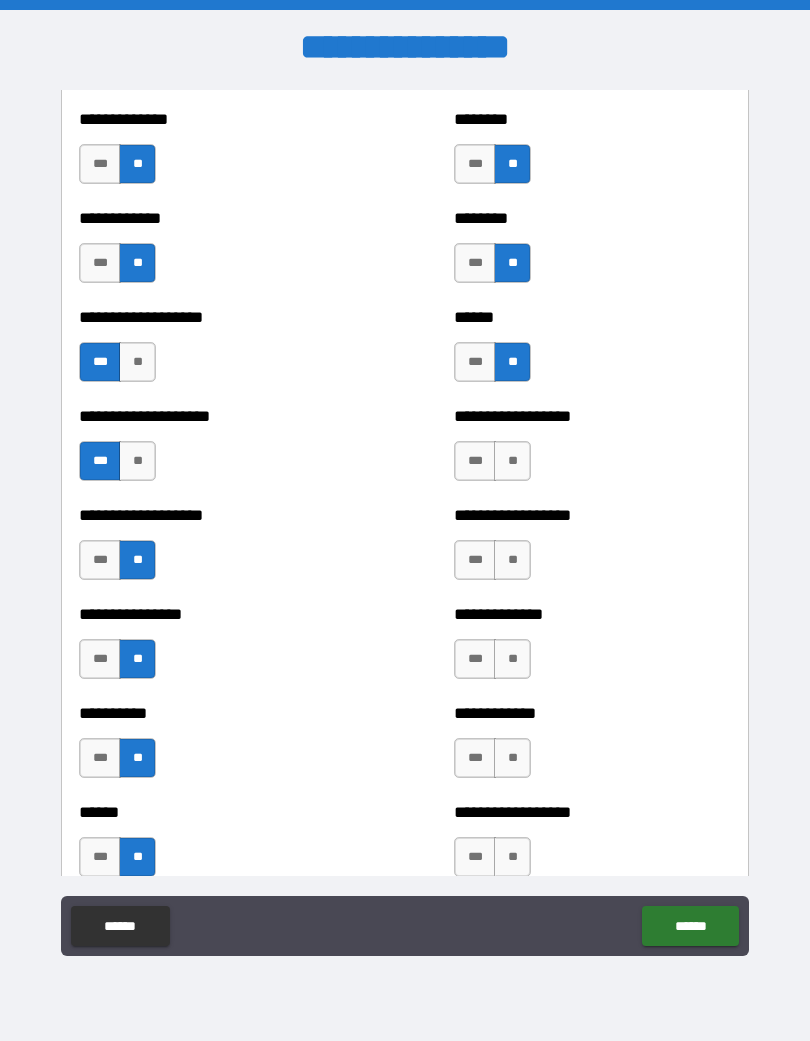 scroll, scrollTop: 1458, scrollLeft: 0, axis: vertical 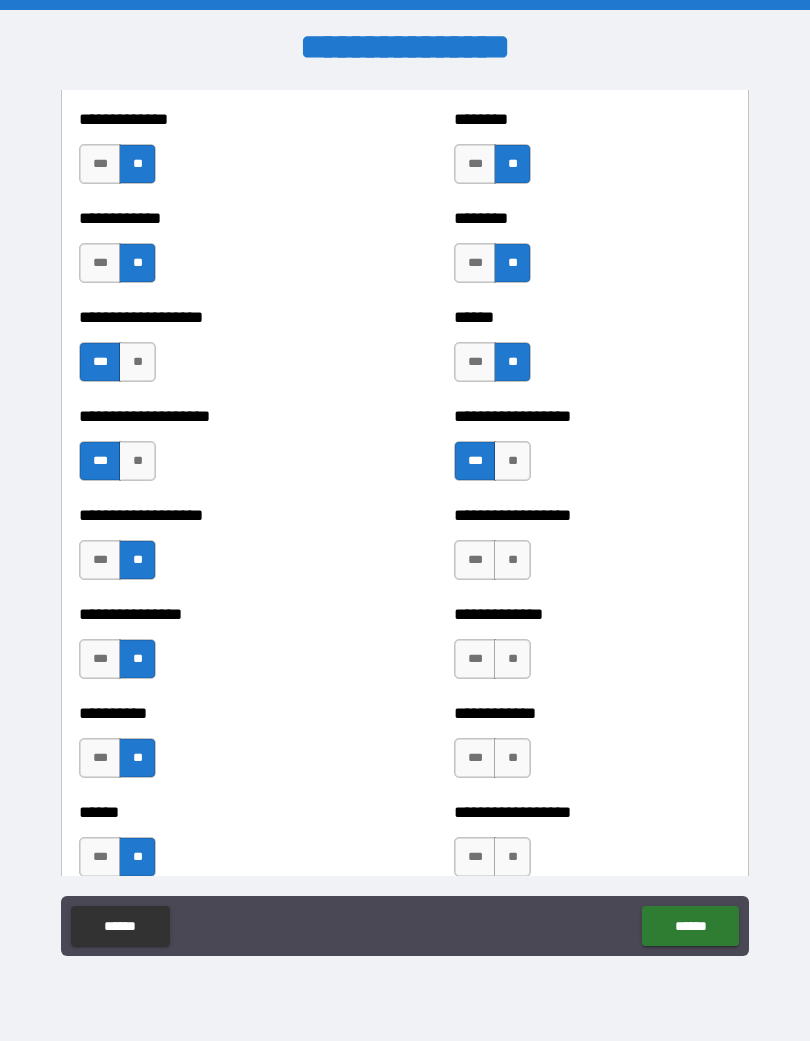 click on "**" at bounding box center (512, 560) 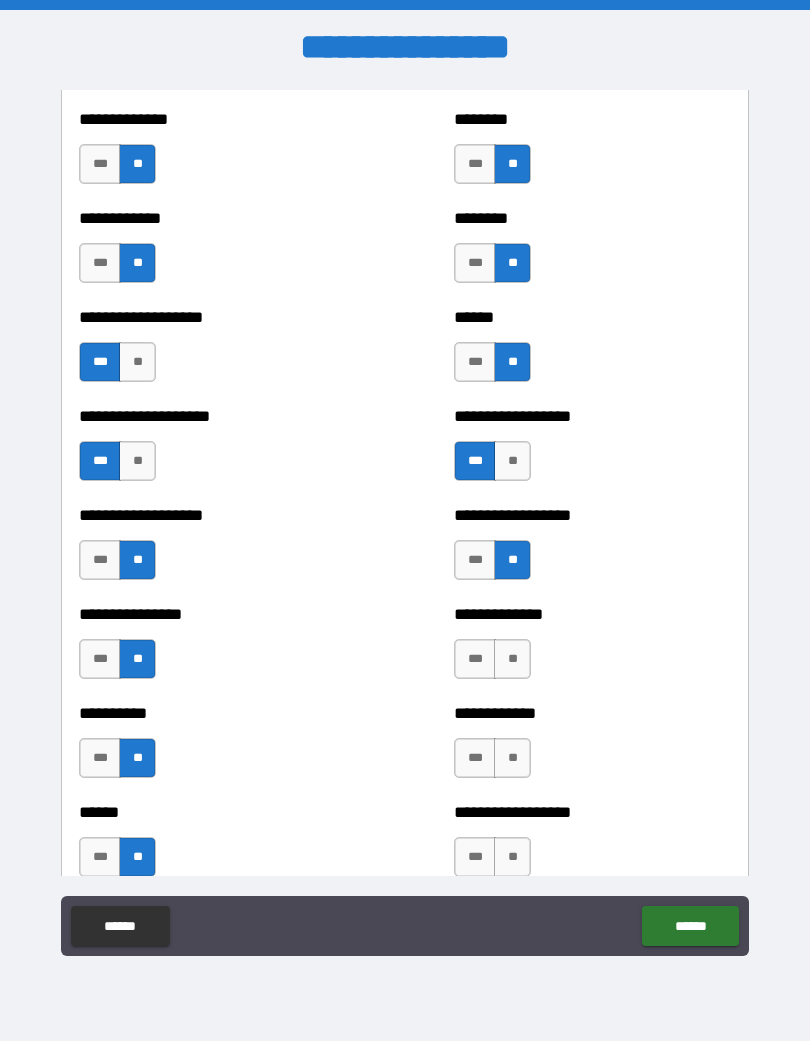 click on "**" at bounding box center (512, 659) 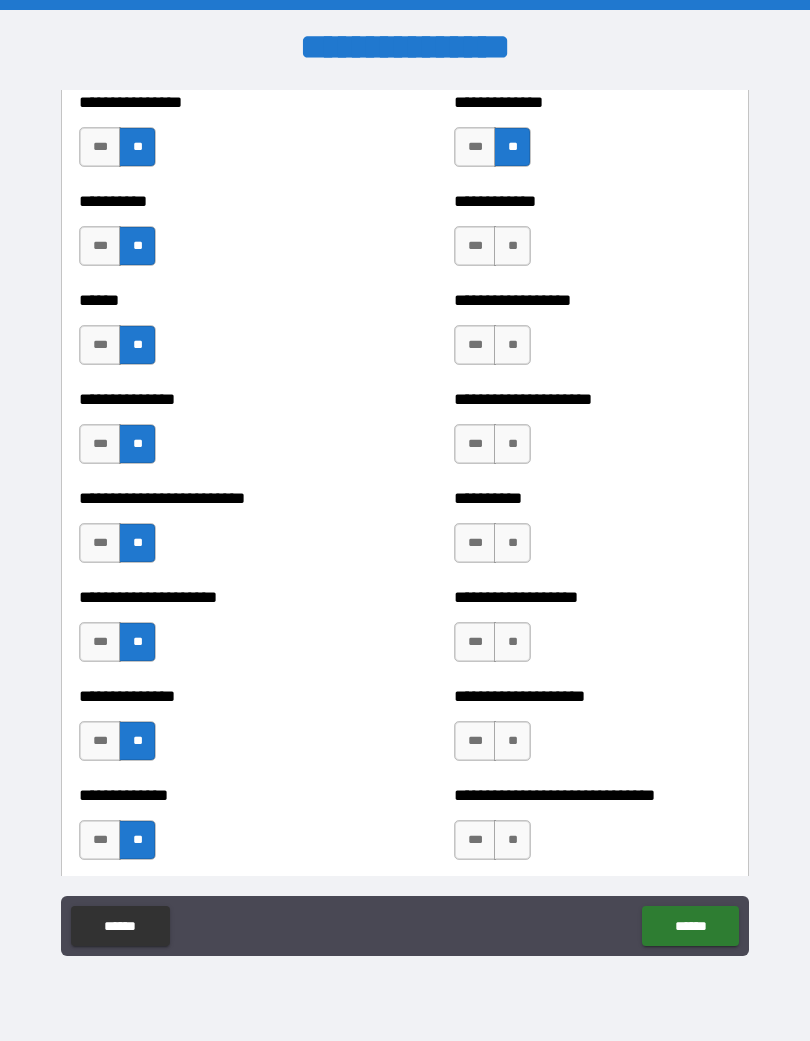 scroll, scrollTop: 1972, scrollLeft: 0, axis: vertical 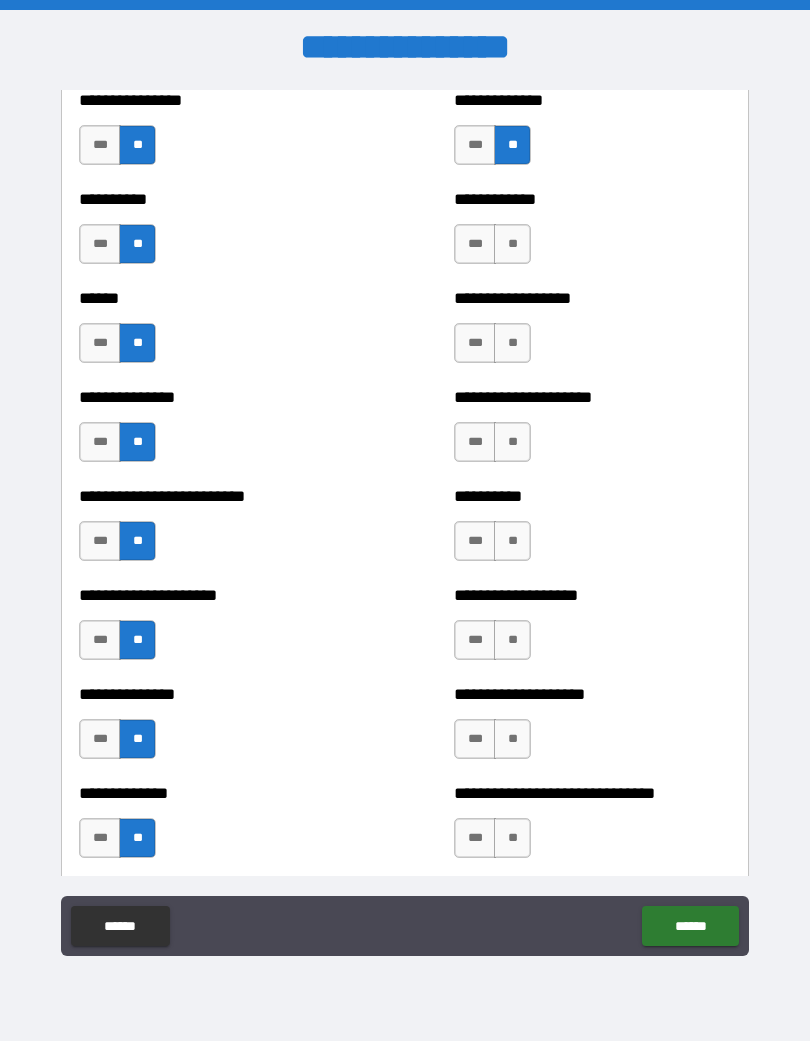 click on "**" at bounding box center [512, 244] 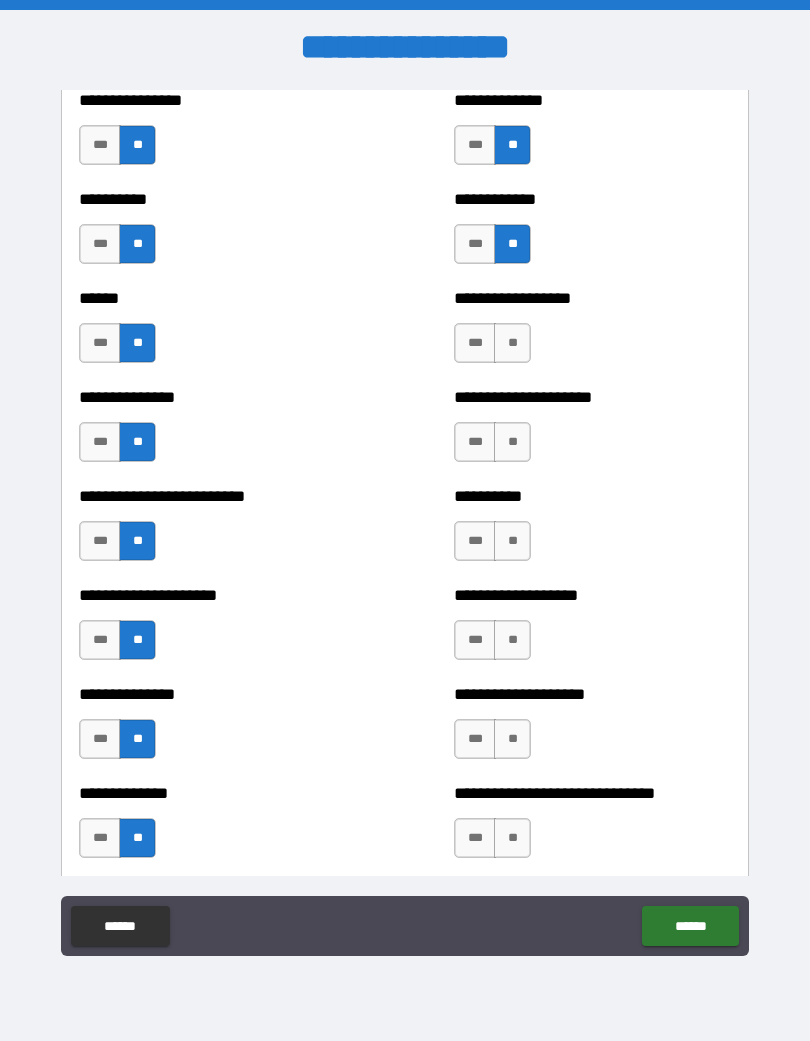 click on "**" at bounding box center [512, 343] 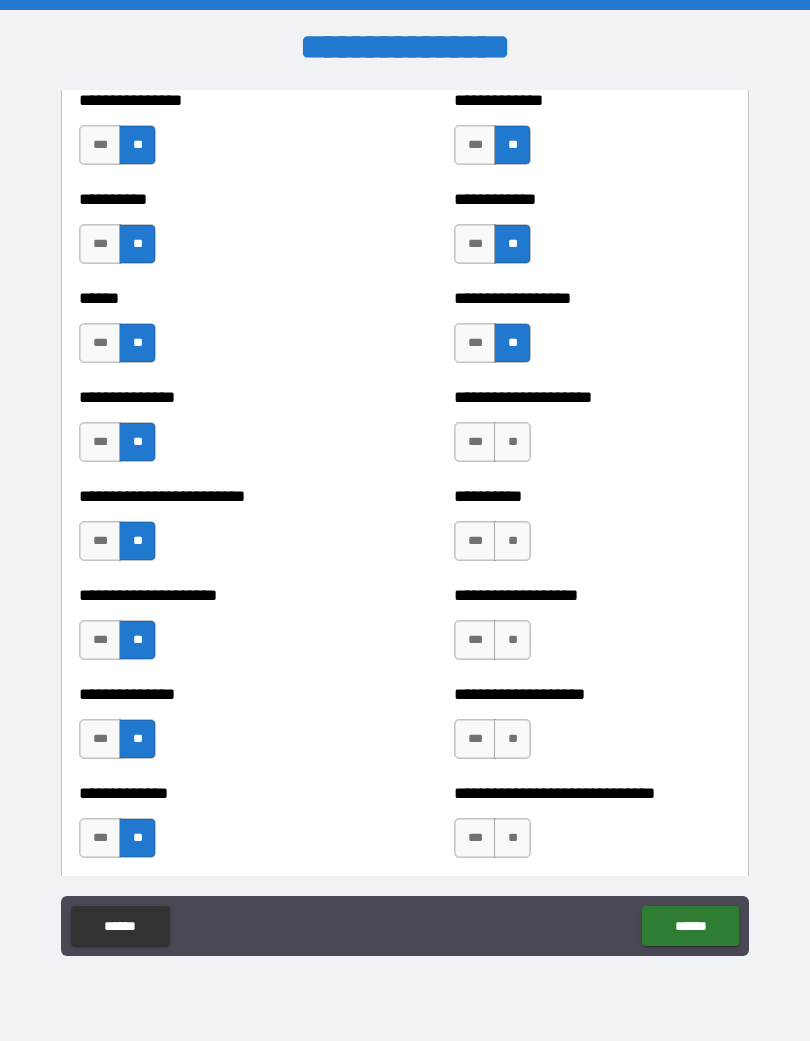 click on "**" at bounding box center [512, 442] 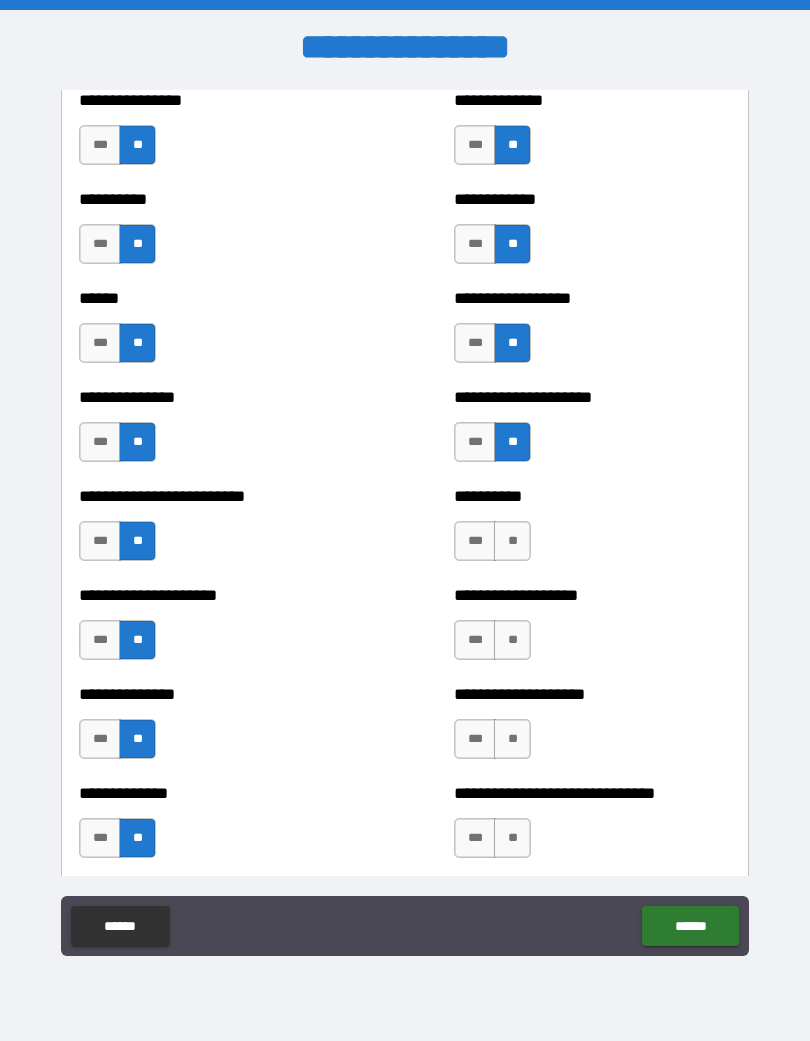 click on "**" at bounding box center (512, 541) 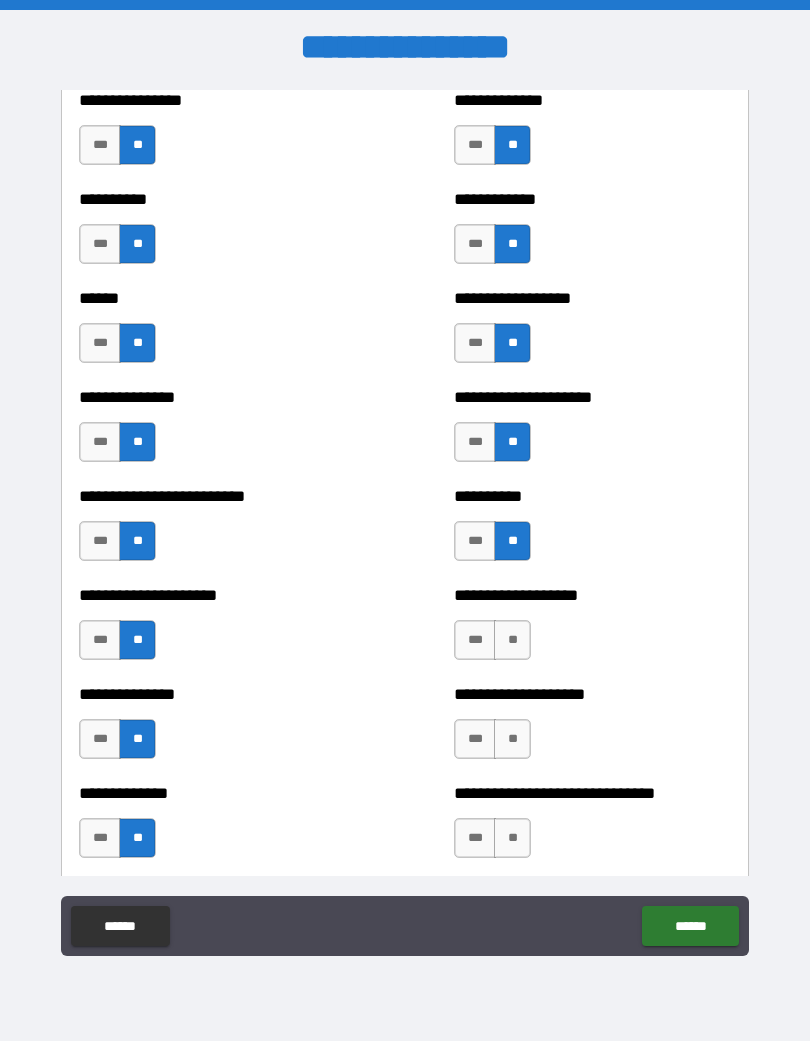 click on "**" at bounding box center [512, 640] 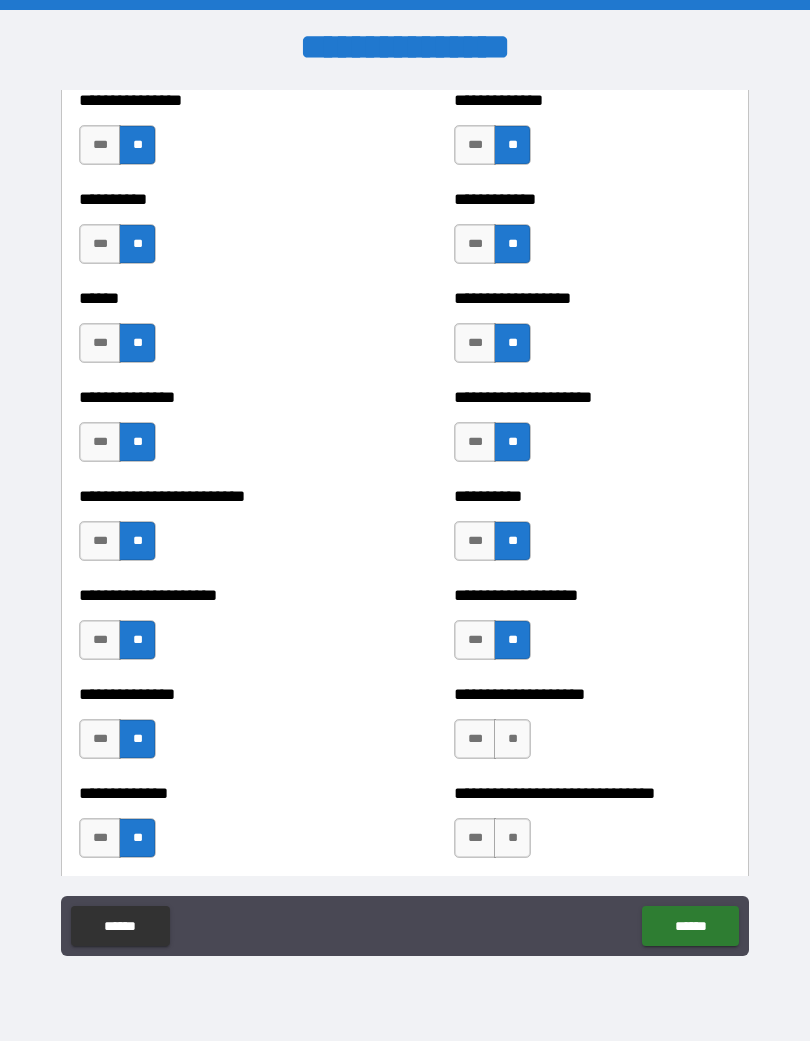 click on "**" at bounding box center [512, 739] 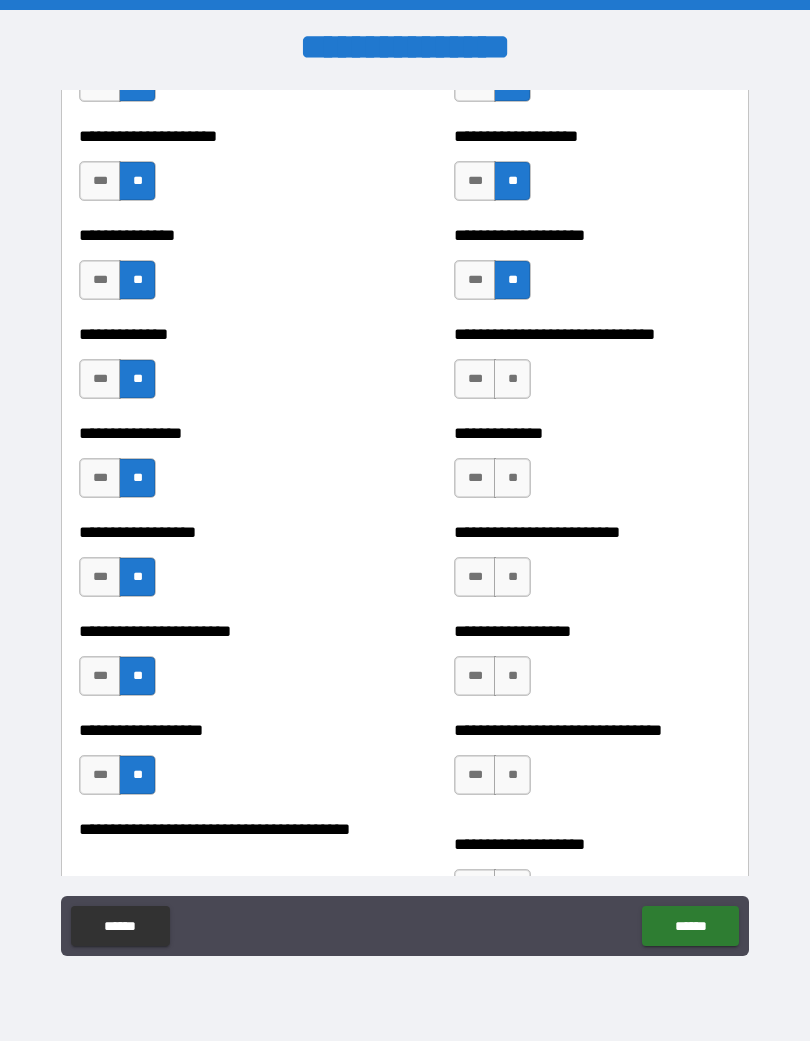 scroll, scrollTop: 2437, scrollLeft: 0, axis: vertical 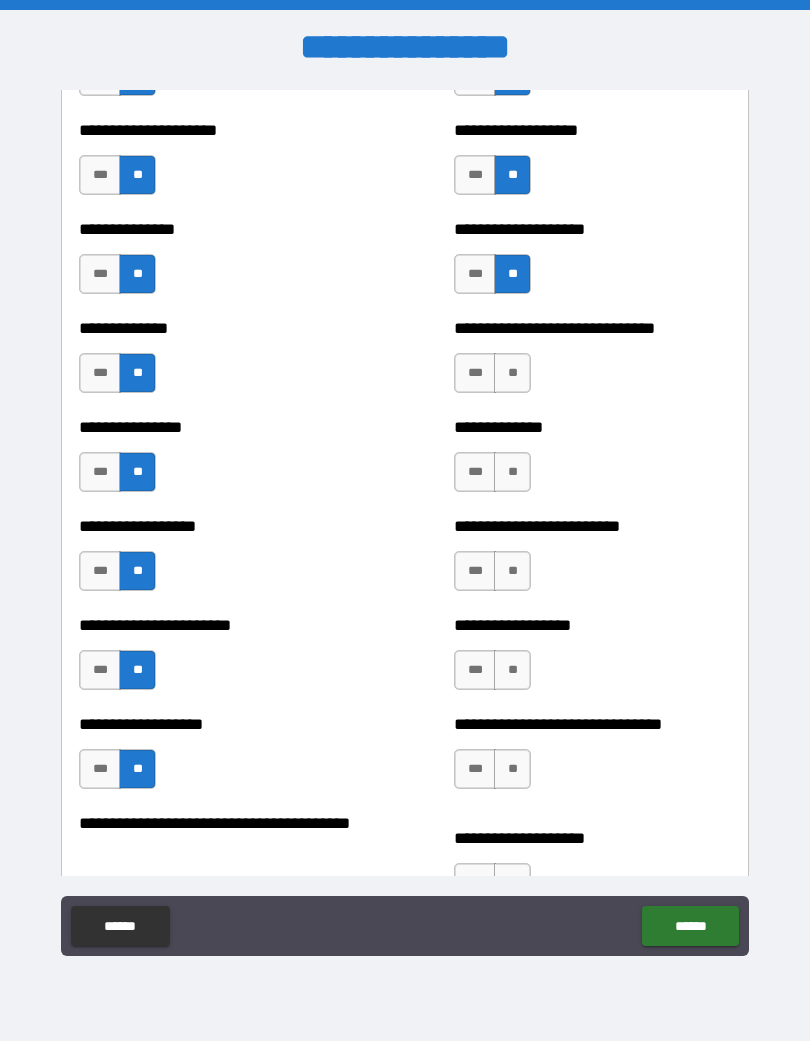 click on "**" at bounding box center (512, 373) 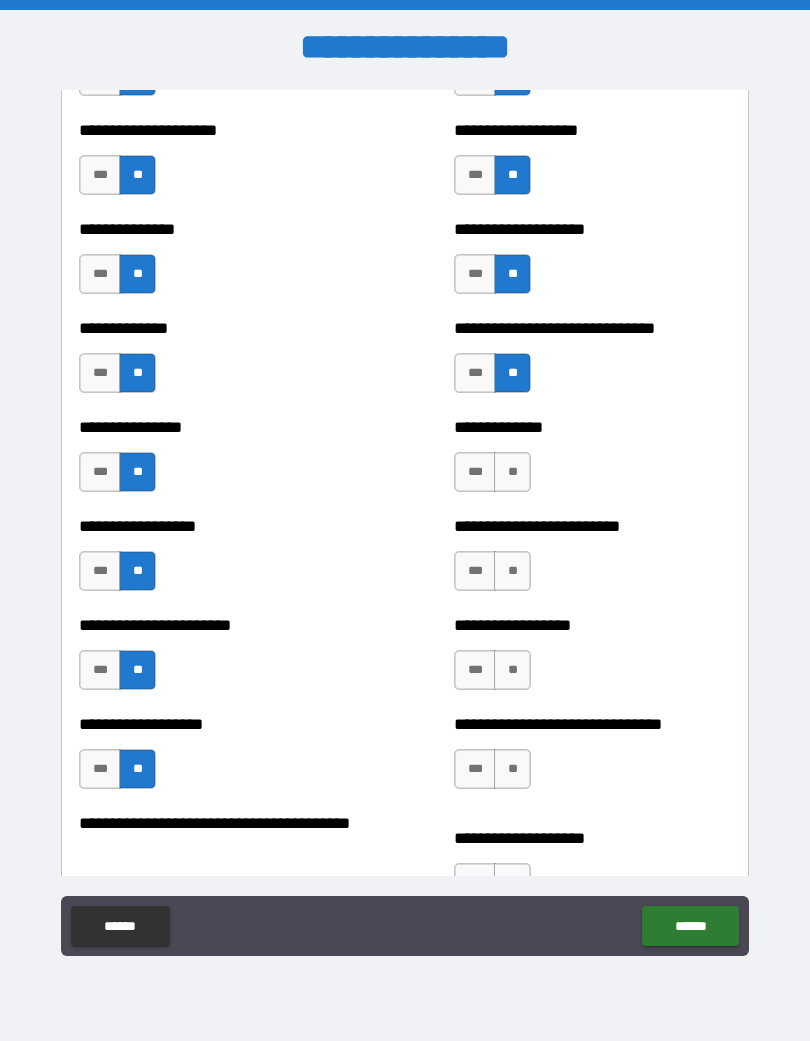 click on "**" at bounding box center [512, 472] 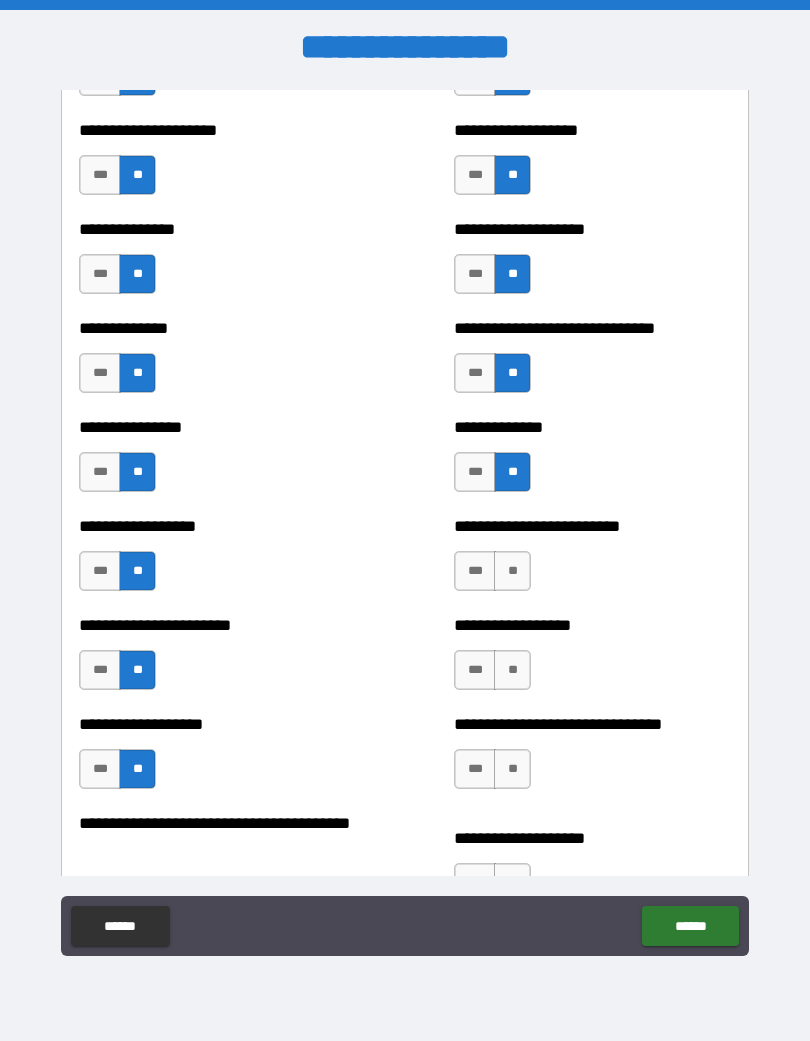 click on "**" at bounding box center [512, 571] 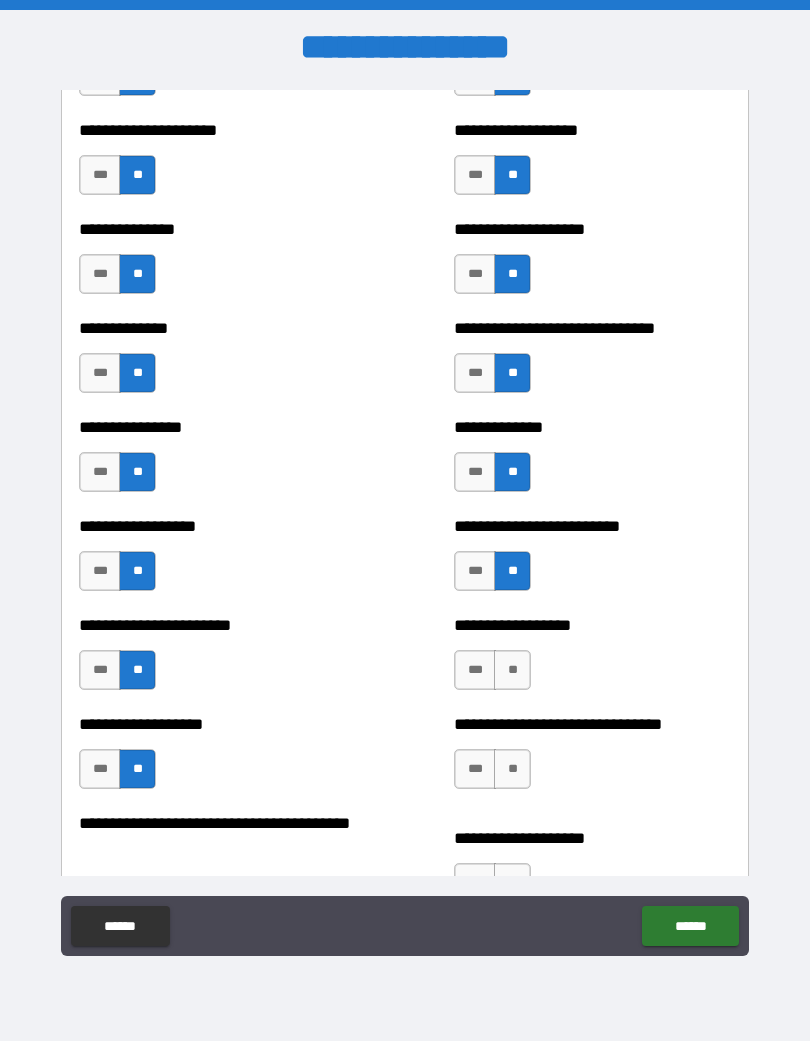 click on "**" at bounding box center (512, 670) 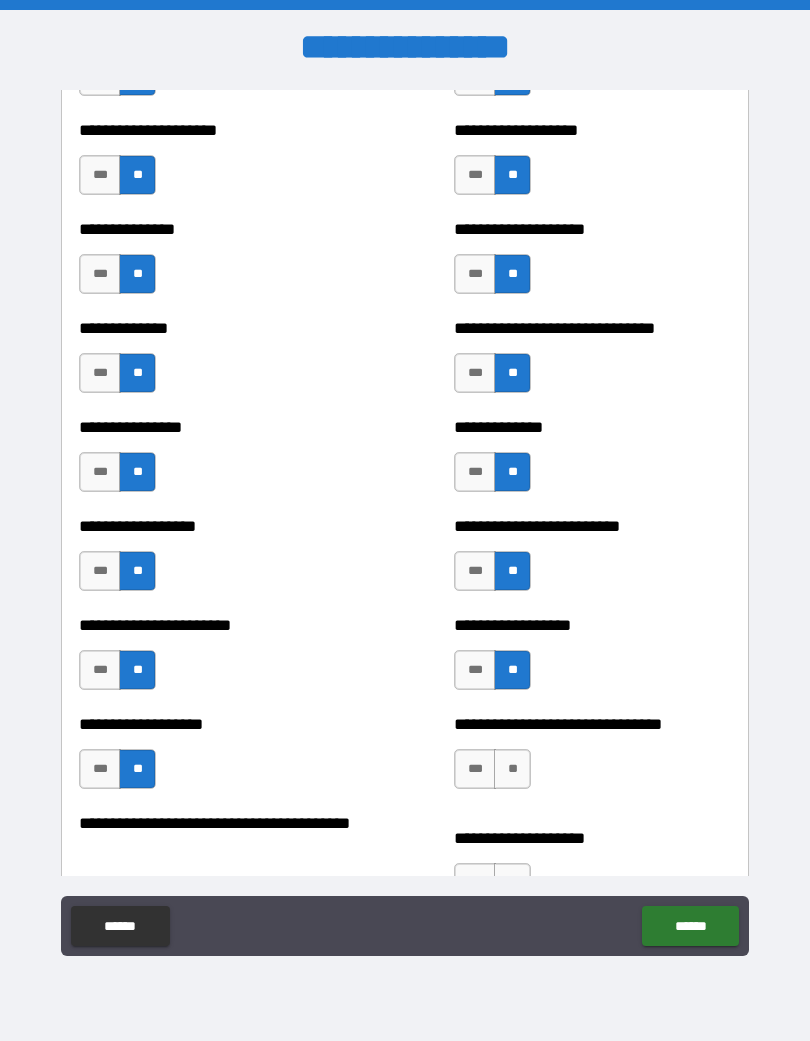 click on "**" at bounding box center [512, 769] 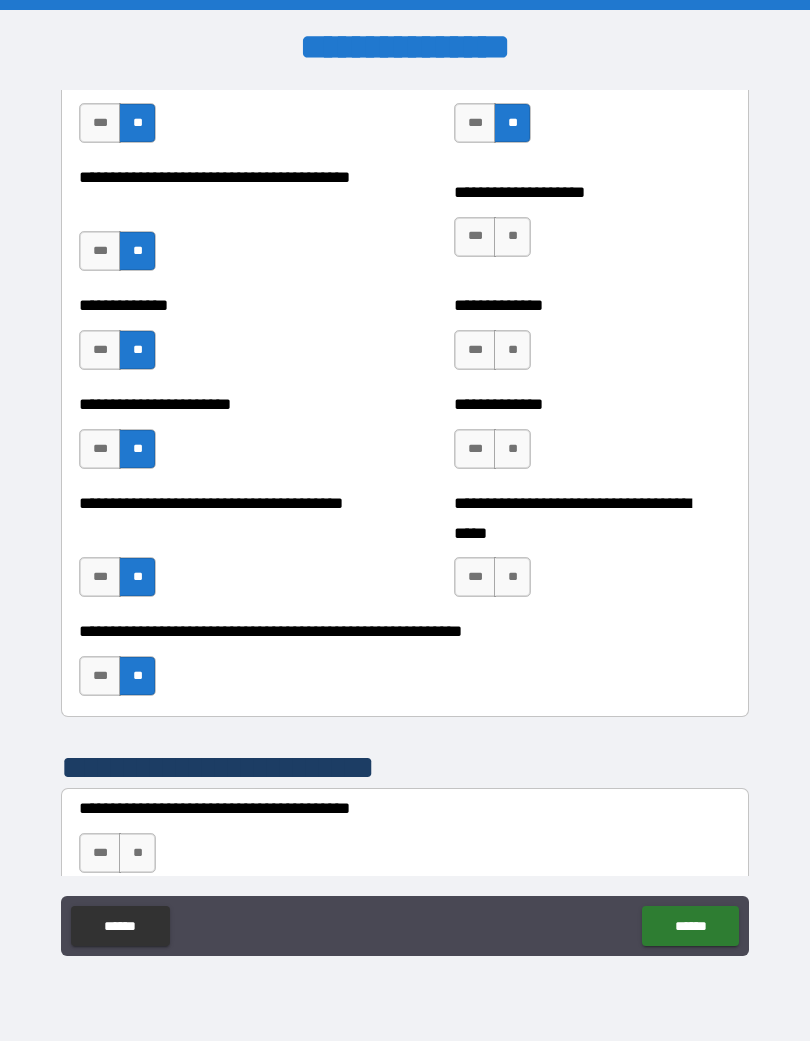 scroll, scrollTop: 3086, scrollLeft: 0, axis: vertical 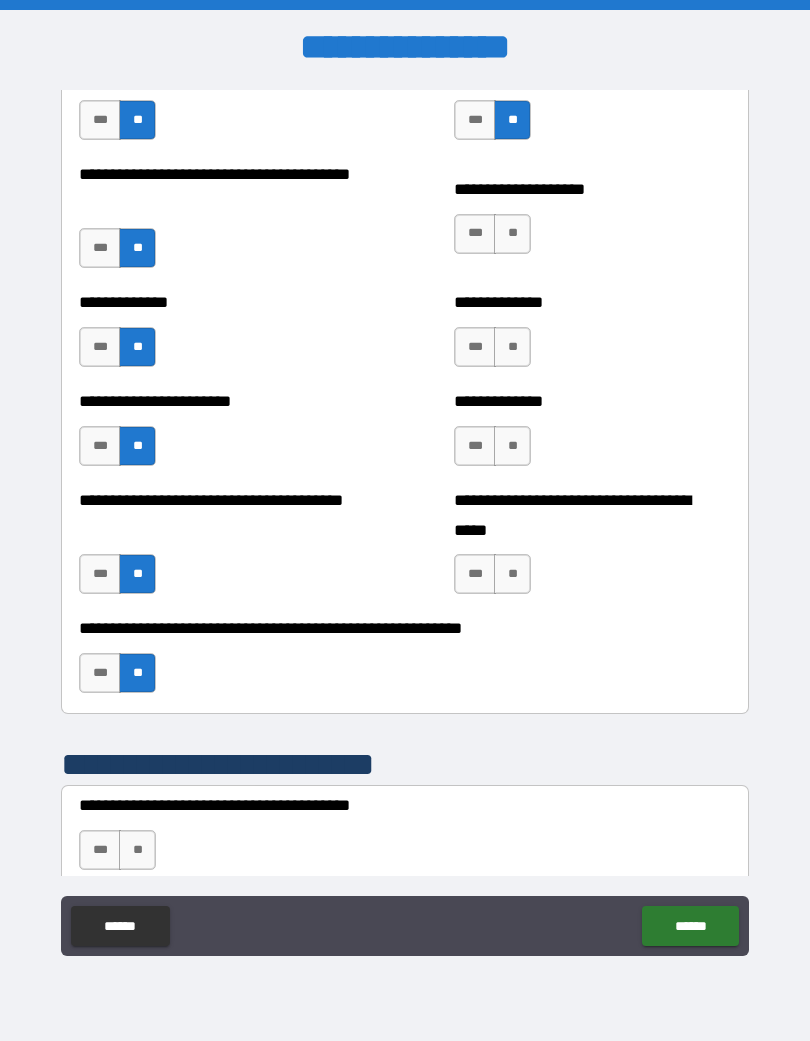 click on "**" at bounding box center [512, 234] 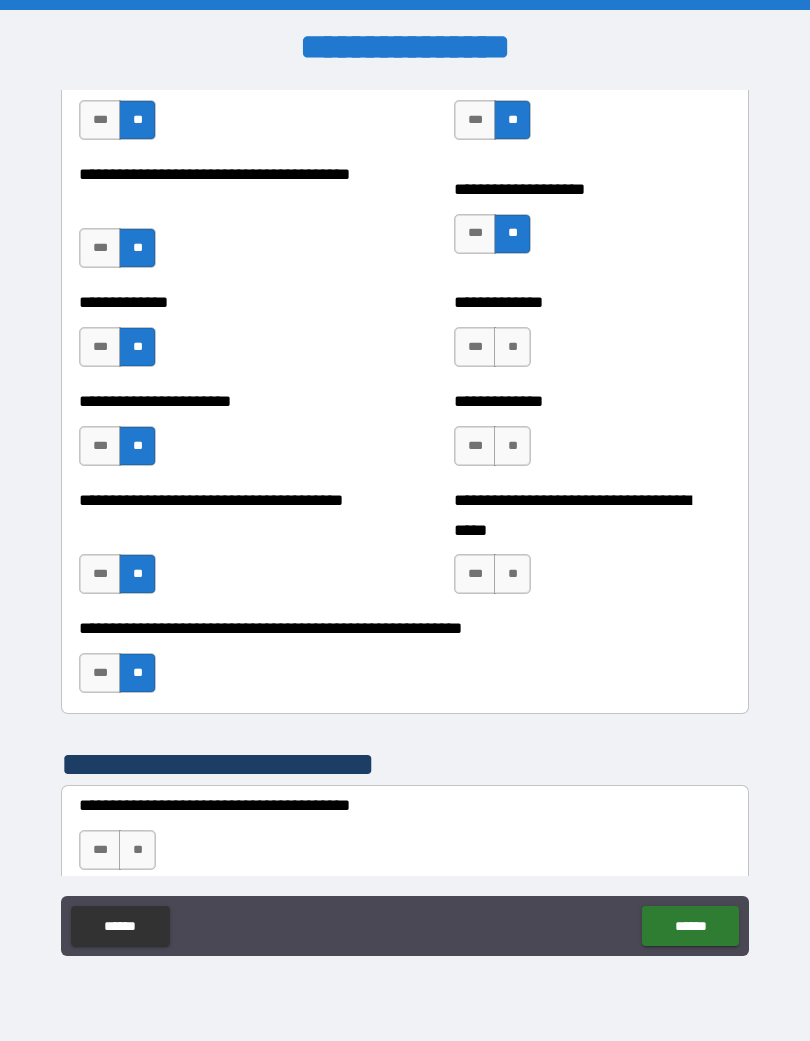 click on "**" at bounding box center [512, 347] 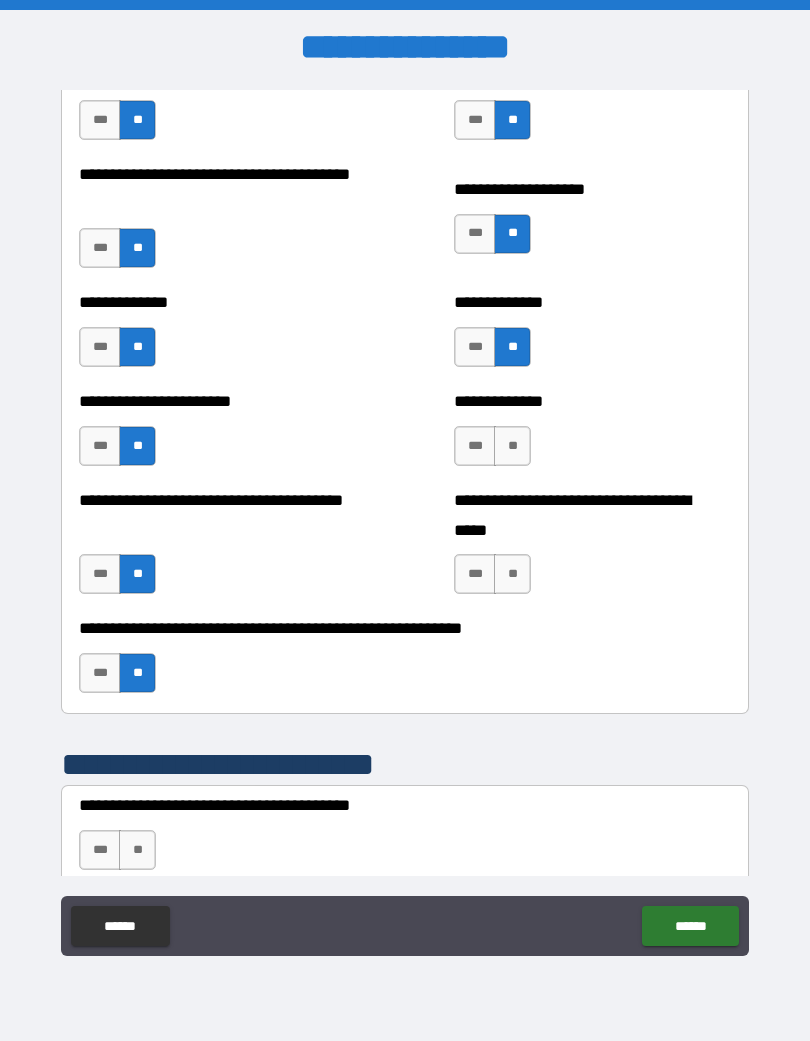 click on "**" at bounding box center [512, 446] 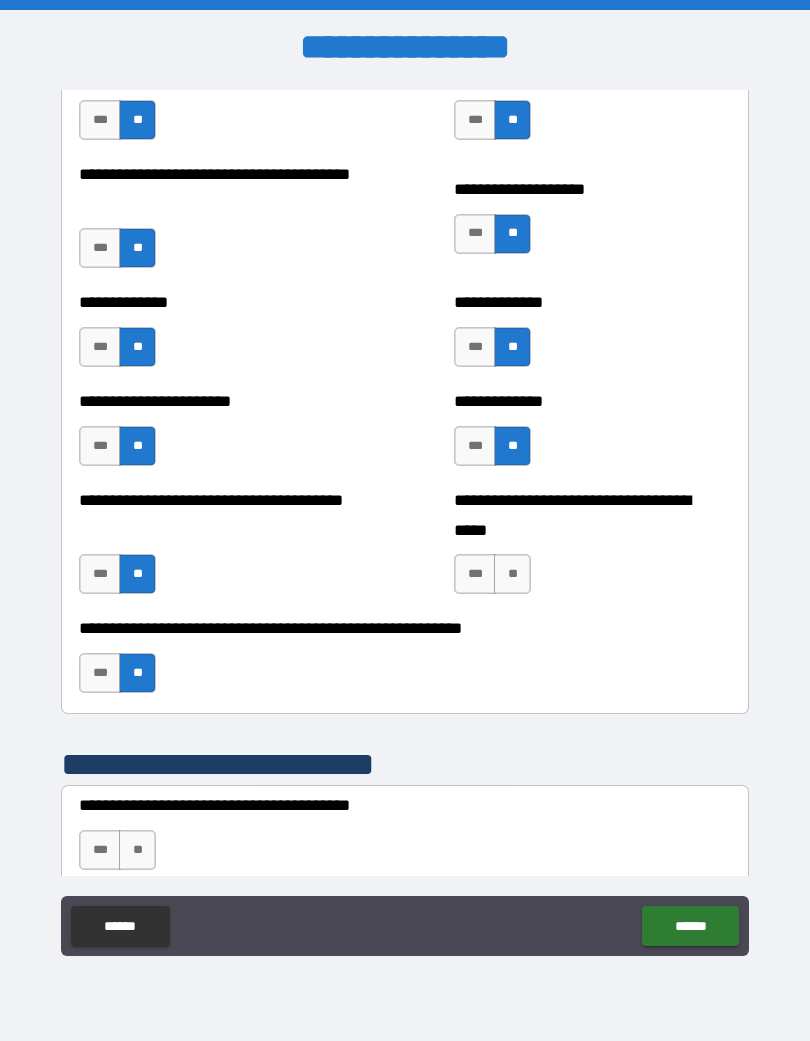 click on "***" at bounding box center (475, 574) 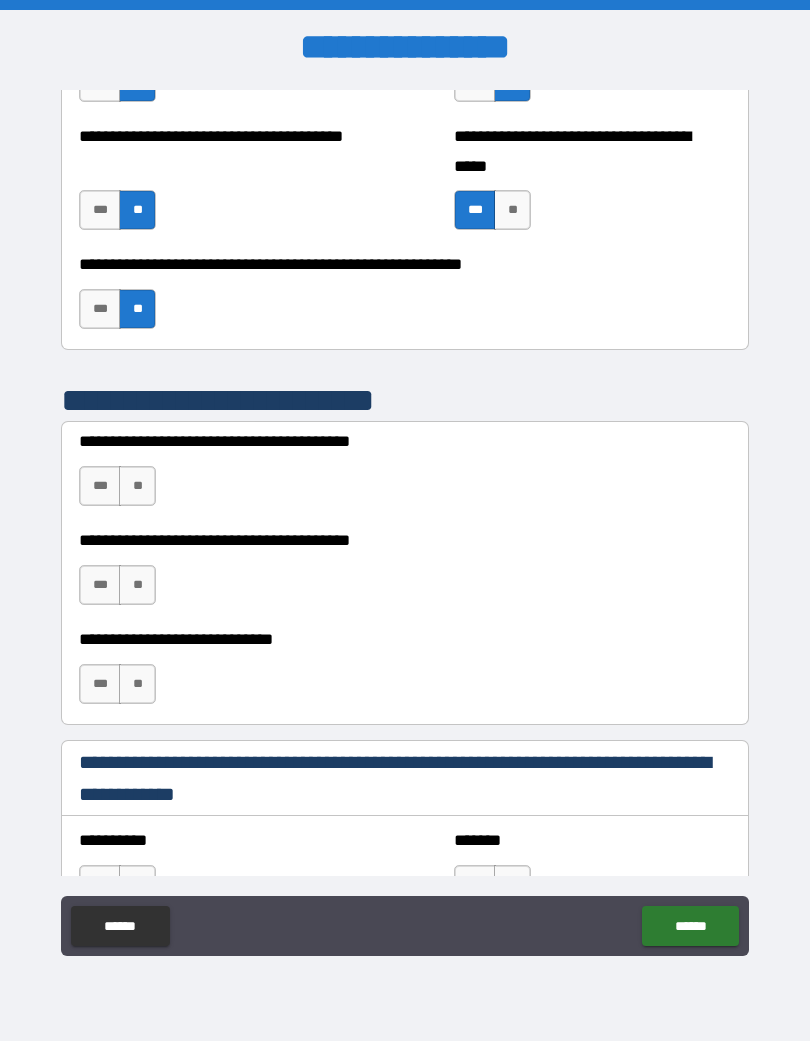 scroll, scrollTop: 3451, scrollLeft: 0, axis: vertical 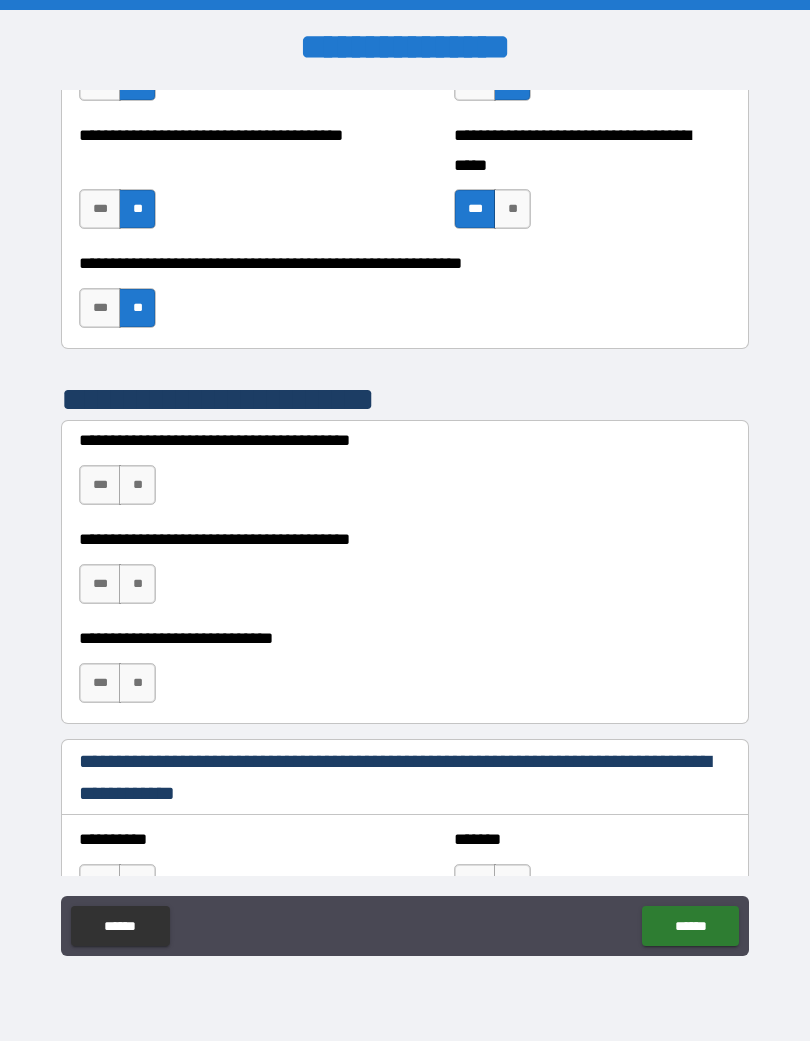 click on "**" at bounding box center [137, 485] 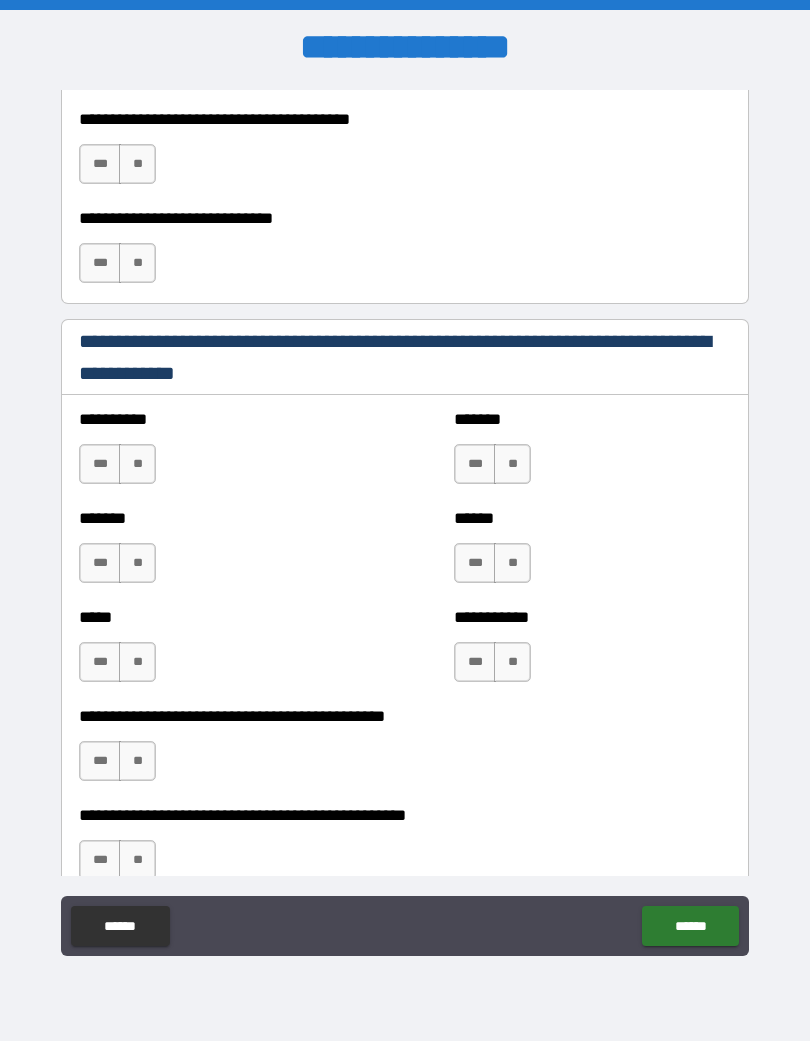 scroll, scrollTop: 3873, scrollLeft: 0, axis: vertical 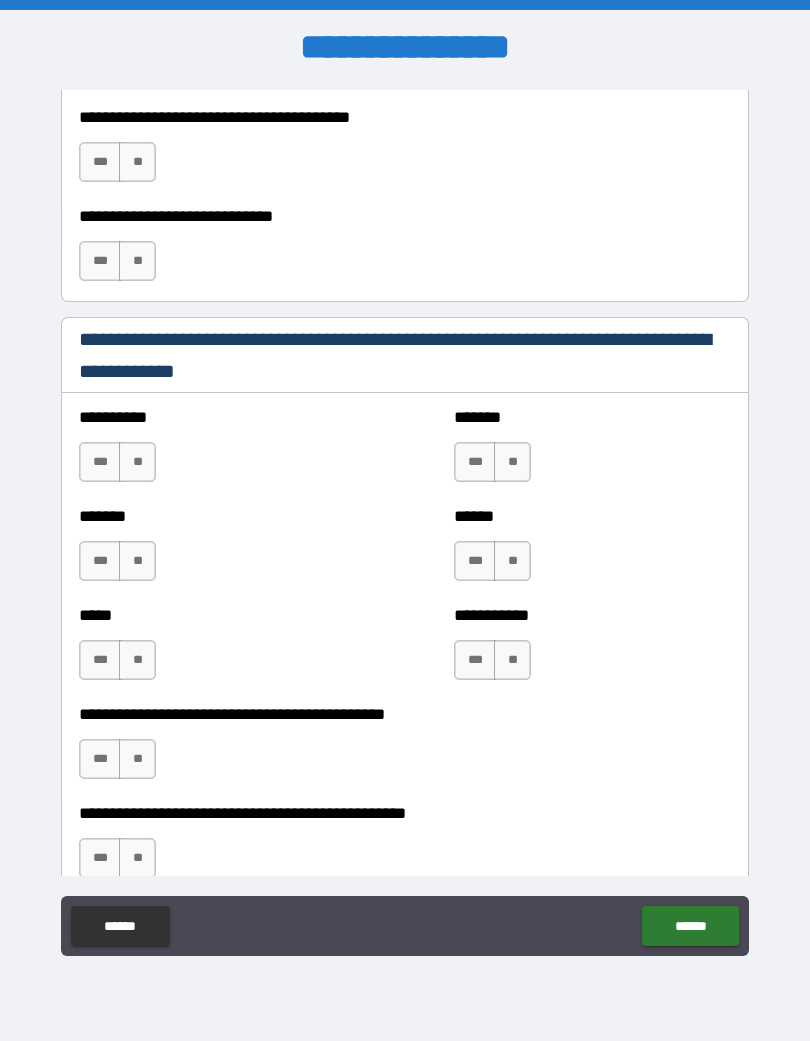 click on "**" at bounding box center (137, 462) 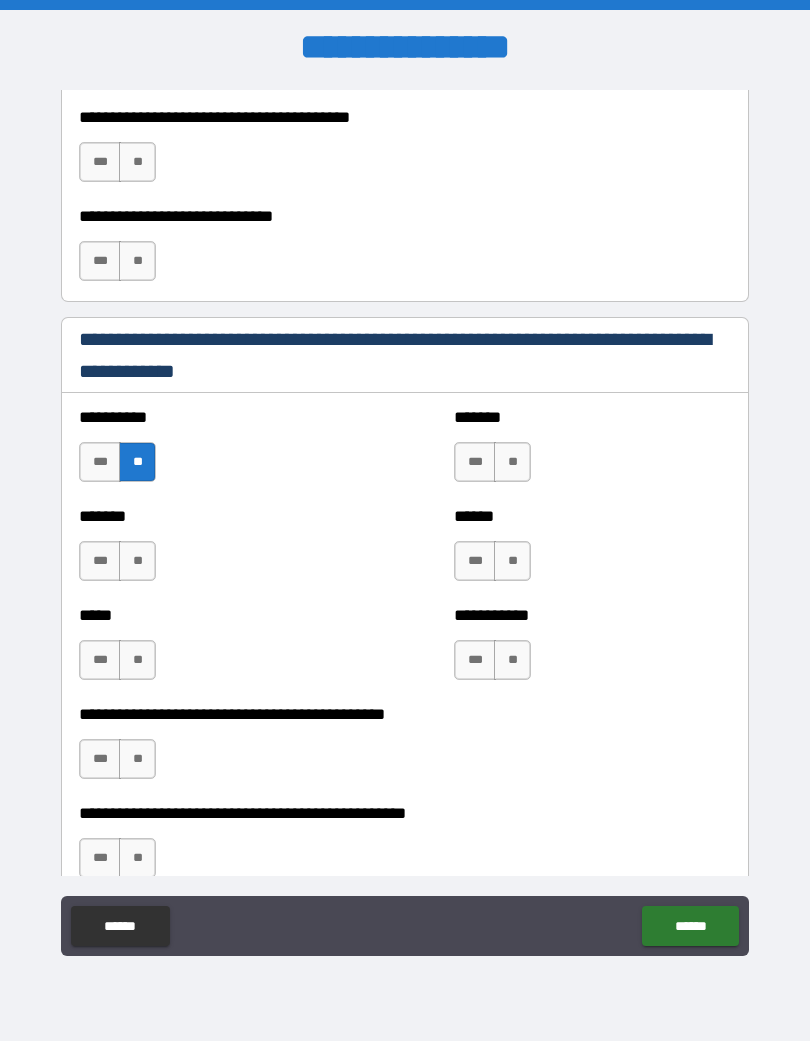 click on "**" at bounding box center [137, 561] 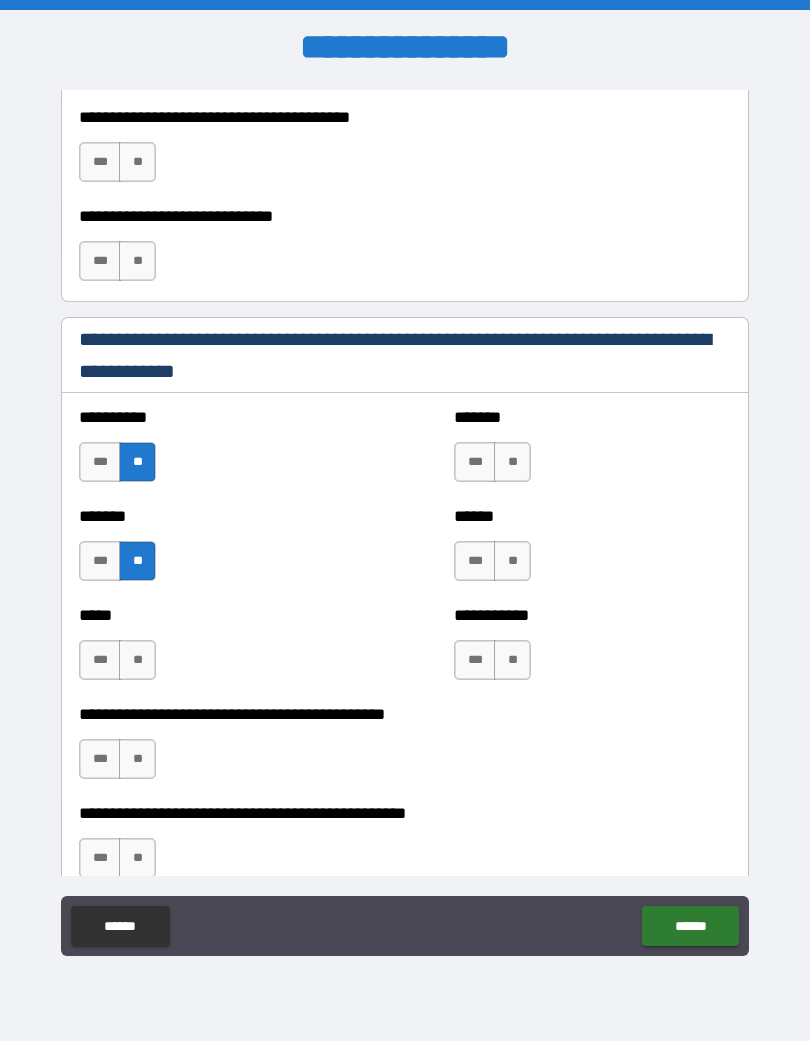 click on "**" at bounding box center (137, 660) 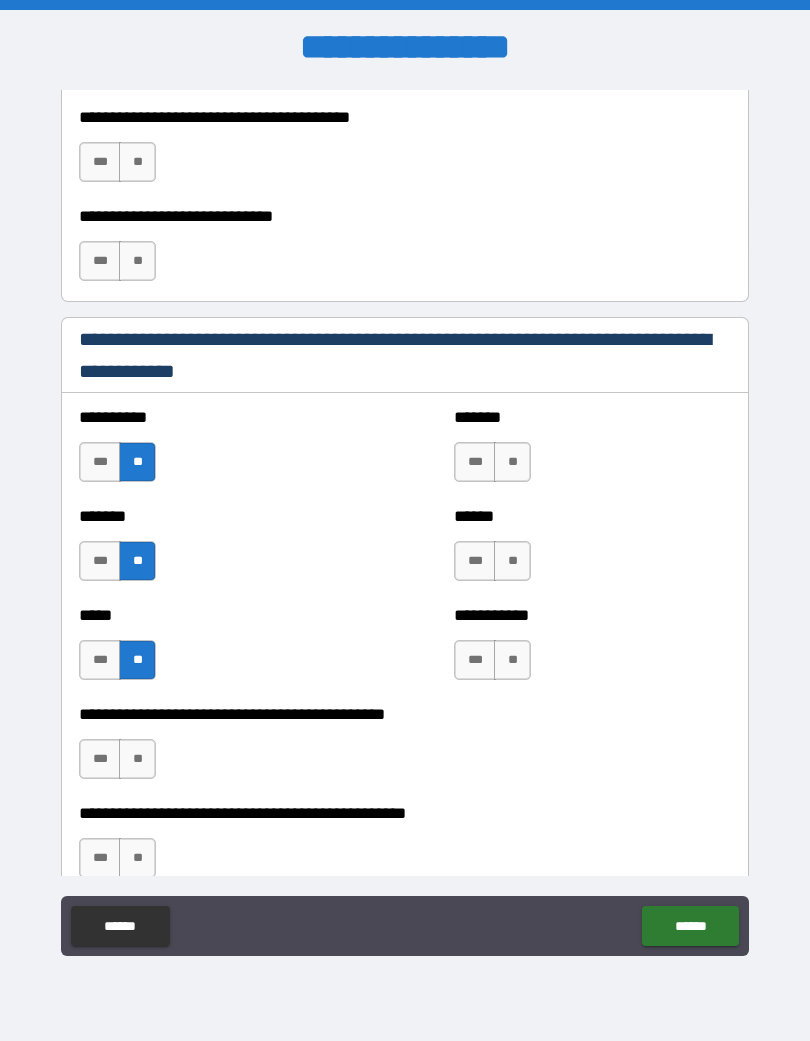 click on "**" at bounding box center [512, 462] 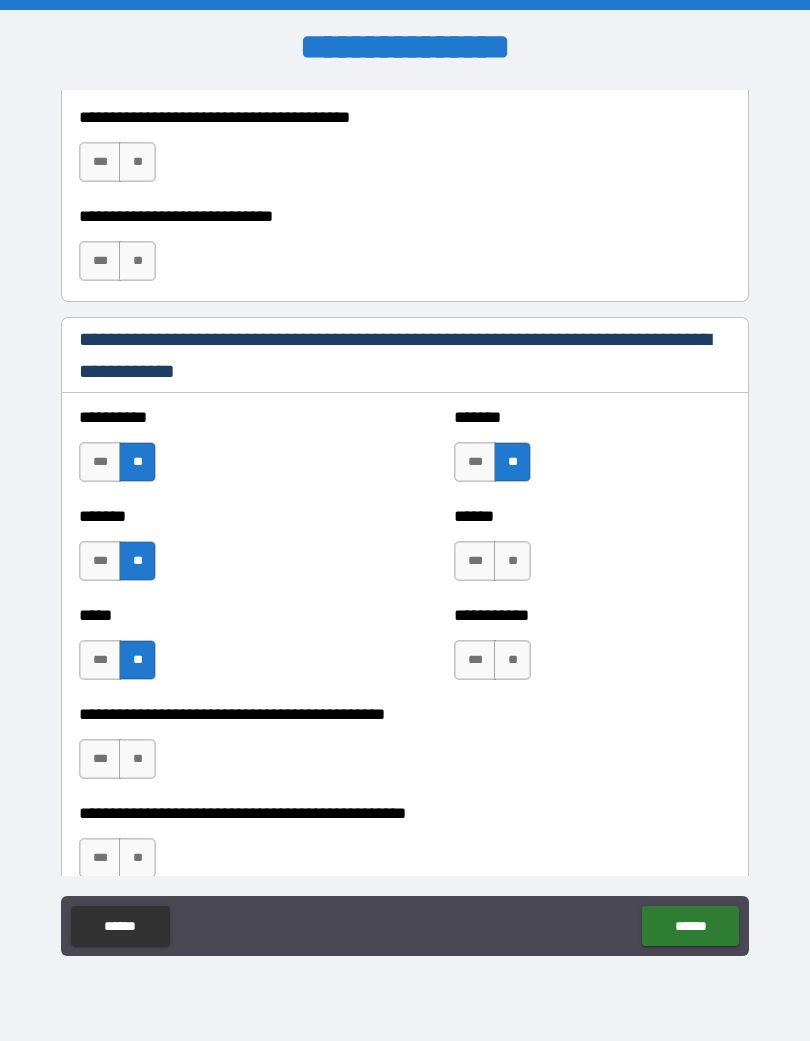 click on "**" at bounding box center [512, 561] 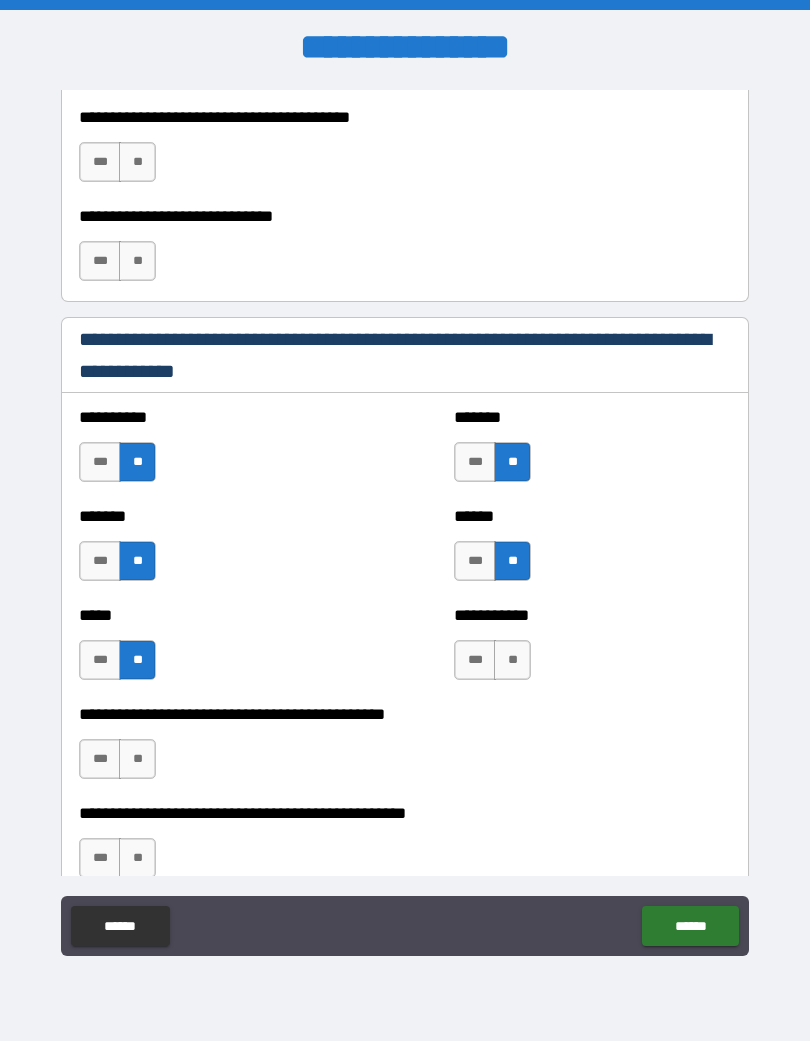 click on "**" at bounding box center [512, 660] 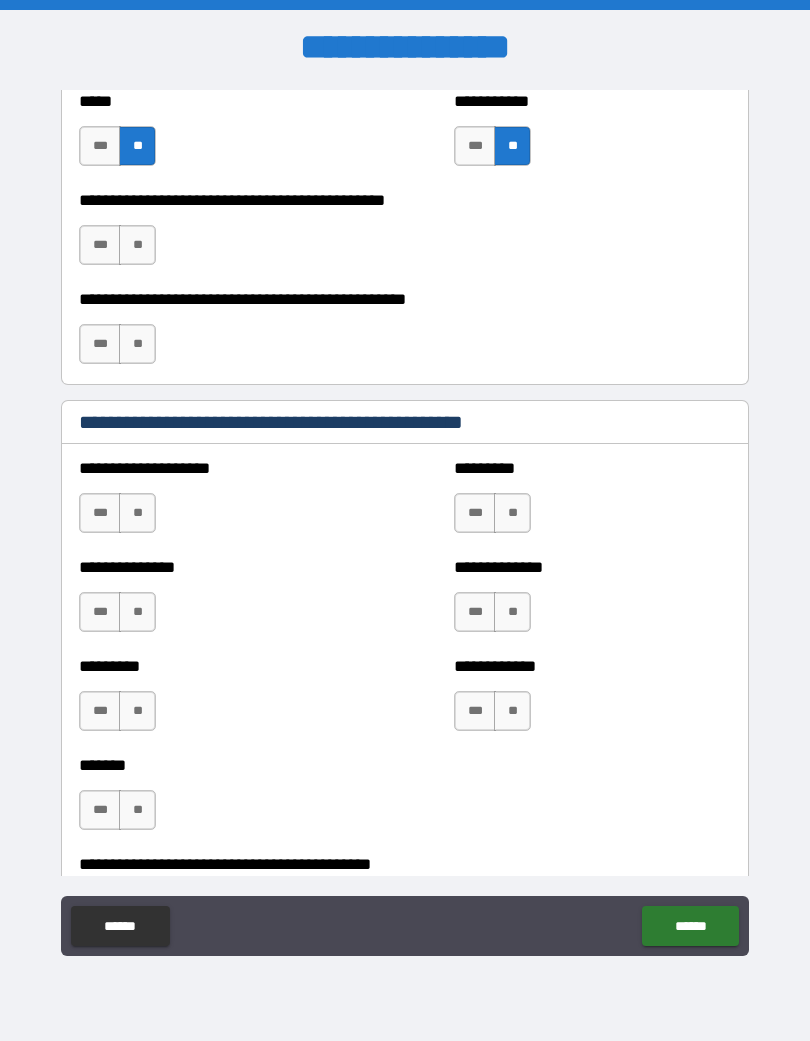 scroll, scrollTop: 4389, scrollLeft: 0, axis: vertical 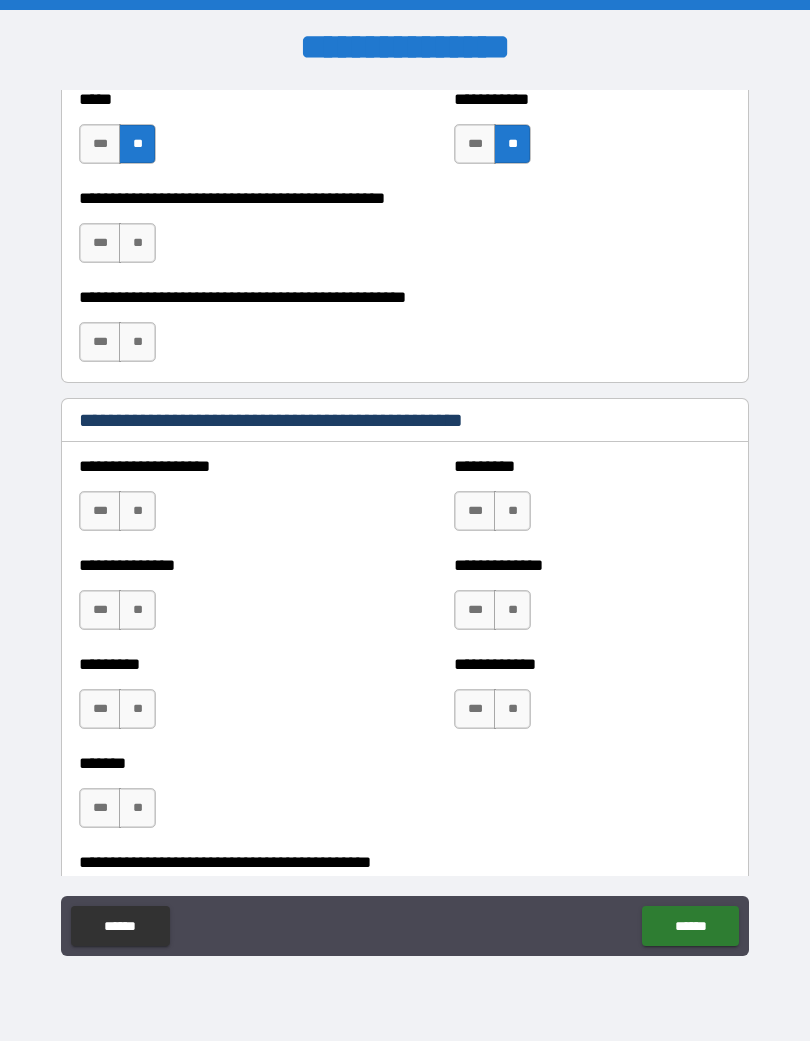 click on "**" at bounding box center [137, 243] 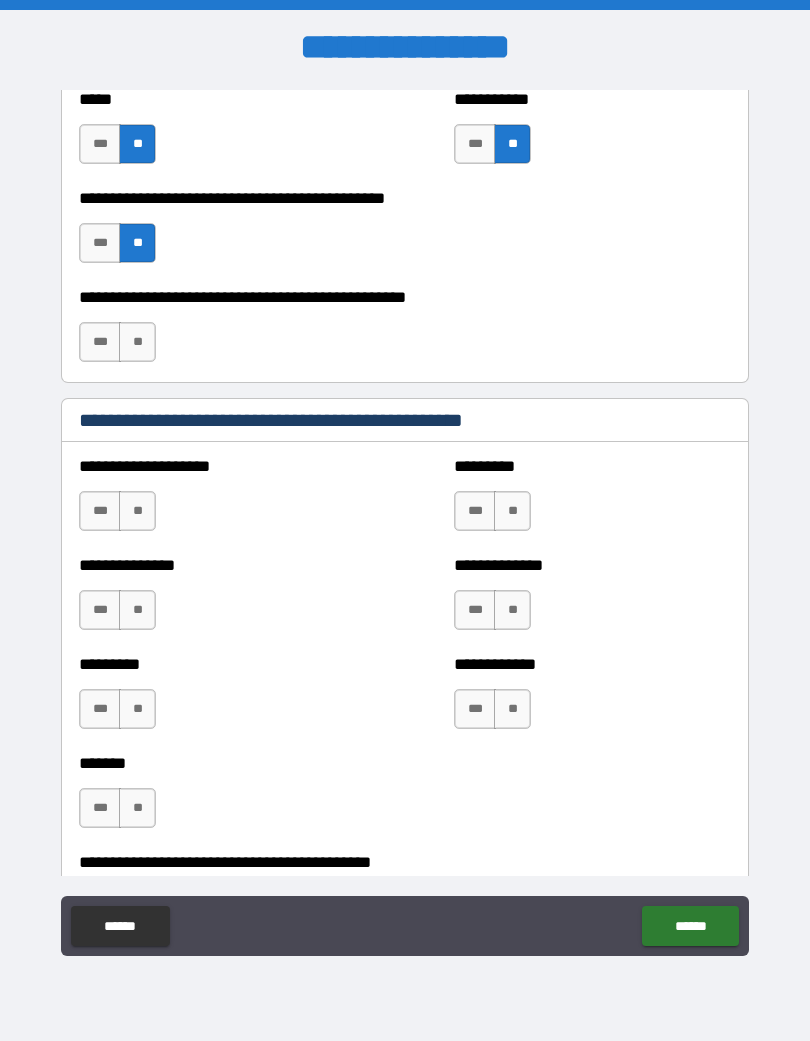 click on "***" at bounding box center [100, 342] 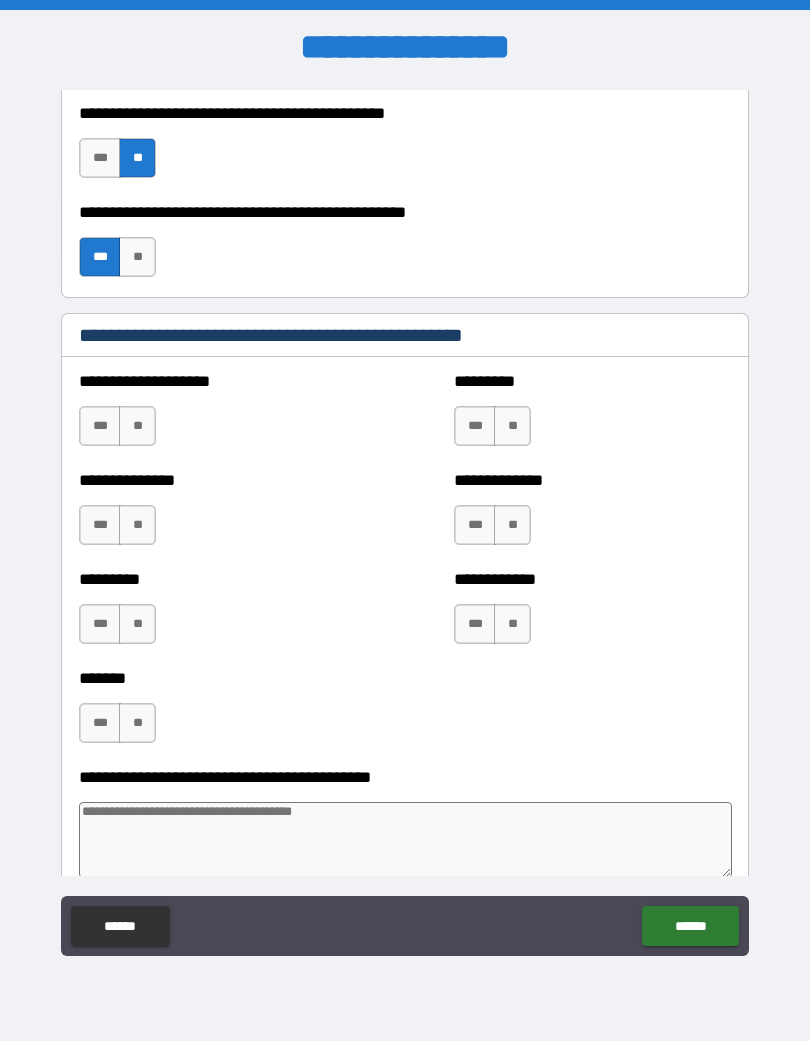 scroll, scrollTop: 4473, scrollLeft: 0, axis: vertical 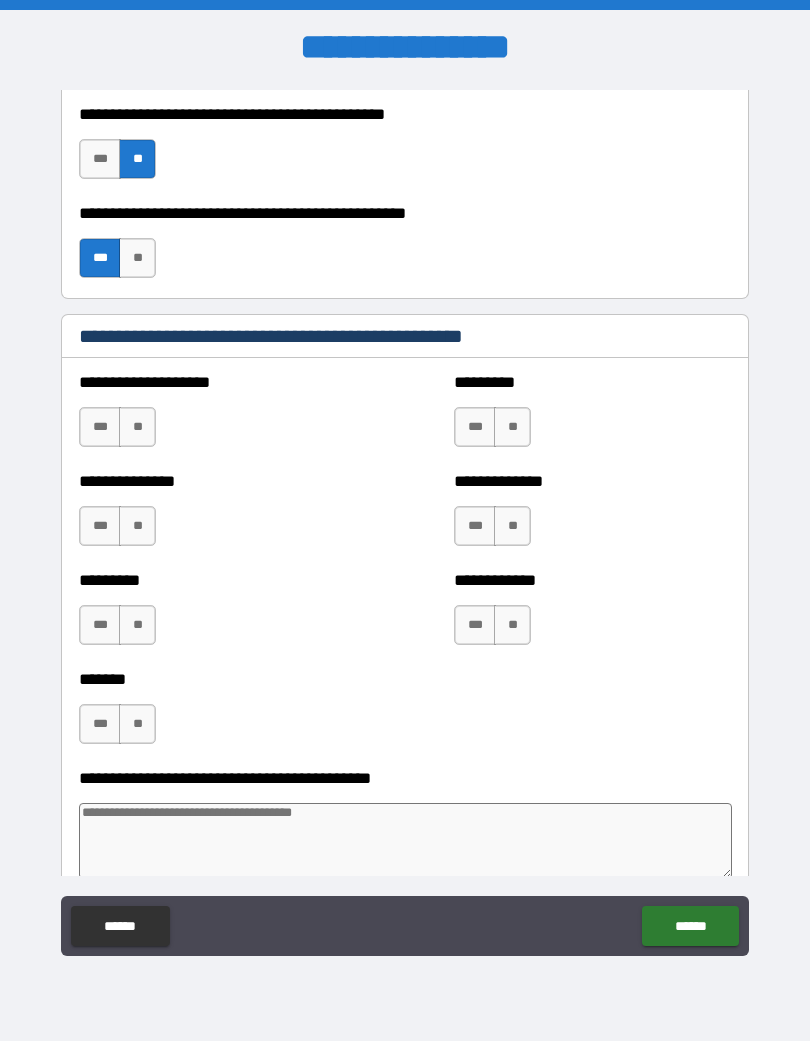 click on "**" at bounding box center [137, 427] 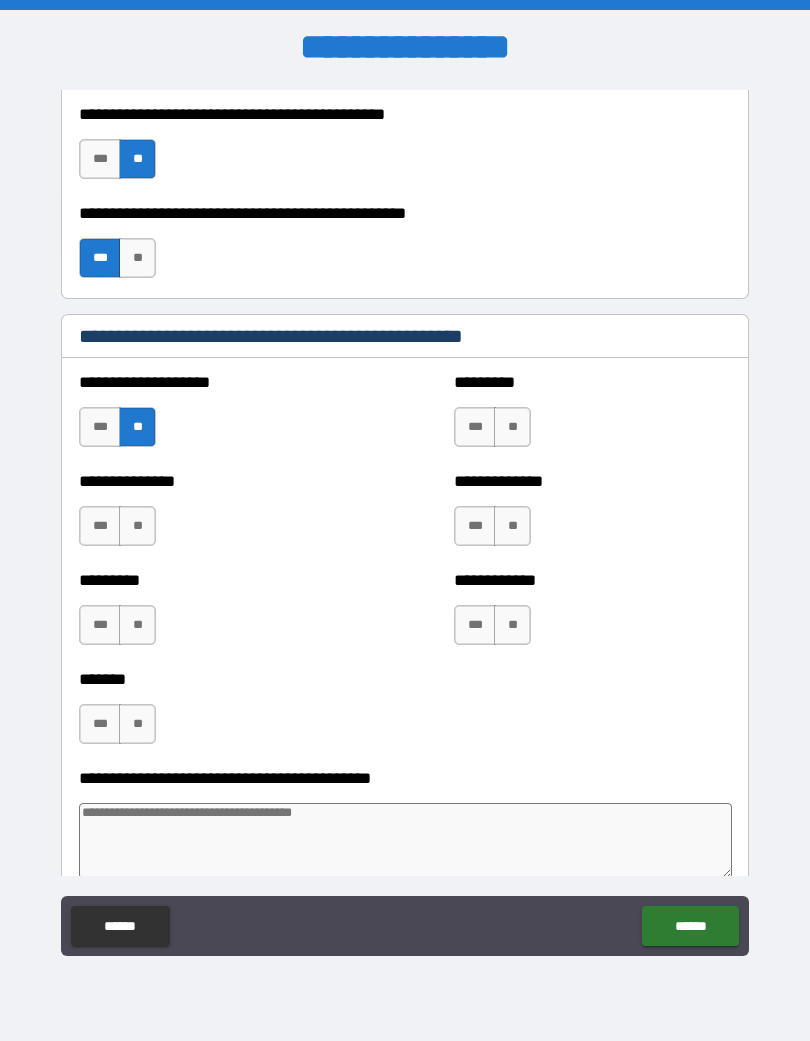 click on "***" at bounding box center (100, 526) 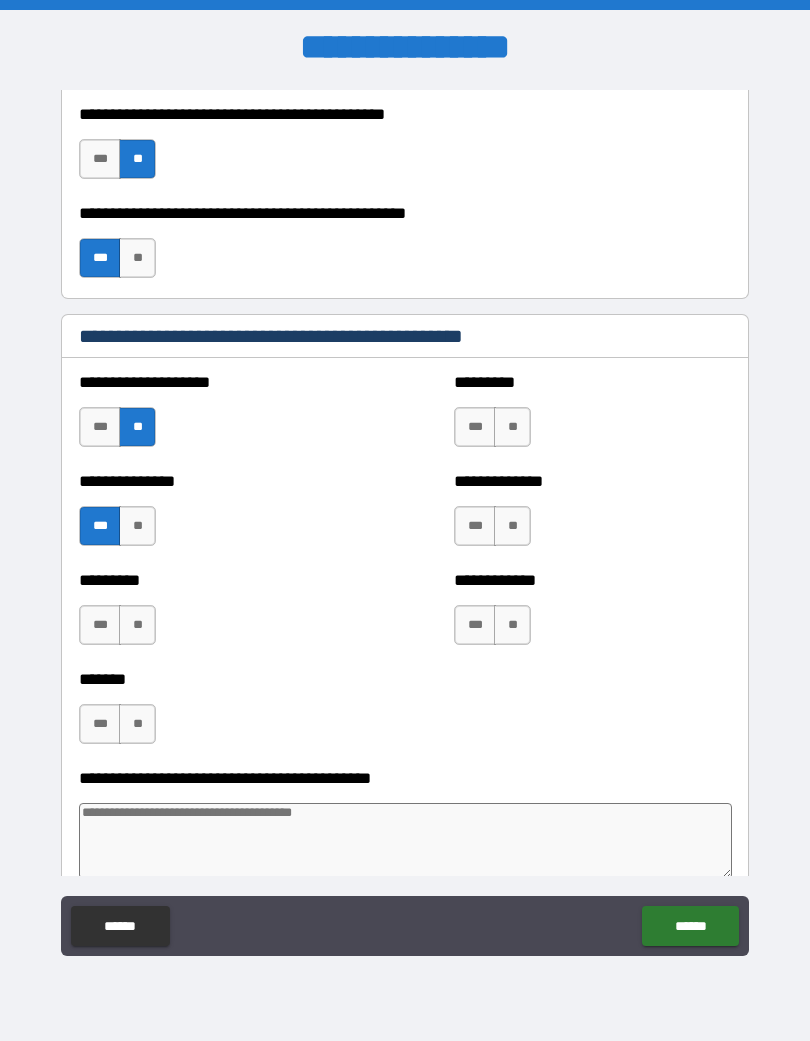 click on "**" at bounding box center (137, 625) 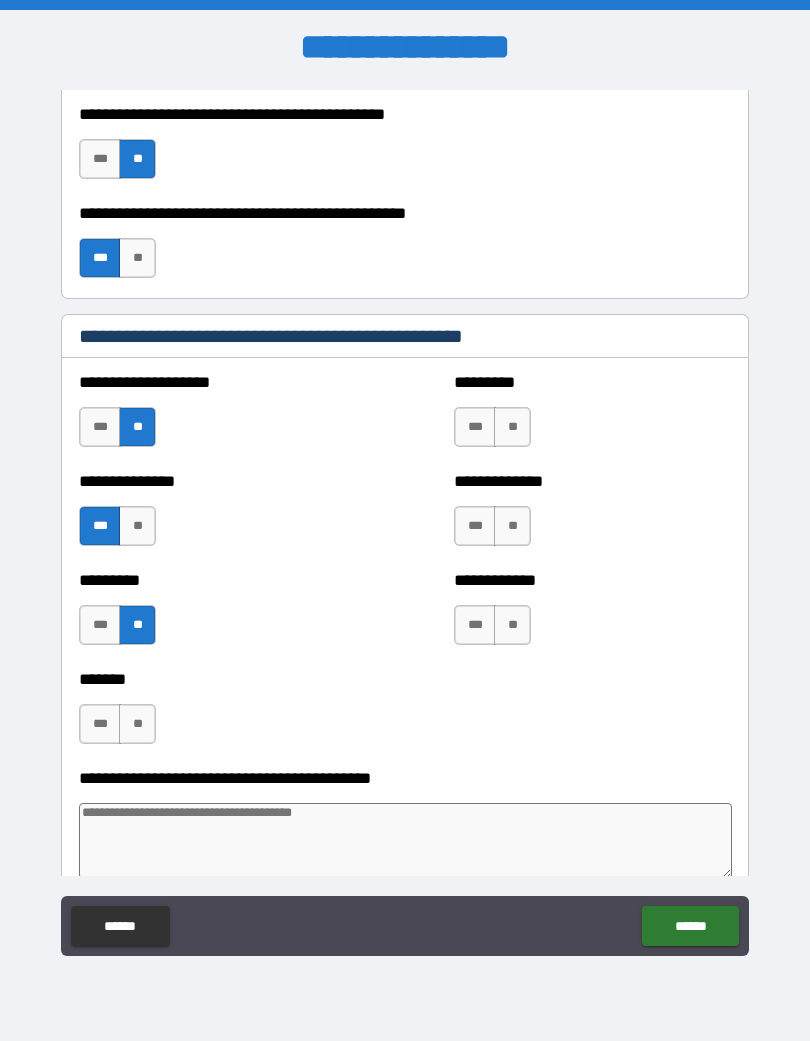 click on "******" at bounding box center (120, 926) 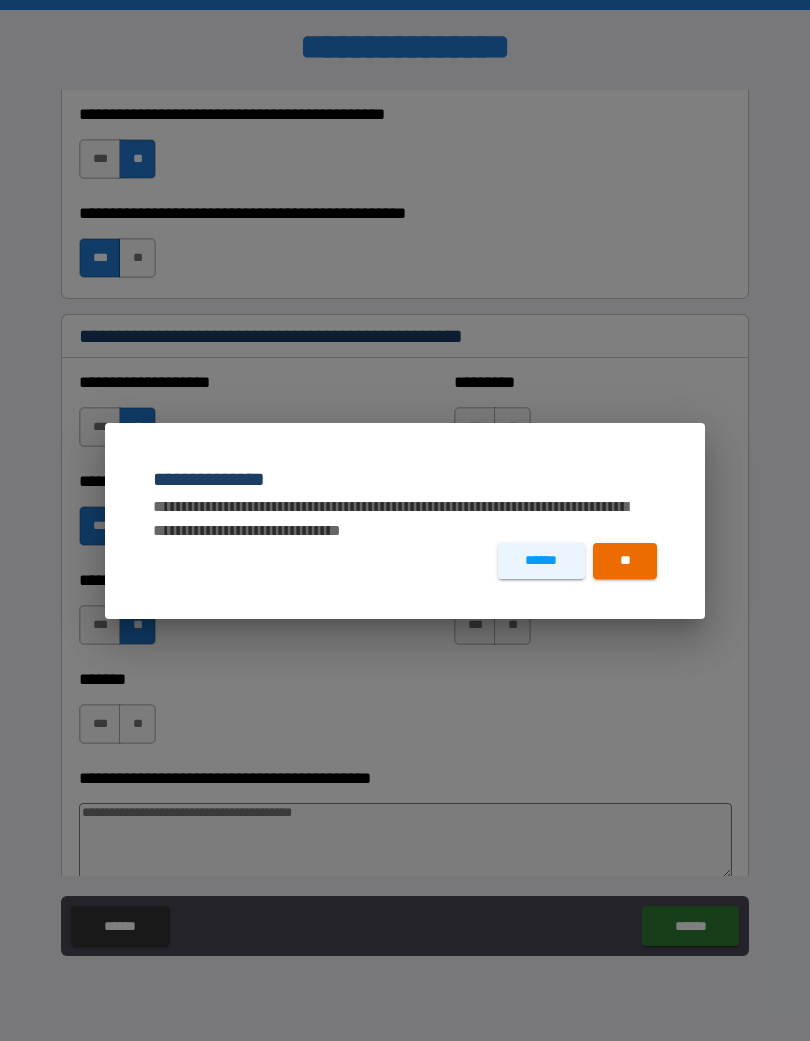 type on "*" 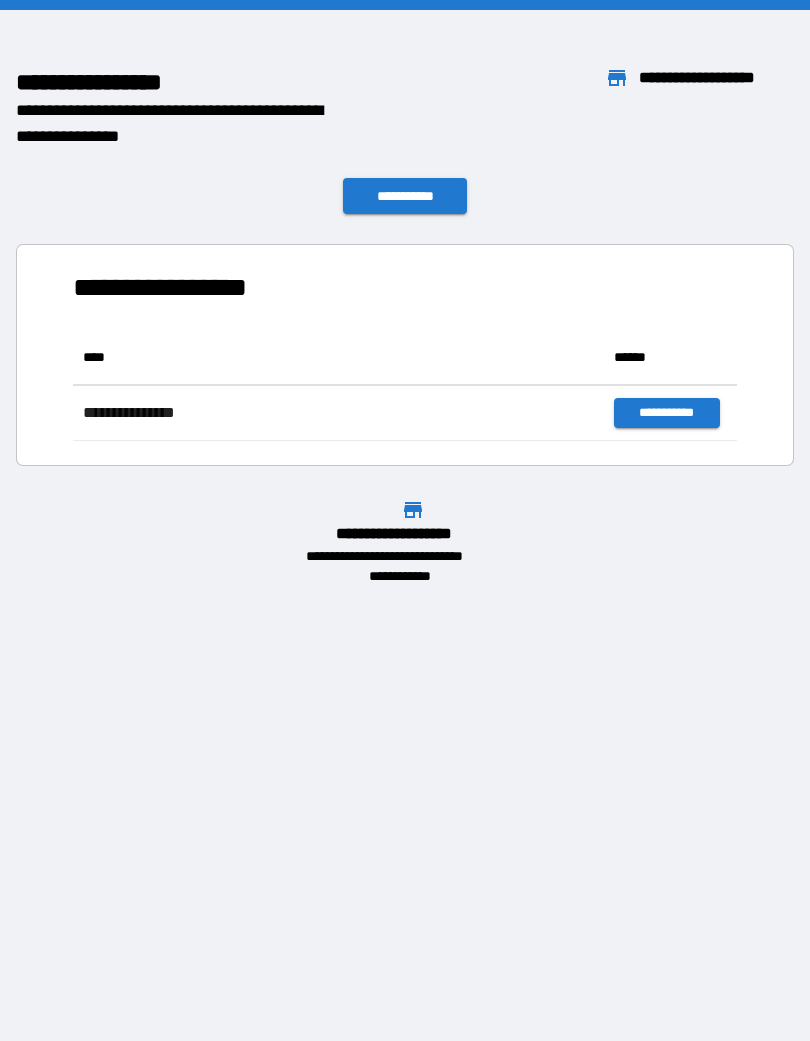 scroll, scrollTop: 1, scrollLeft: 1, axis: both 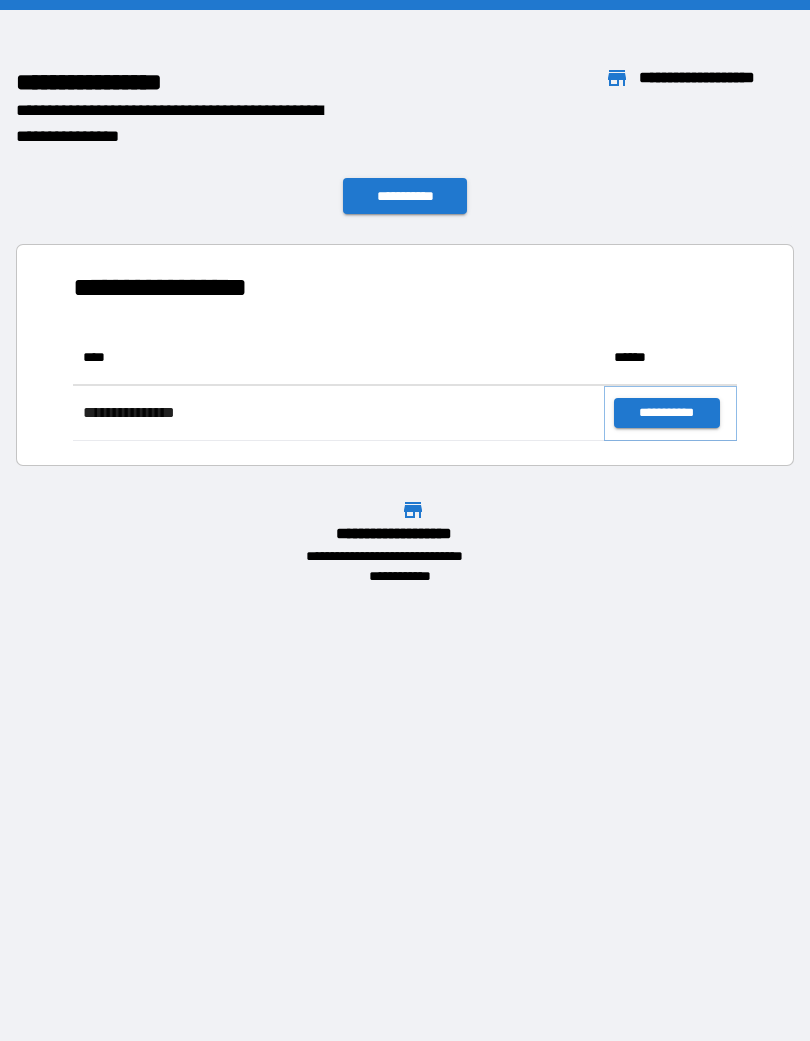 click on "**********" at bounding box center [666, 413] 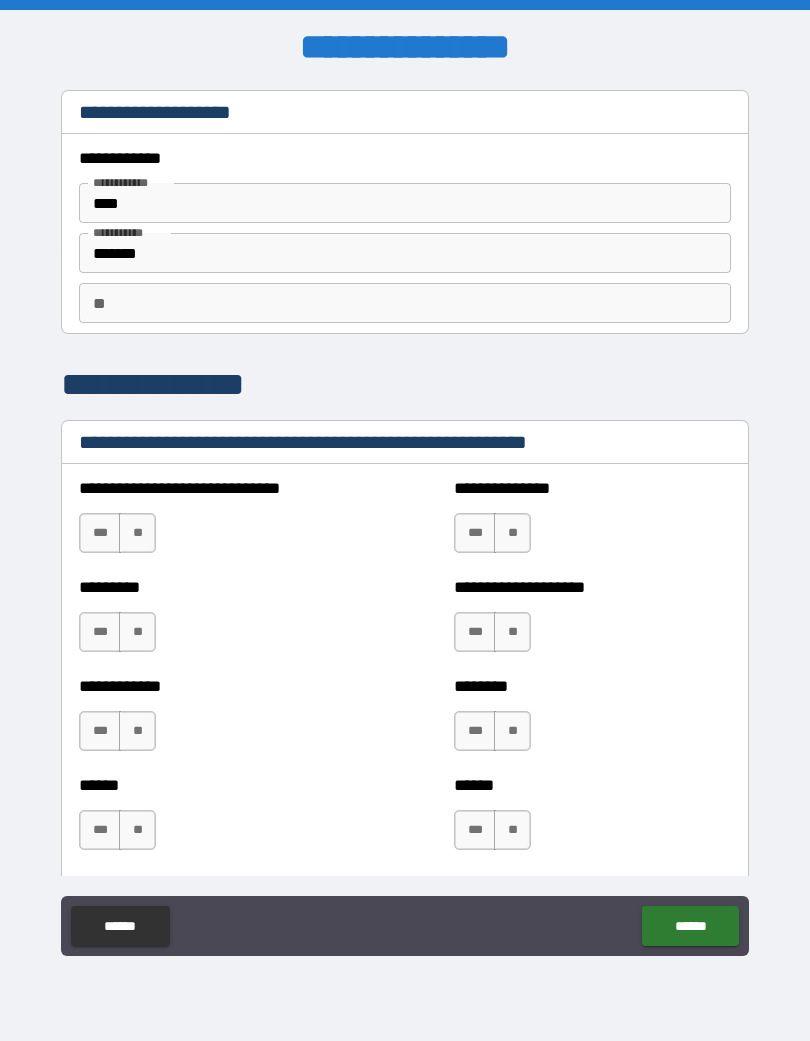 scroll, scrollTop: 0, scrollLeft: 0, axis: both 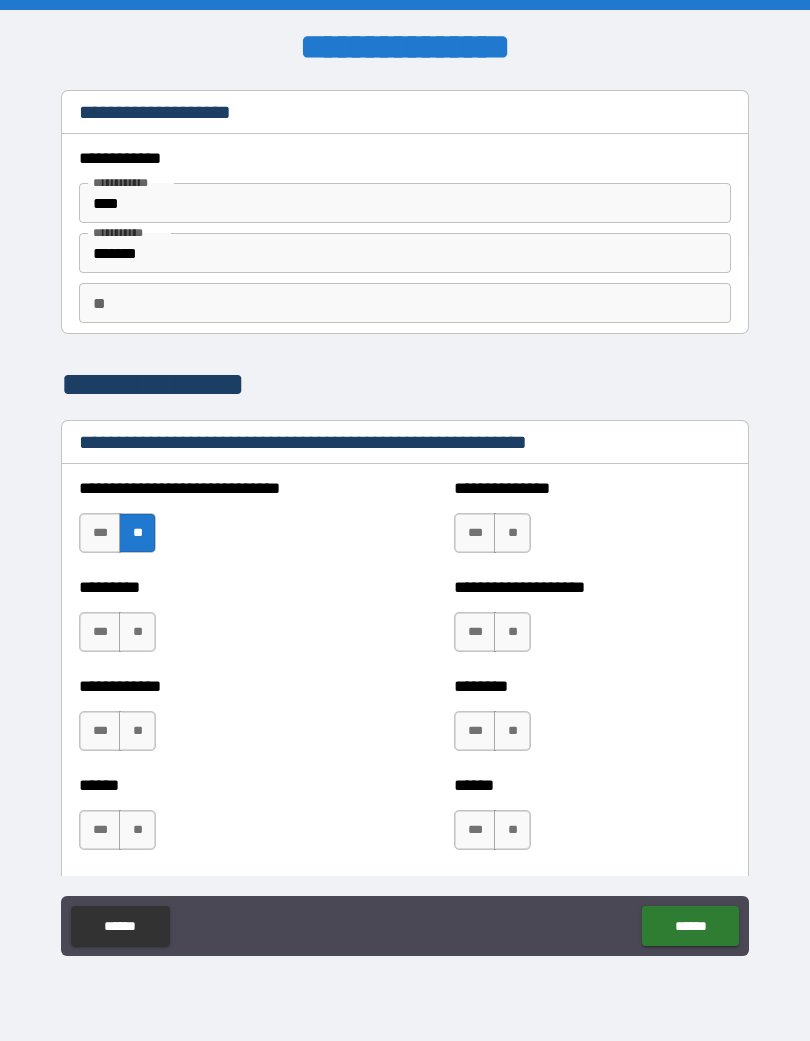 click on "**" at bounding box center (137, 632) 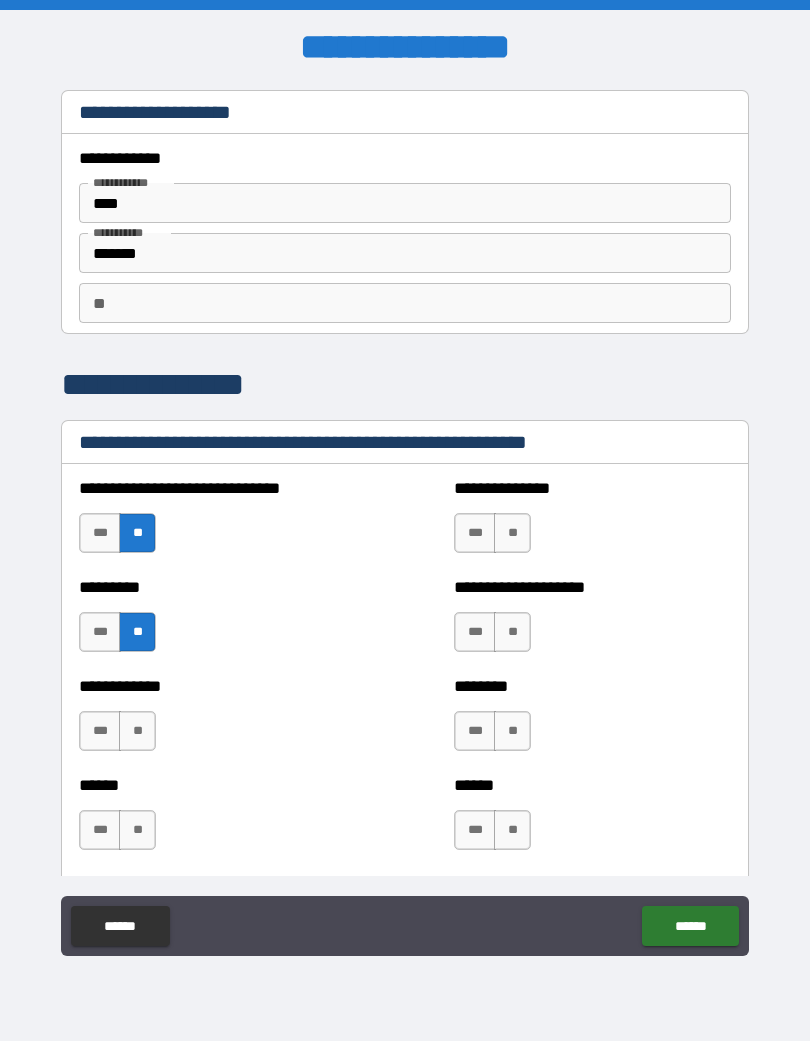 click on "**" at bounding box center (137, 731) 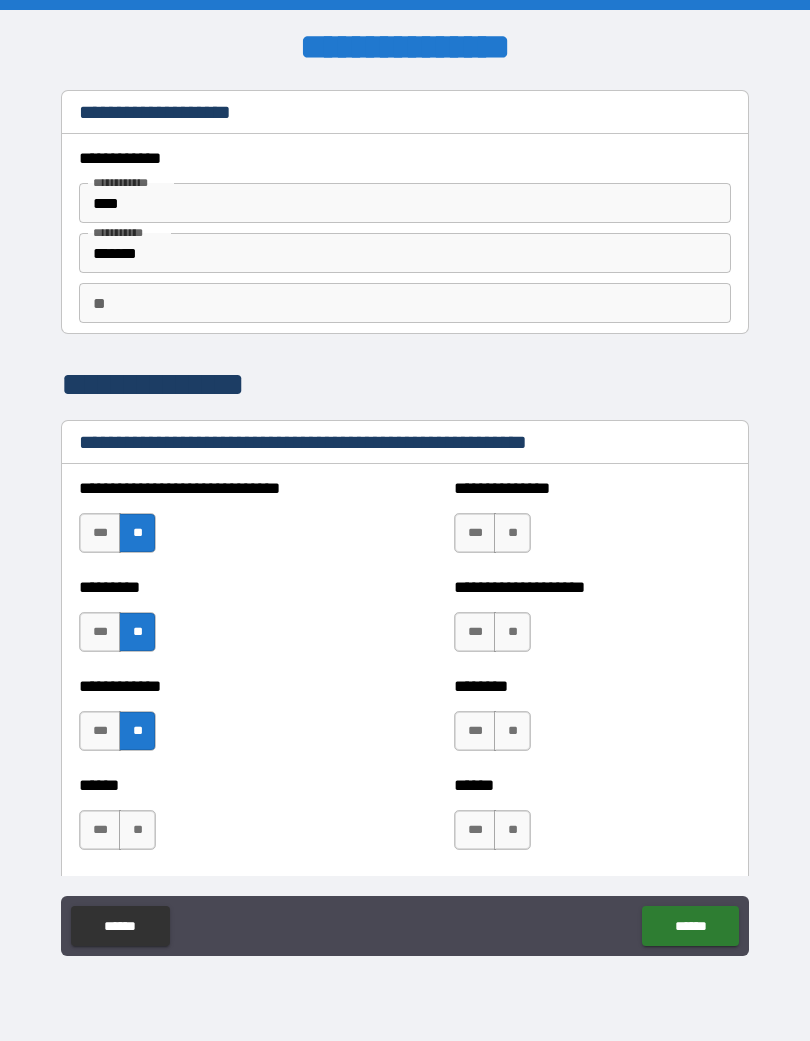 click on "***" at bounding box center [100, 830] 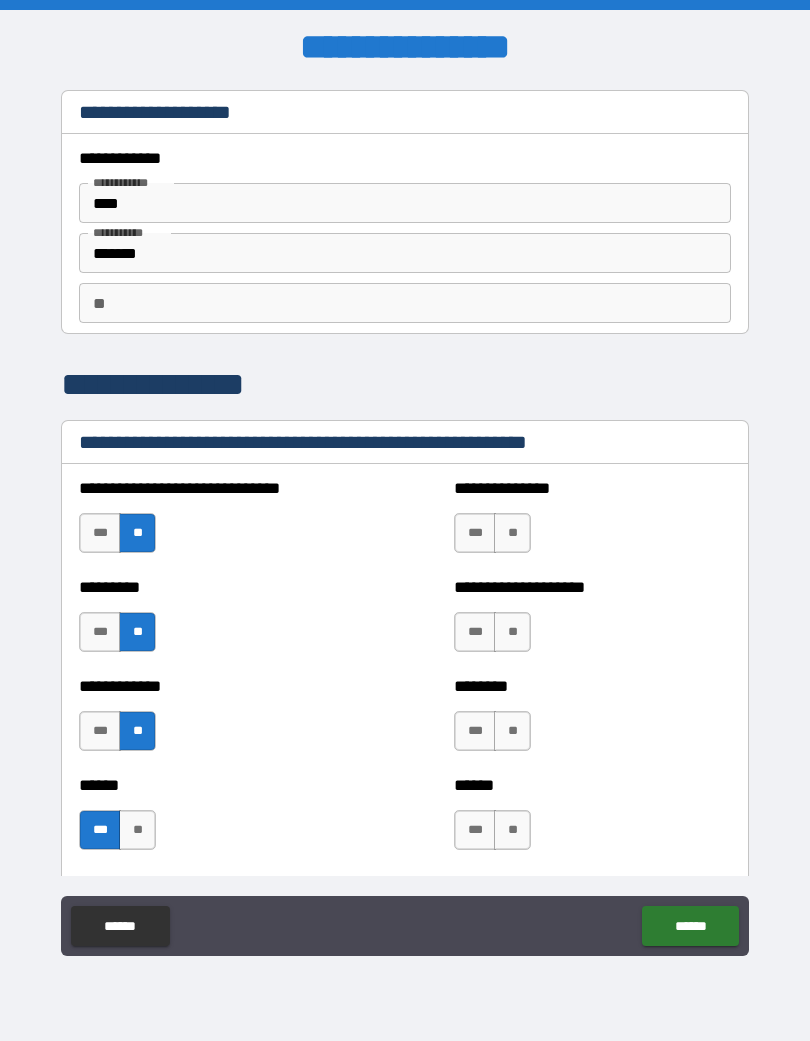 click on "**" at bounding box center (512, 533) 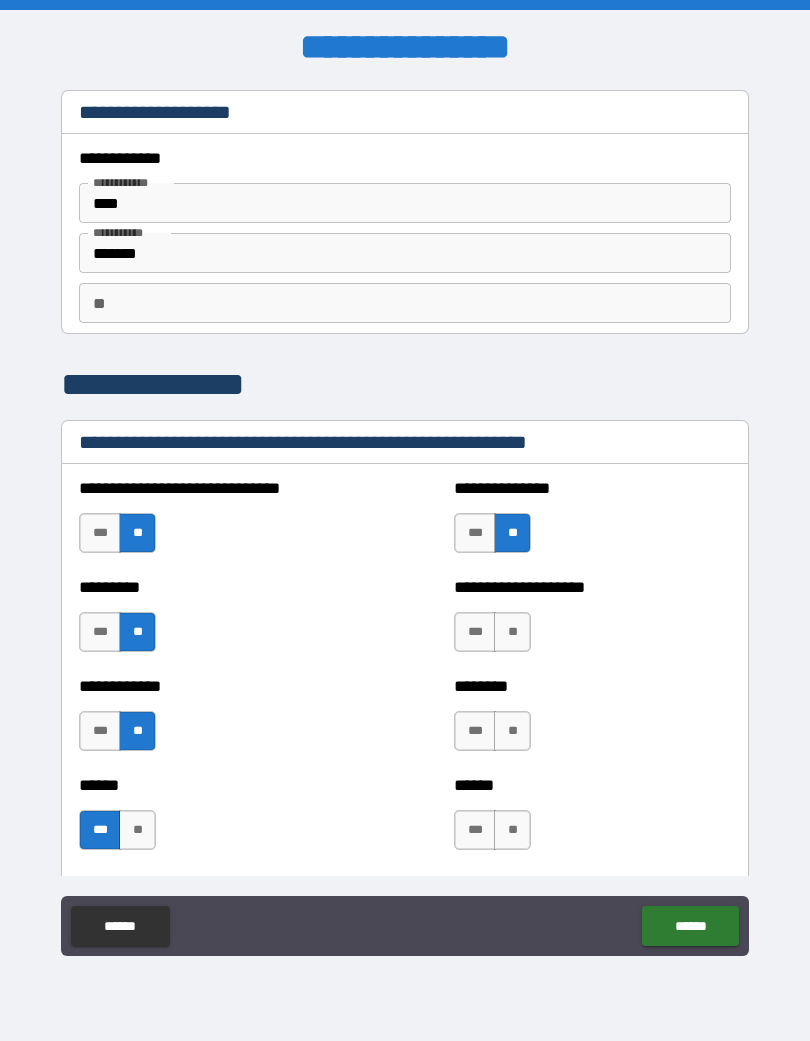 click on "**" at bounding box center [512, 632] 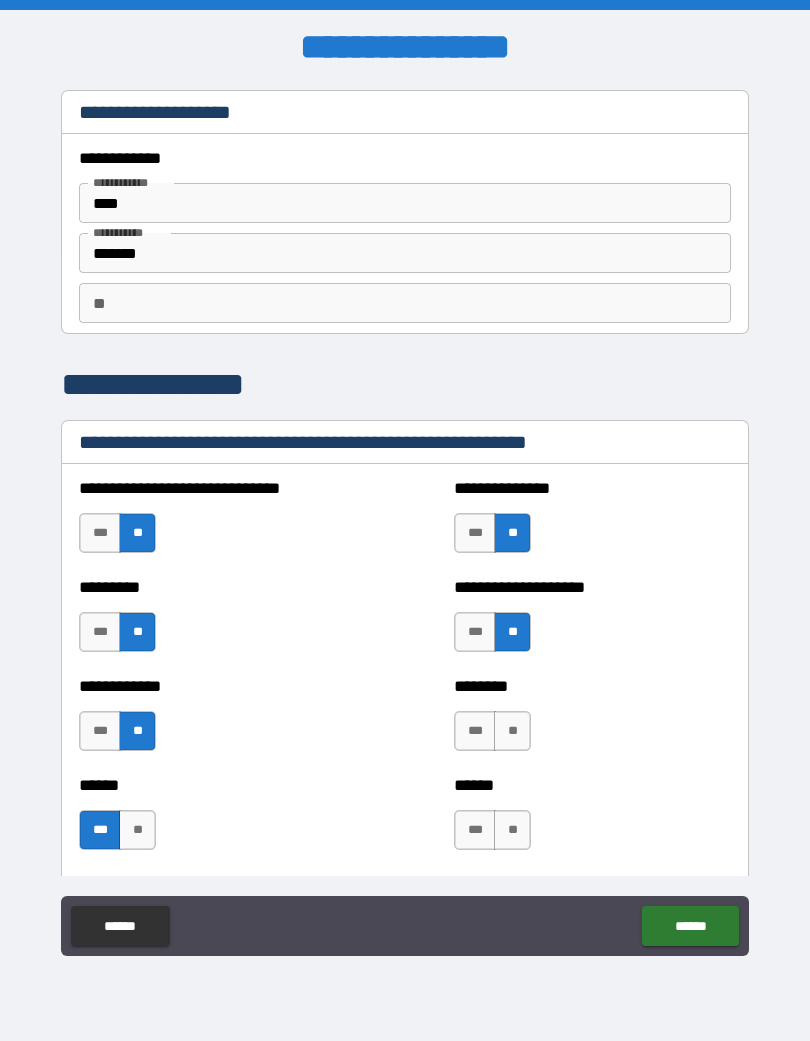 click on "**" at bounding box center [512, 731] 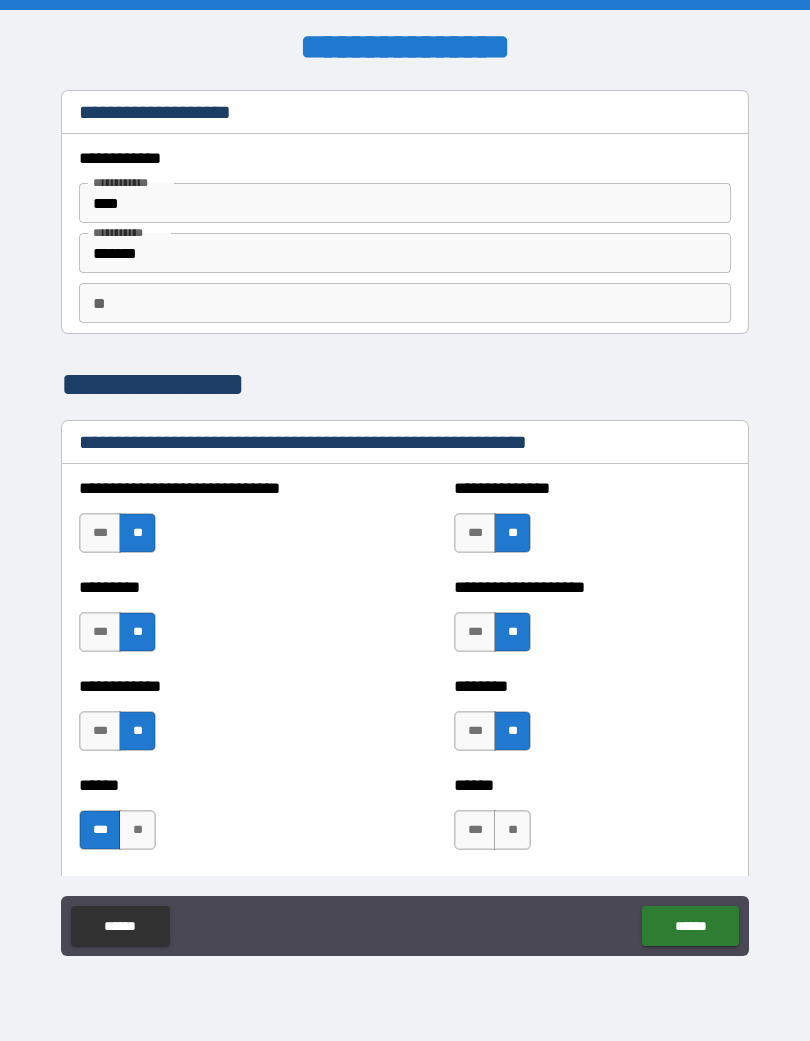 click on "**" at bounding box center [512, 830] 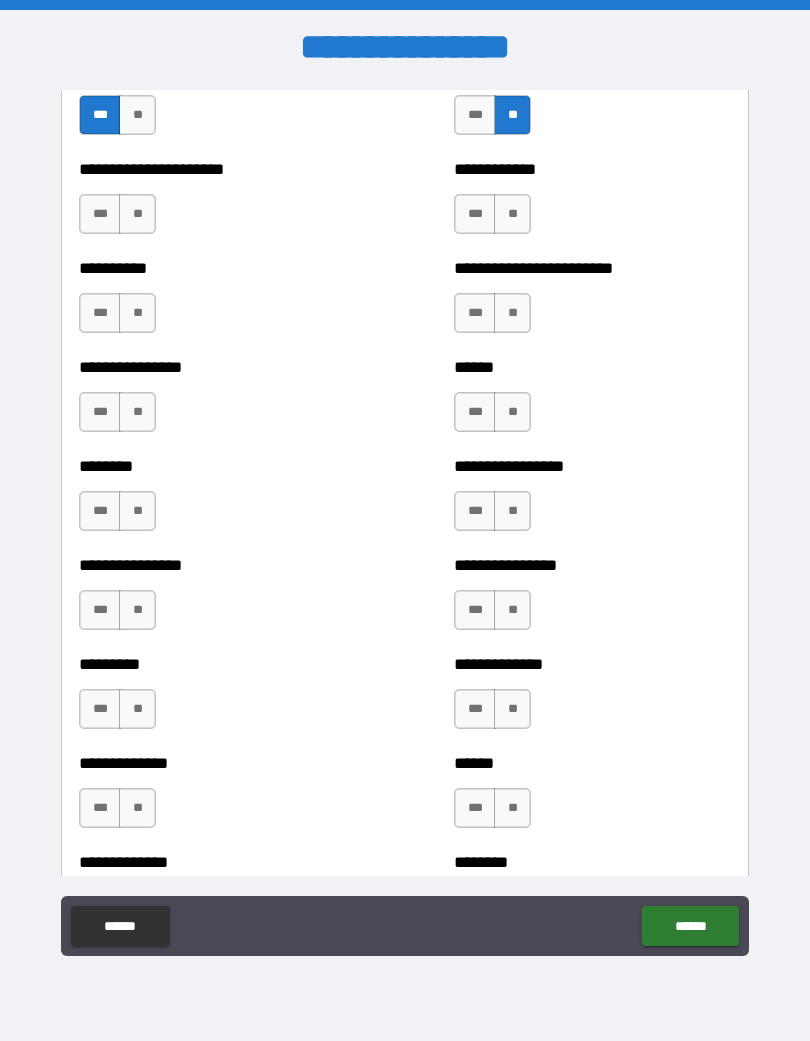 scroll, scrollTop: 716, scrollLeft: 0, axis: vertical 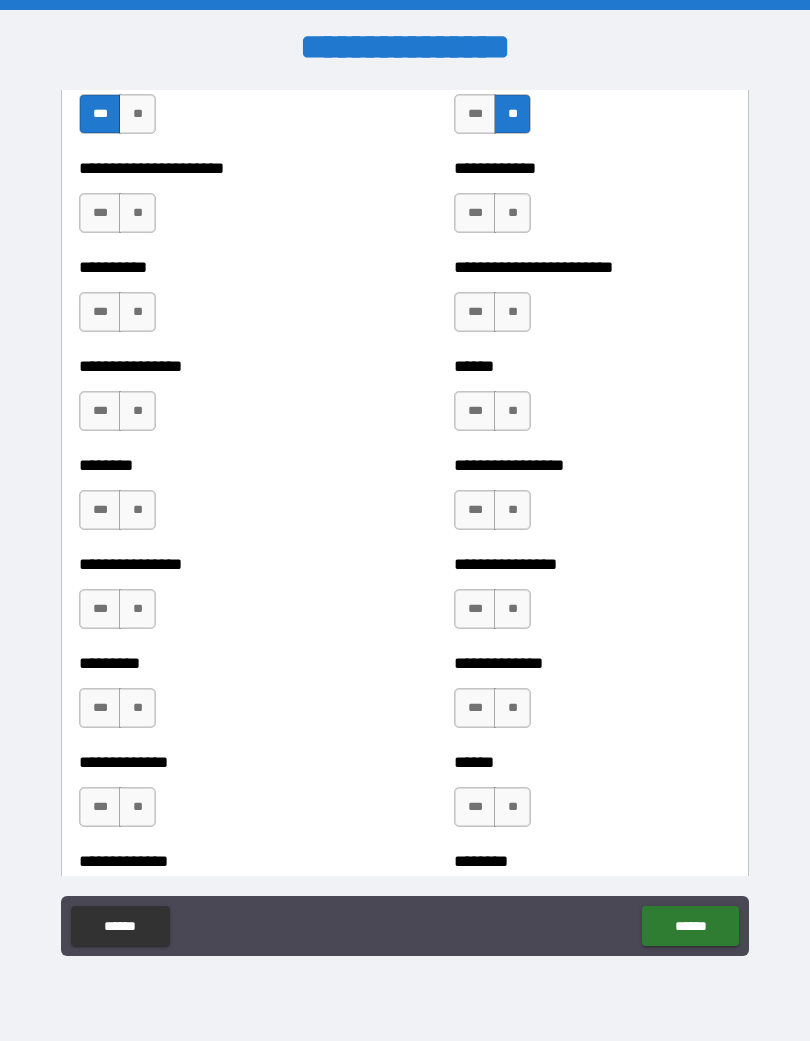 click on "**" at bounding box center (137, 213) 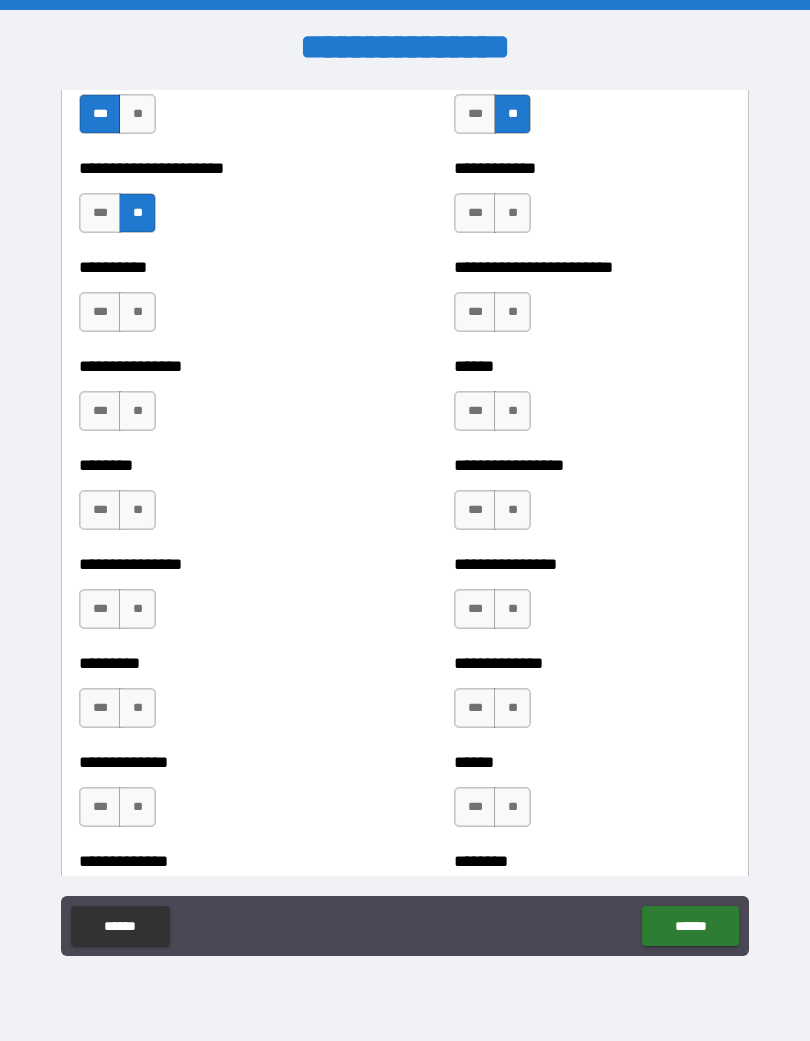 click on "**" at bounding box center (137, 312) 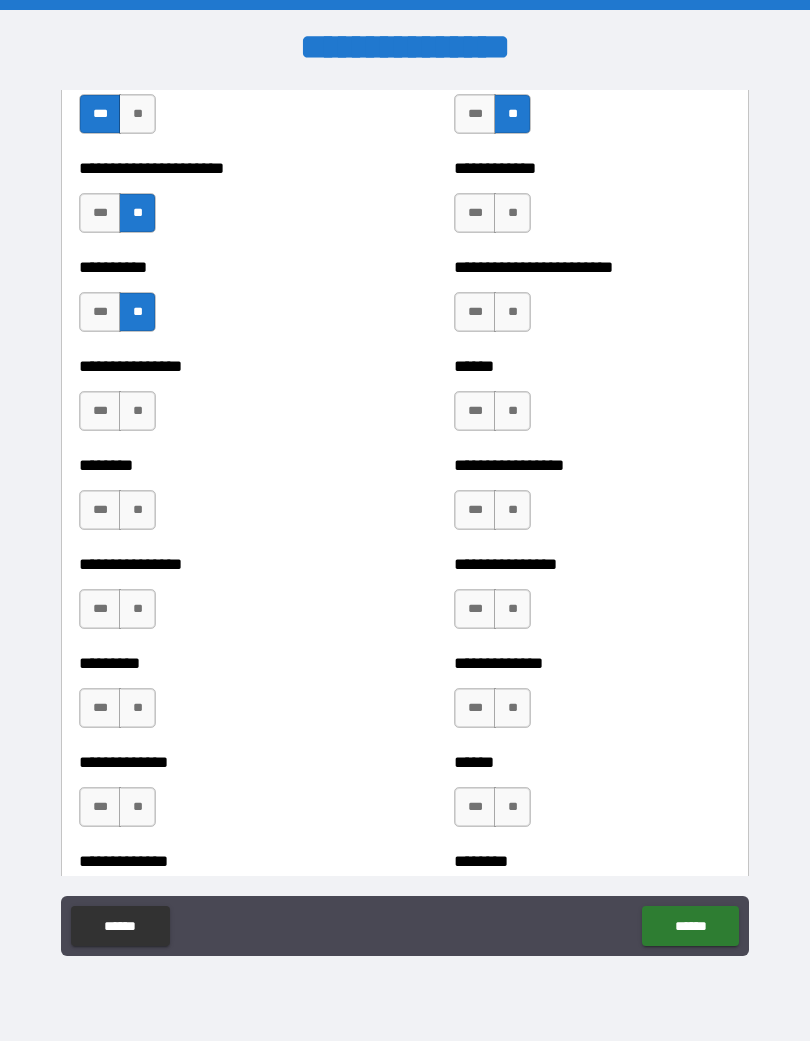 click on "**" at bounding box center [137, 411] 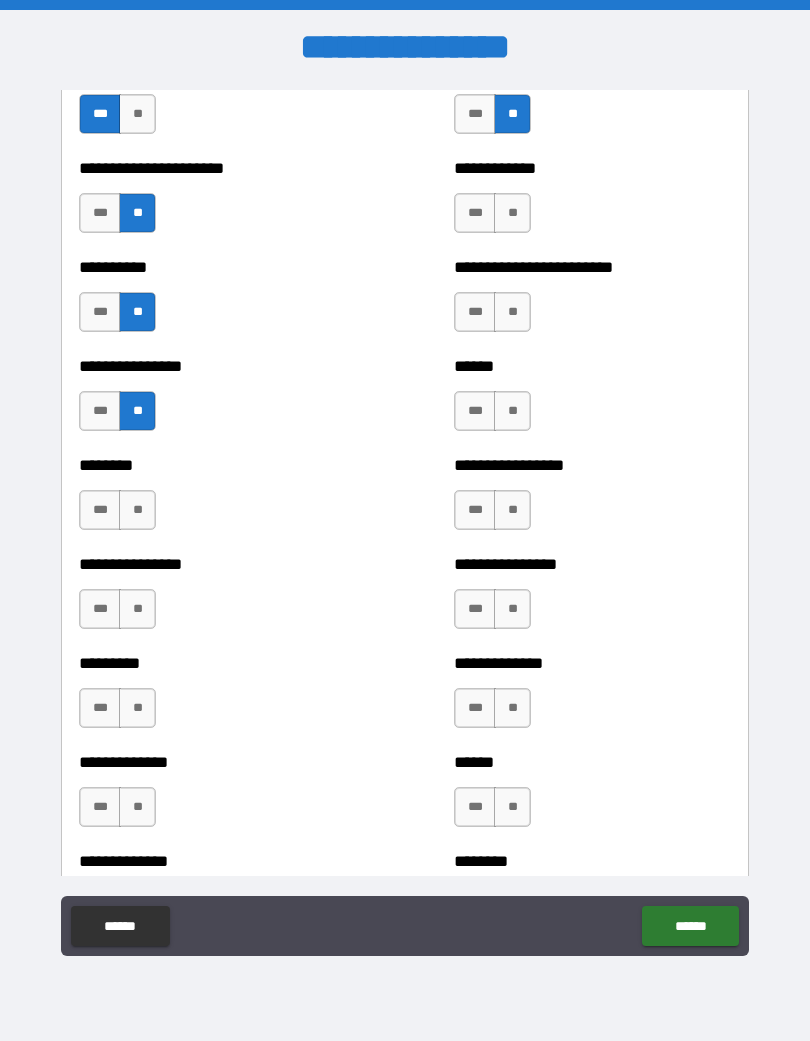 click on "**" at bounding box center [137, 510] 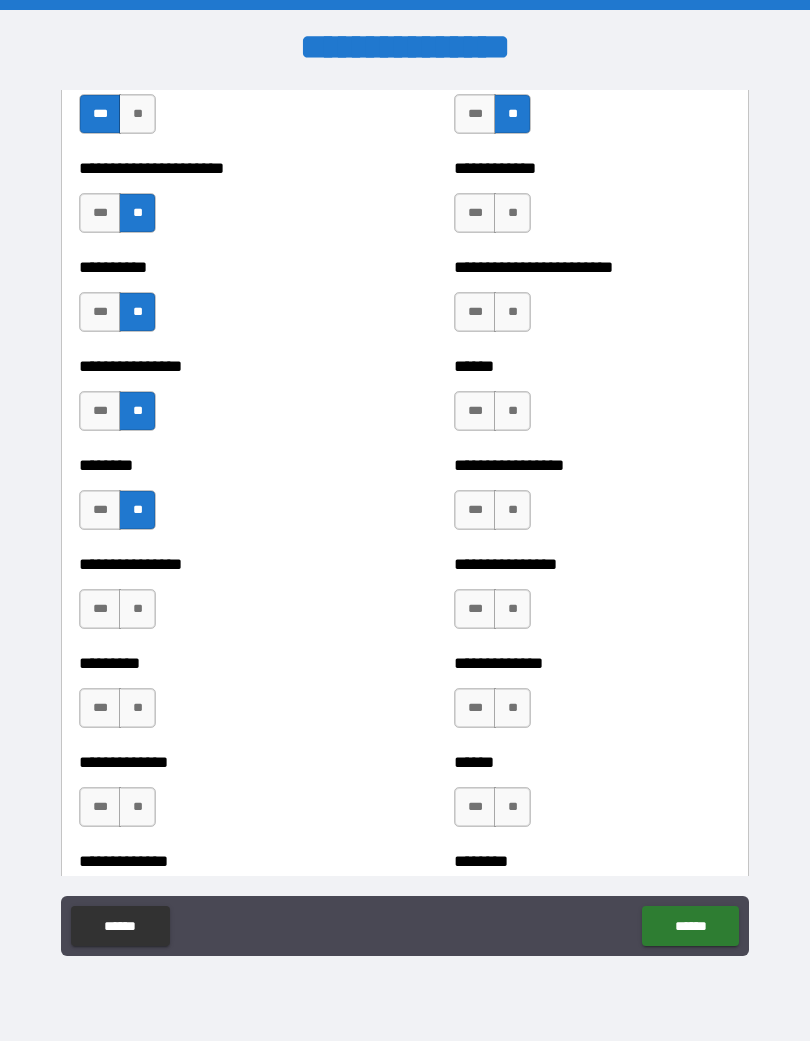 click on "***" at bounding box center (100, 609) 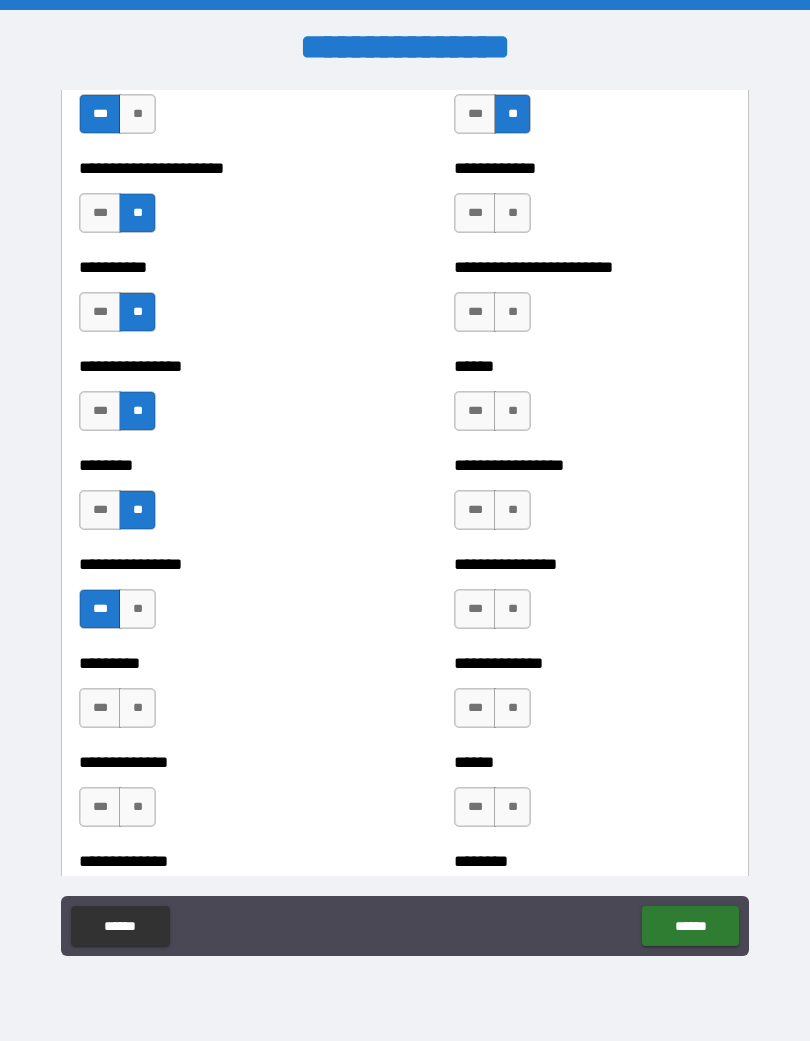 click on "***" at bounding box center [100, 708] 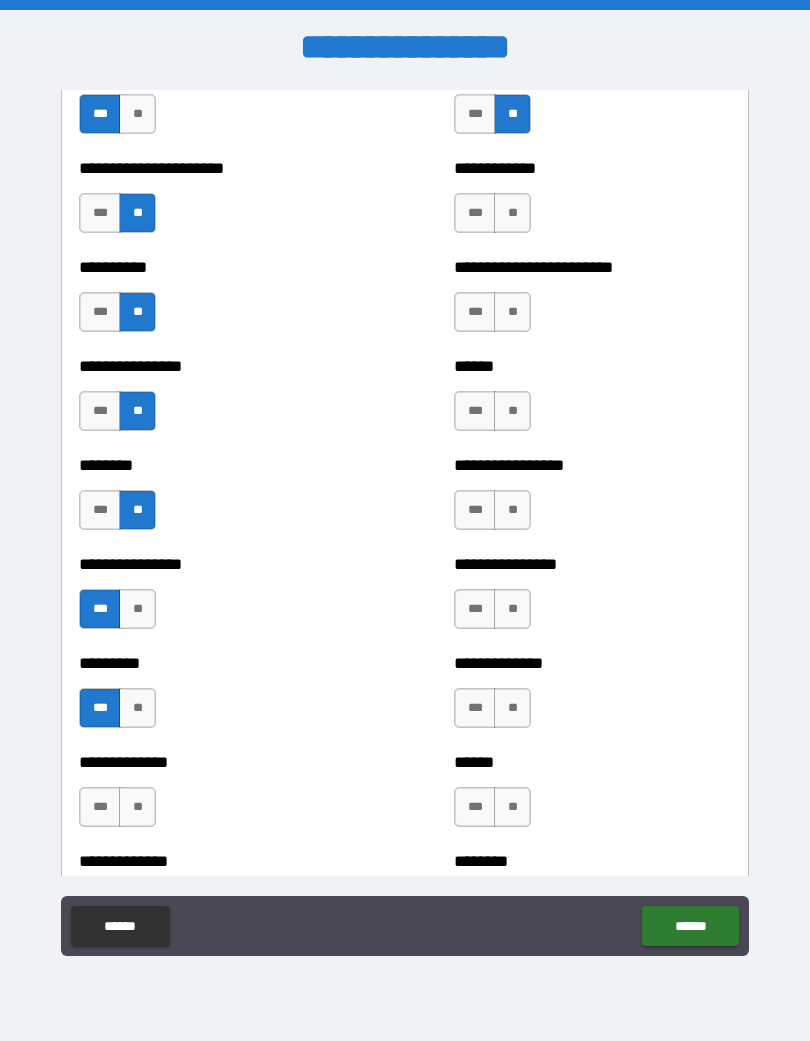 click on "**" at bounding box center (137, 807) 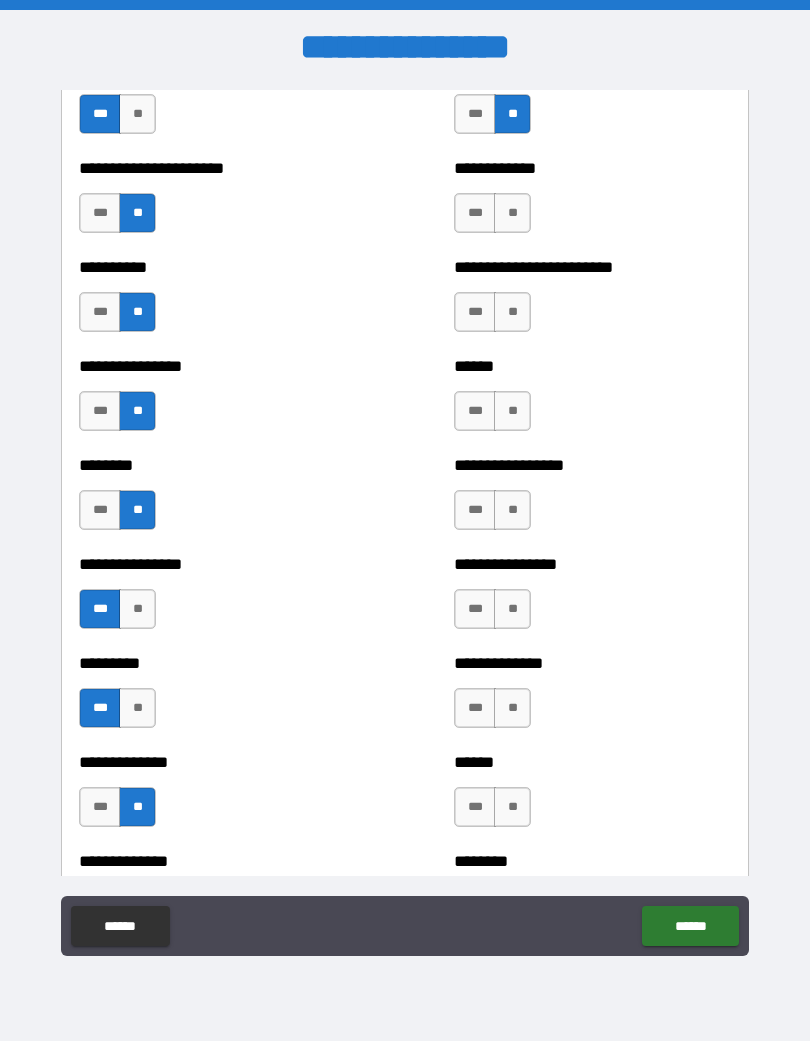click on "**" at bounding box center [512, 213] 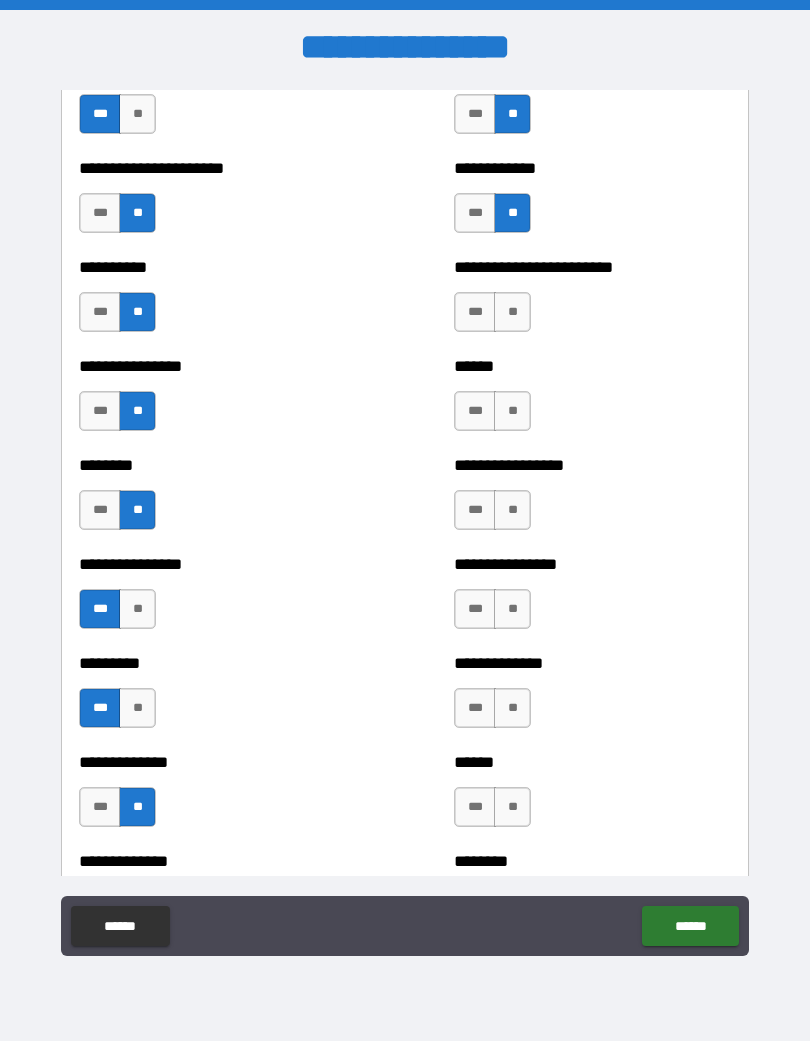 click on "**" at bounding box center (512, 312) 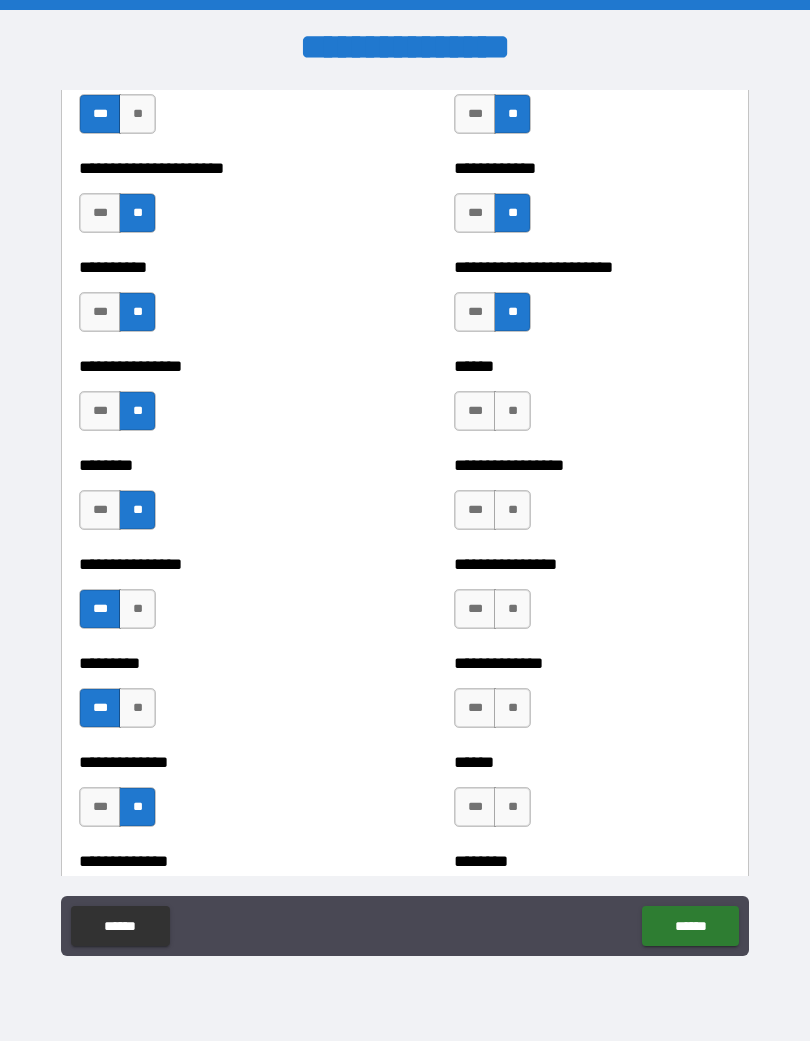 click on "**" at bounding box center [512, 411] 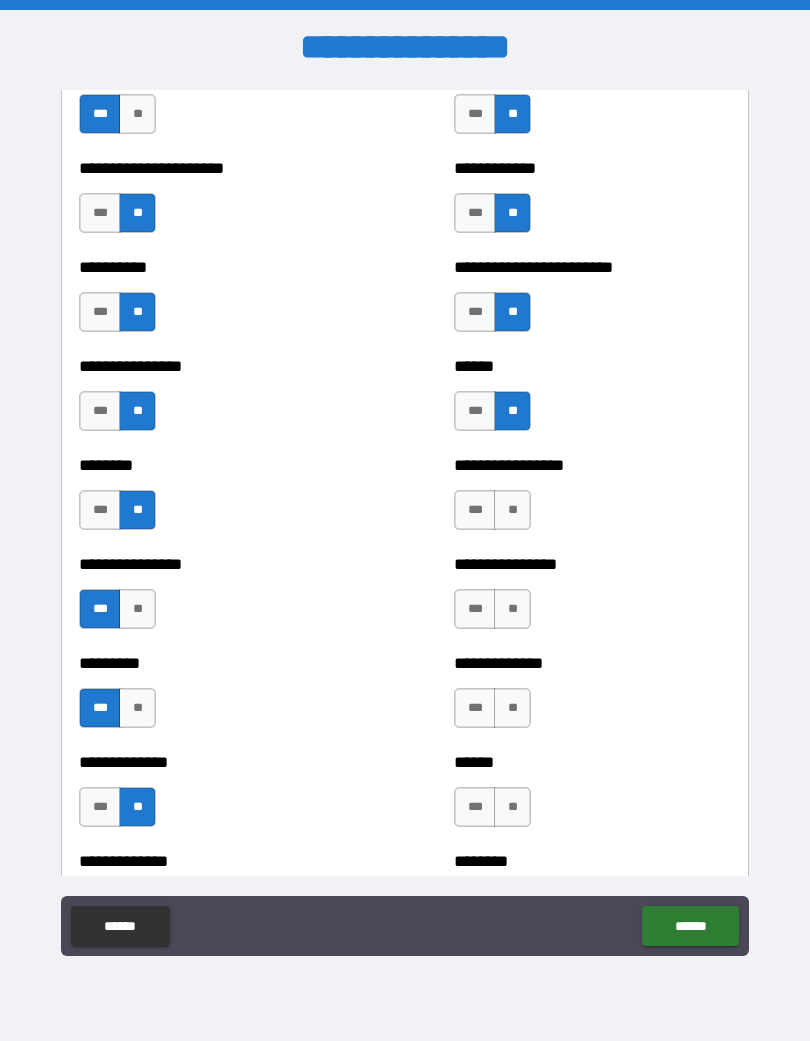 click on "**" at bounding box center (512, 510) 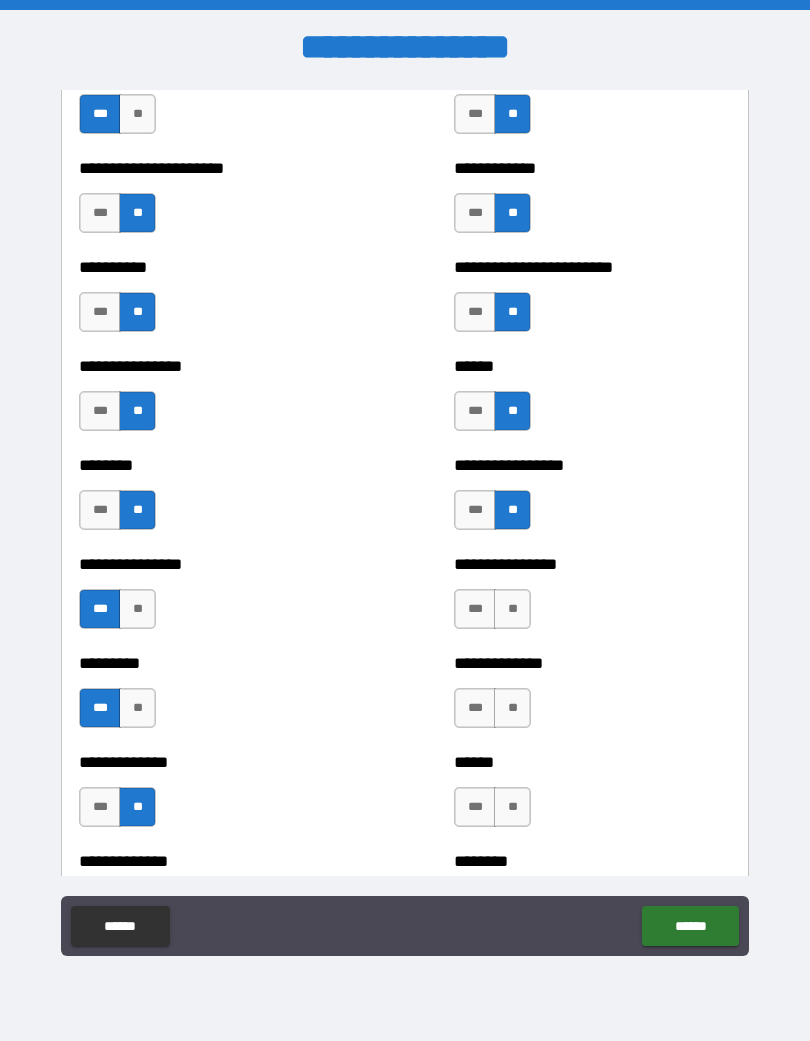 click on "**" at bounding box center (512, 708) 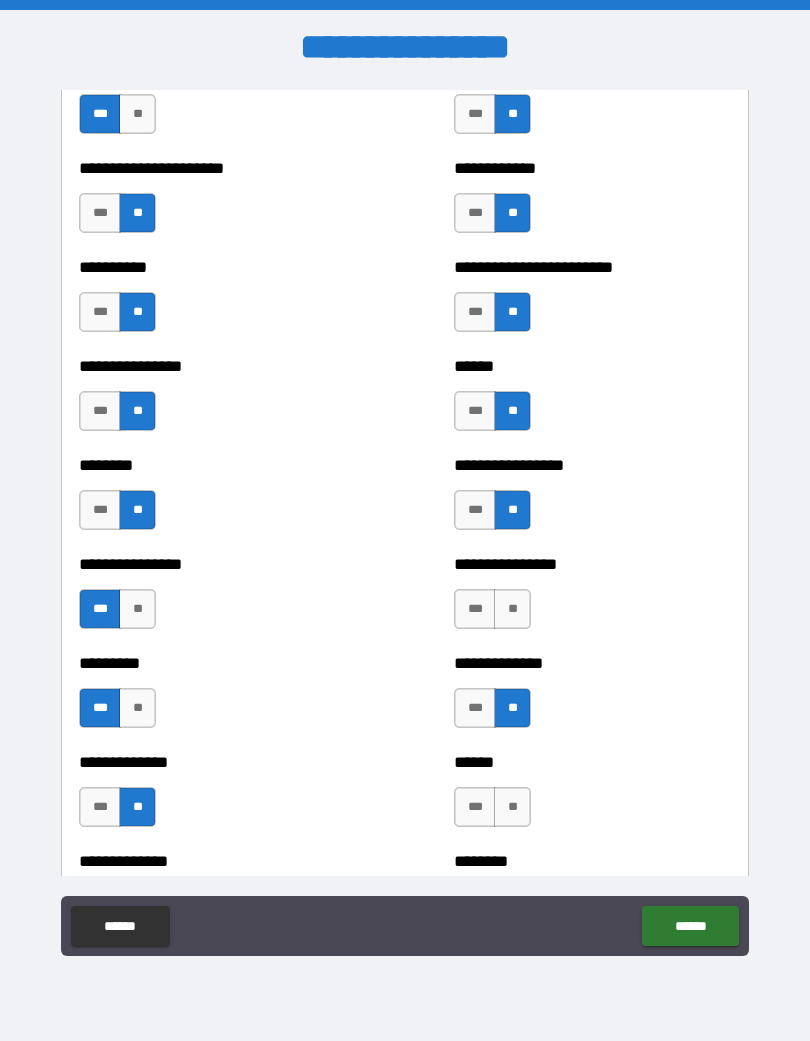 click on "**" at bounding box center (512, 807) 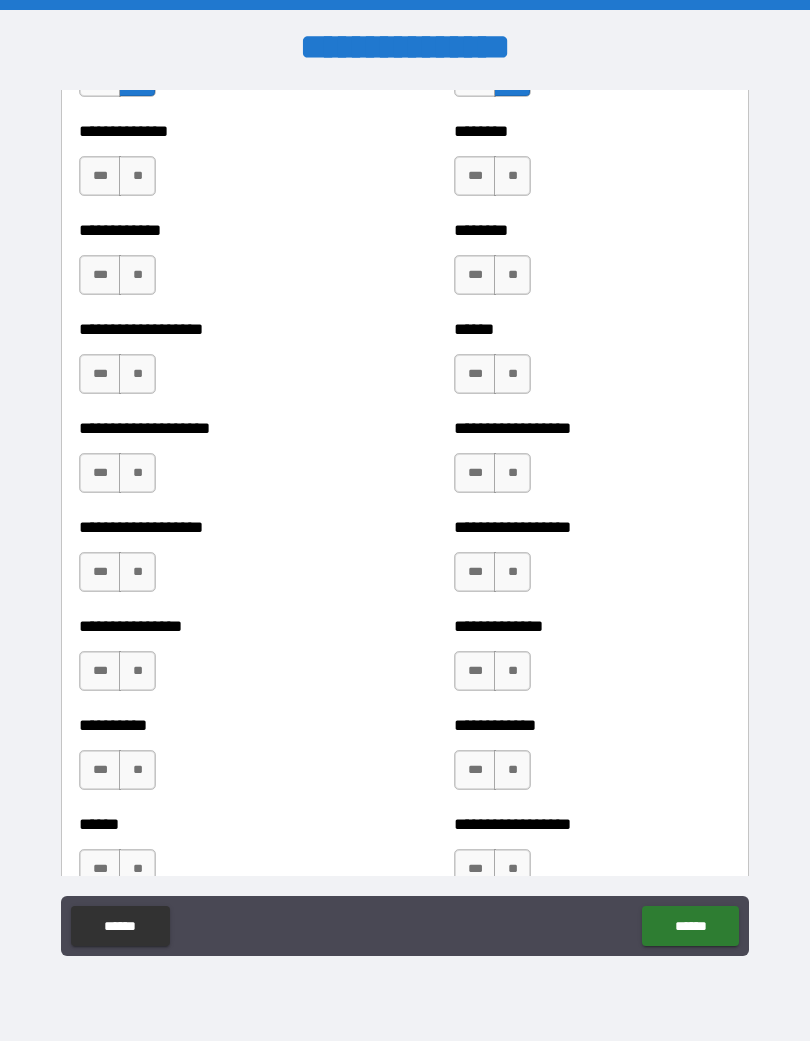 scroll, scrollTop: 1442, scrollLeft: 0, axis: vertical 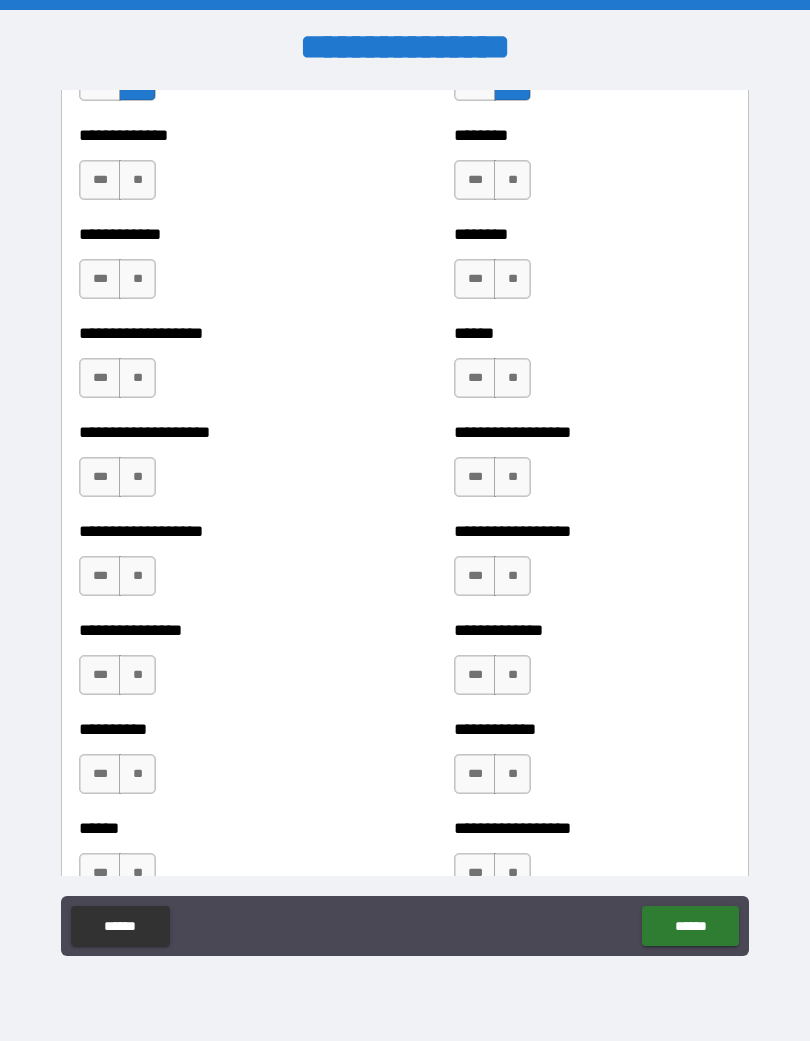 click on "**" at bounding box center [137, 180] 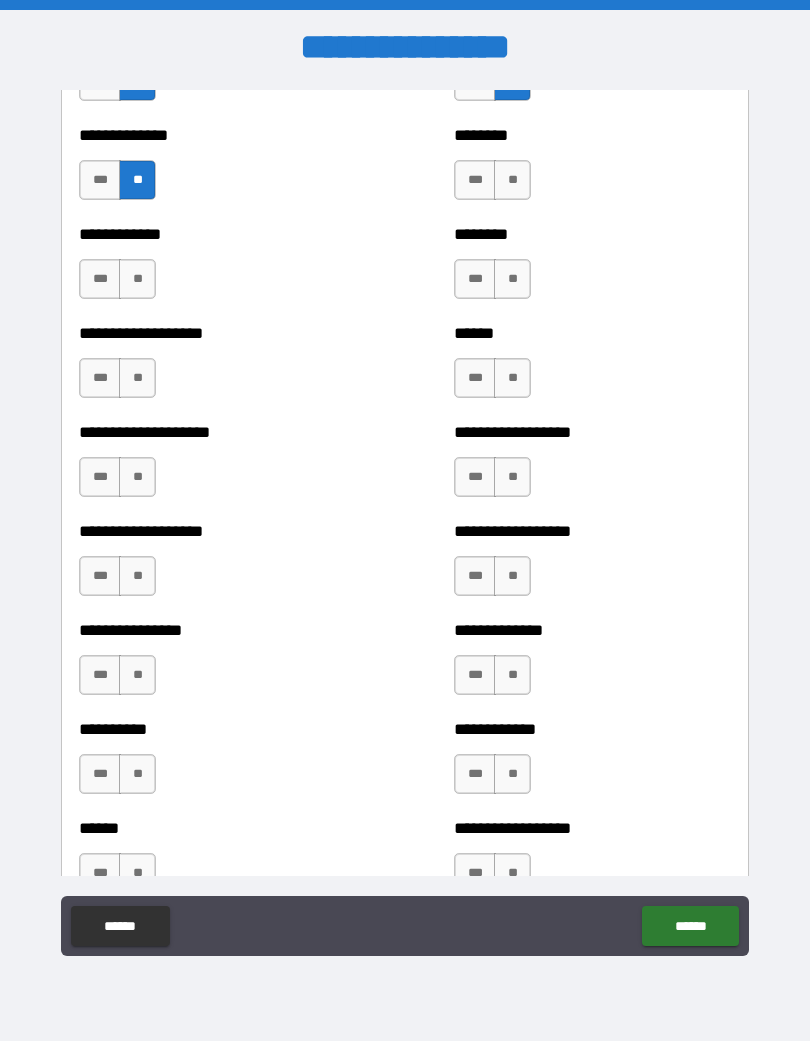 click on "**" at bounding box center [137, 279] 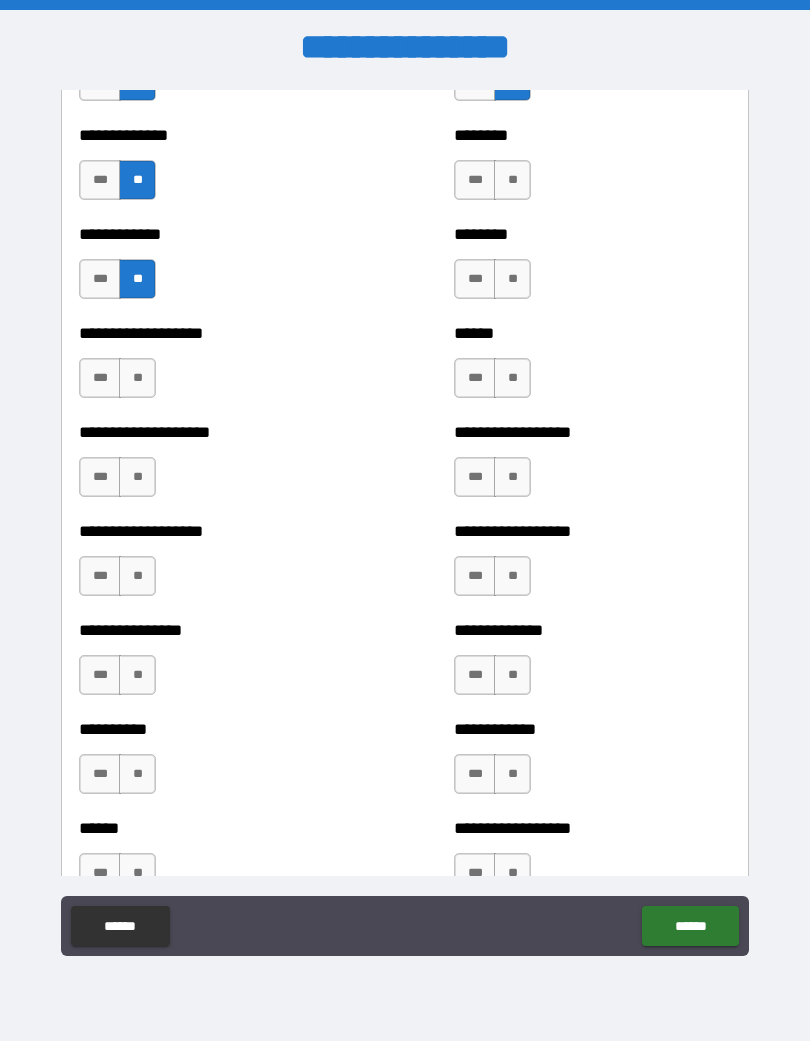 click on "***" at bounding box center (100, 378) 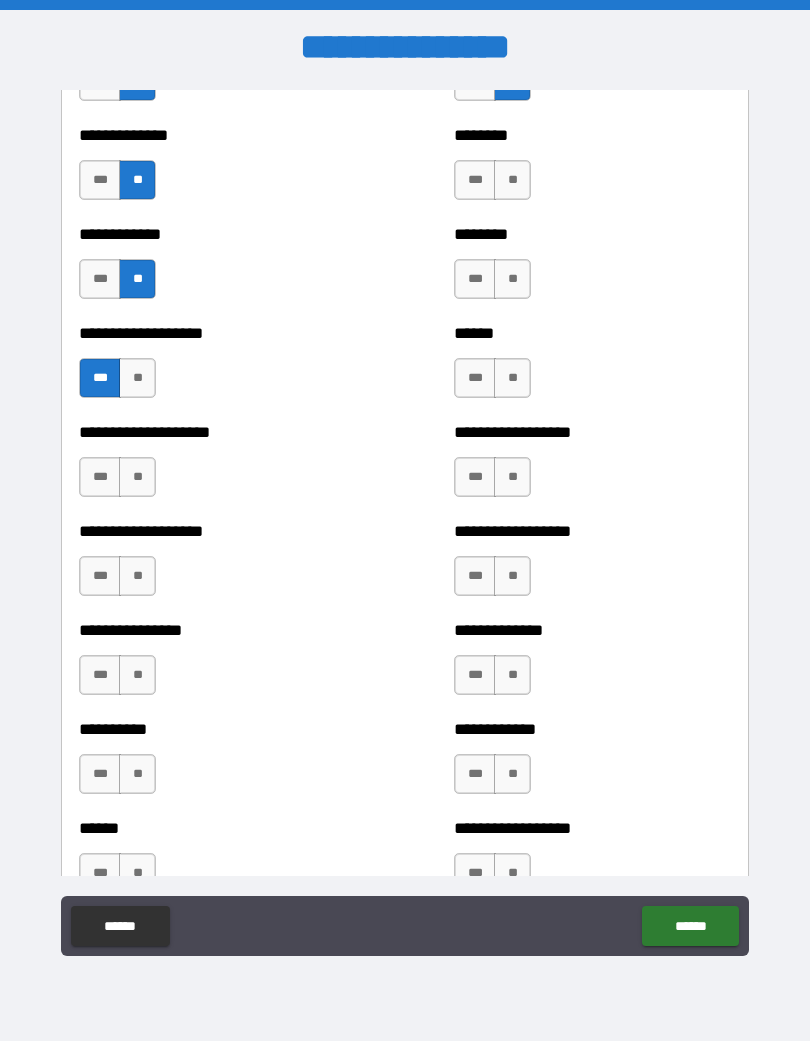 click on "***" at bounding box center (100, 477) 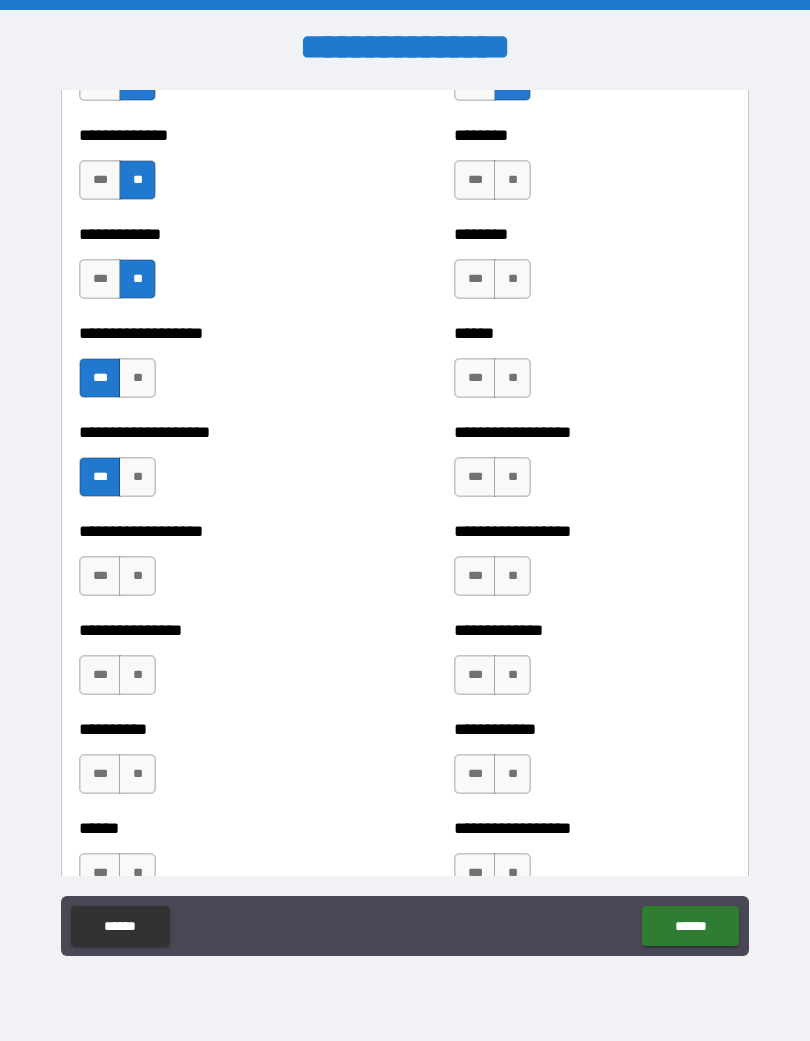 click on "**" at bounding box center (137, 576) 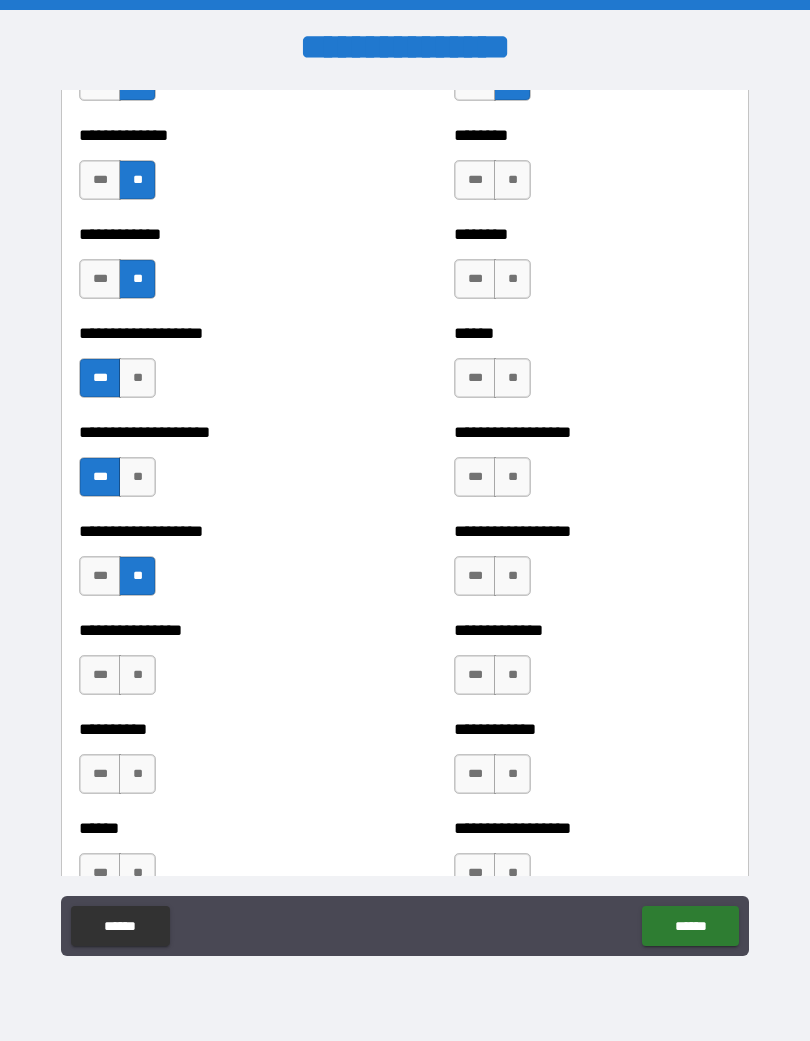 click on "**" at bounding box center (137, 774) 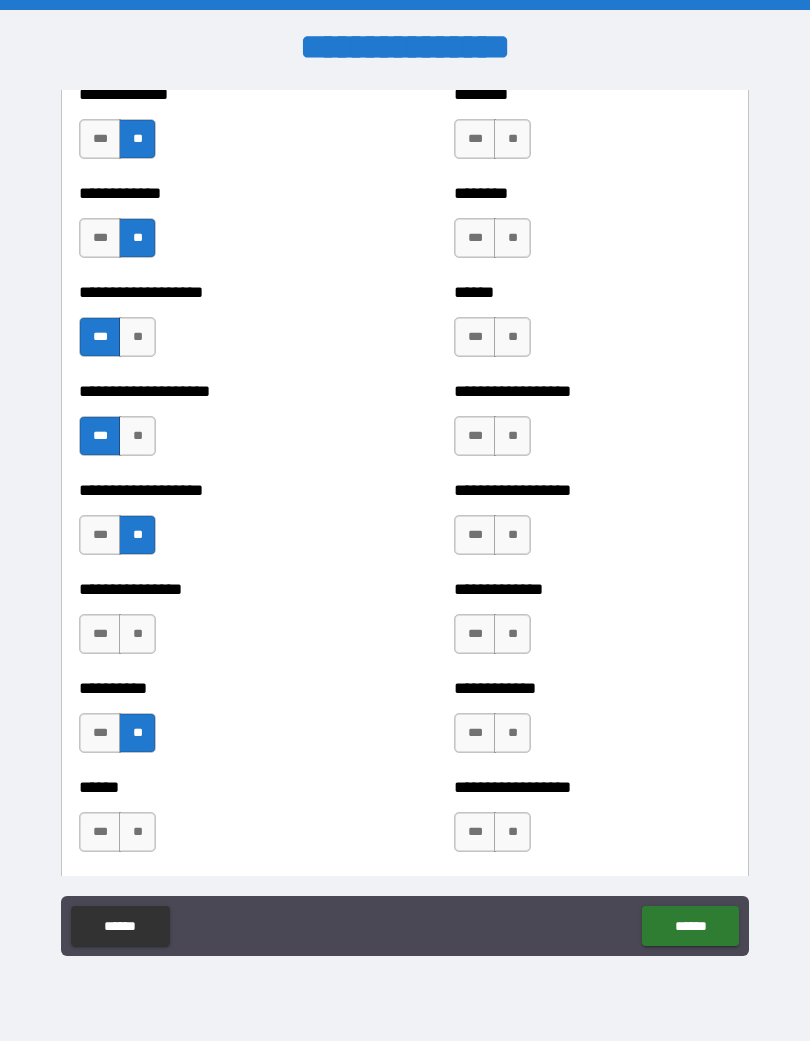 scroll, scrollTop: 1482, scrollLeft: 0, axis: vertical 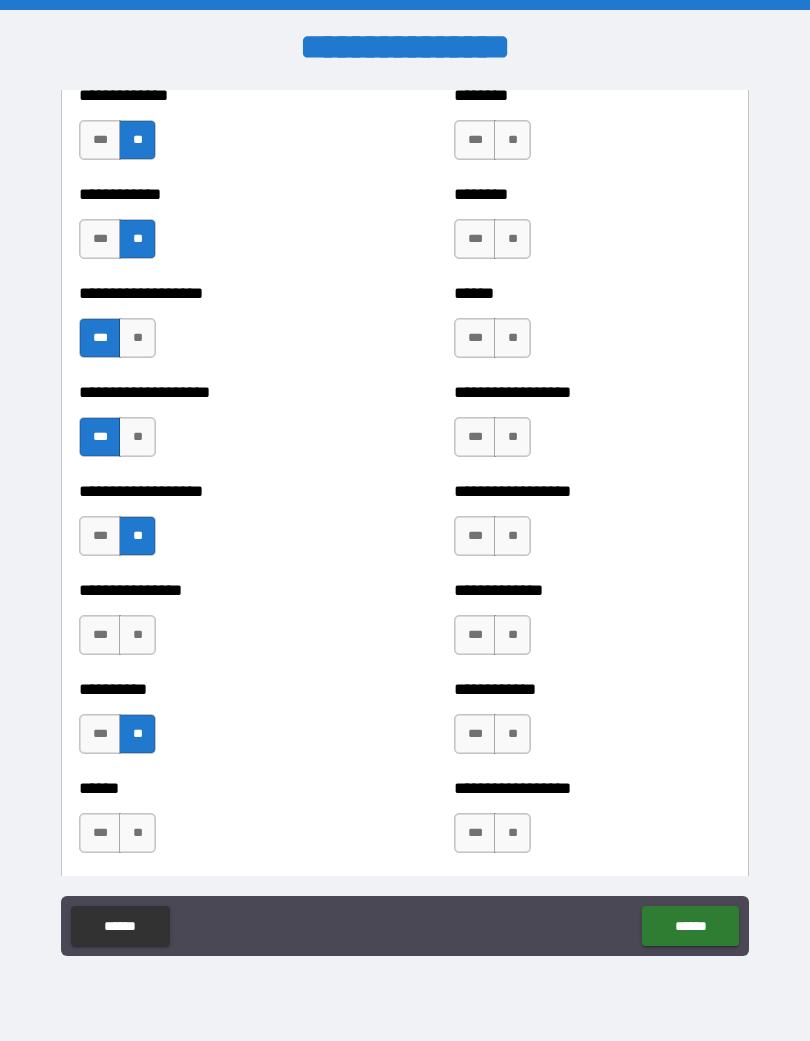 click on "**" at bounding box center (512, 140) 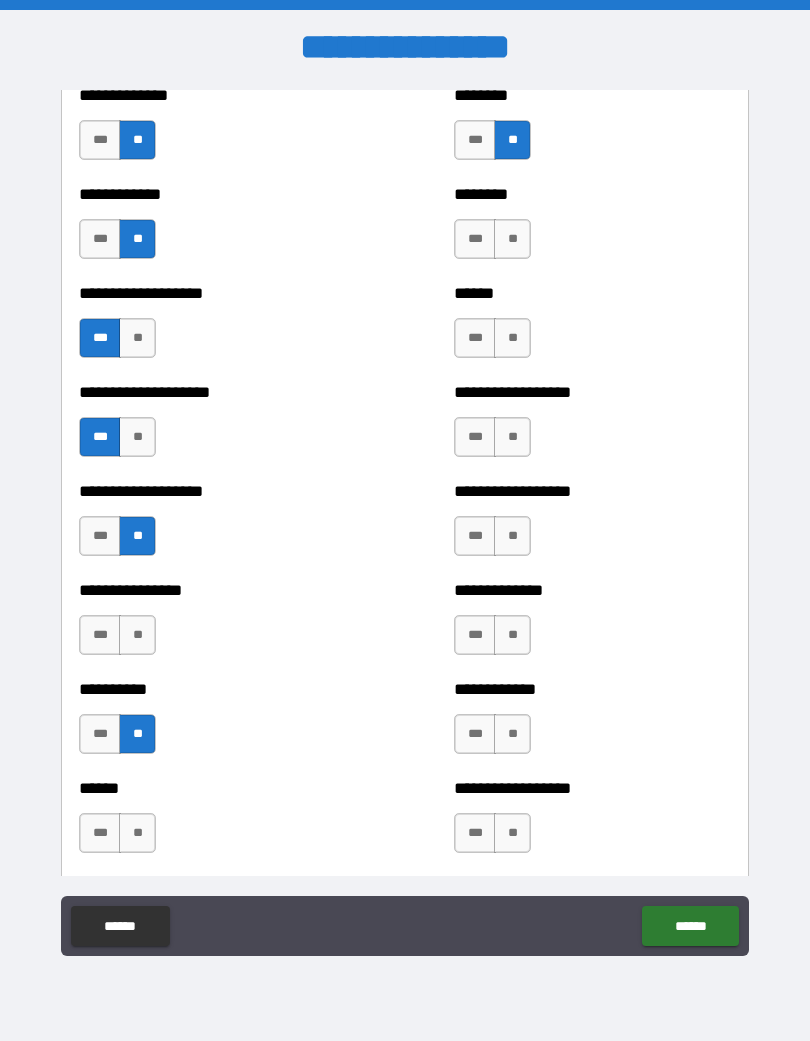 click on "**" at bounding box center (512, 239) 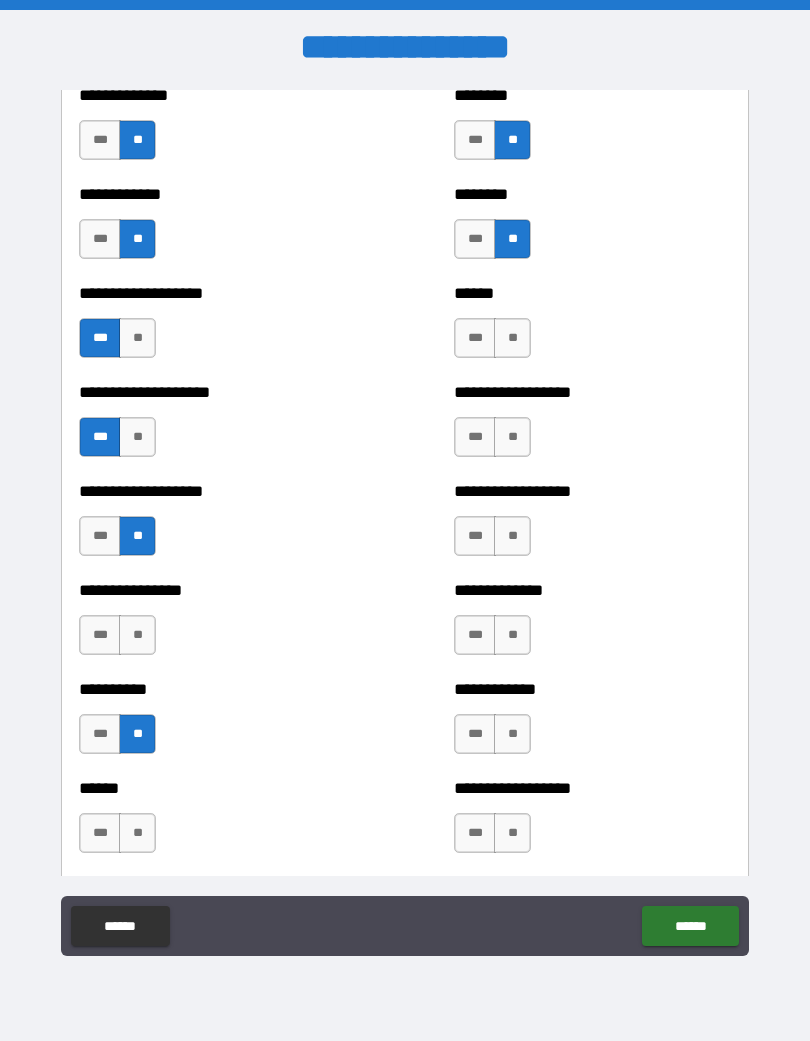 click on "**" at bounding box center [512, 338] 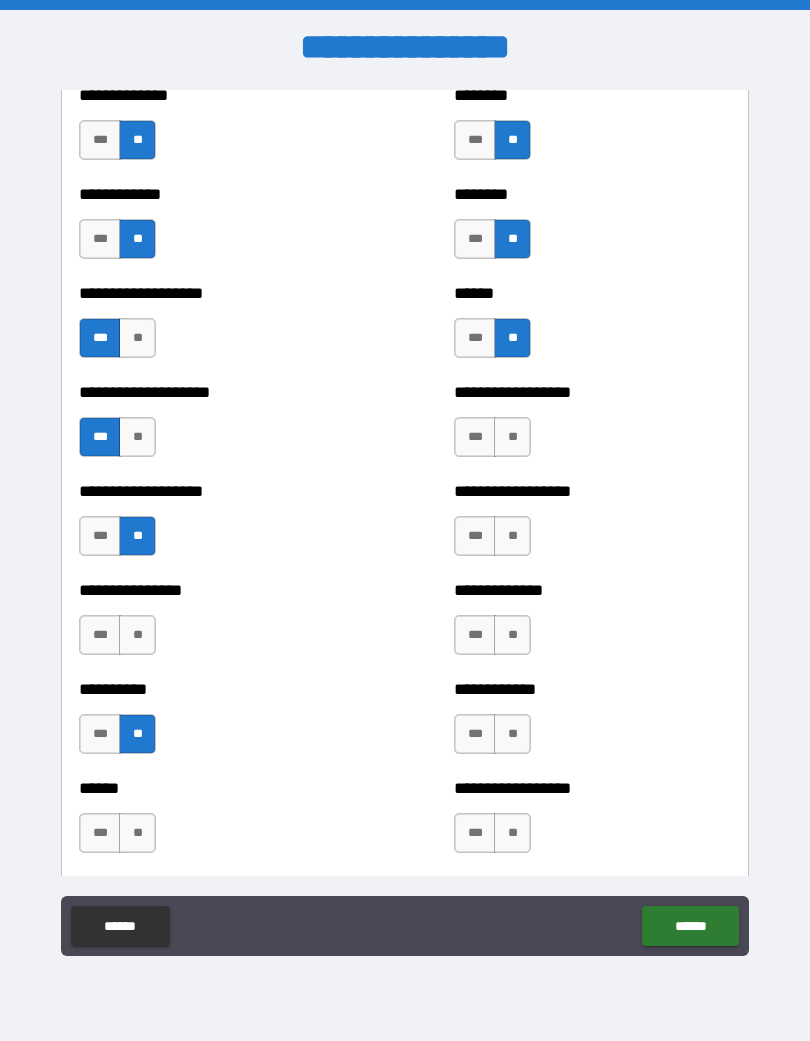 click on "***" at bounding box center (475, 437) 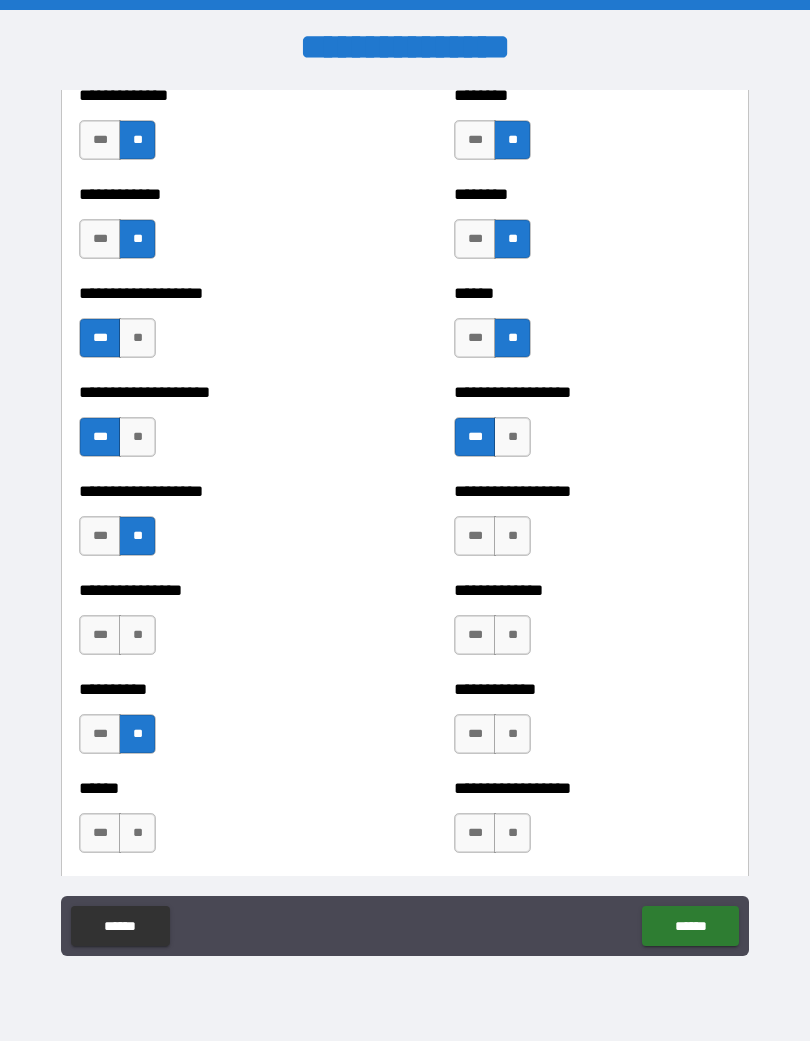 click on "**" at bounding box center [512, 536] 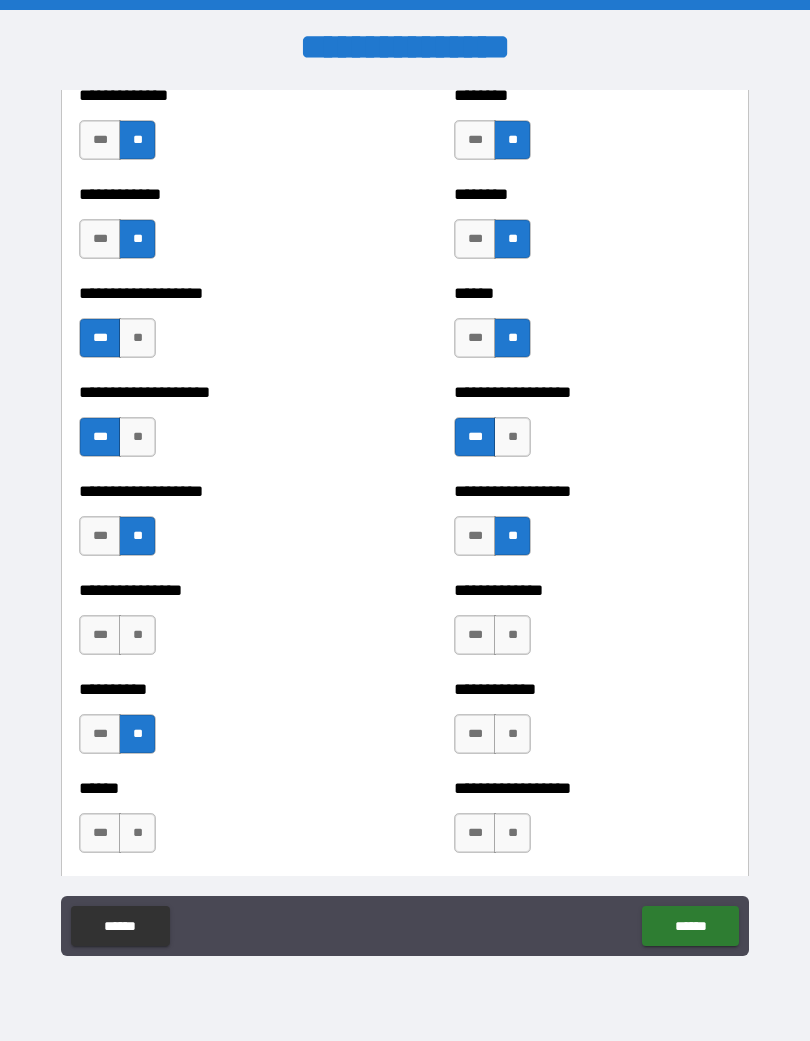 click on "**" at bounding box center [512, 635] 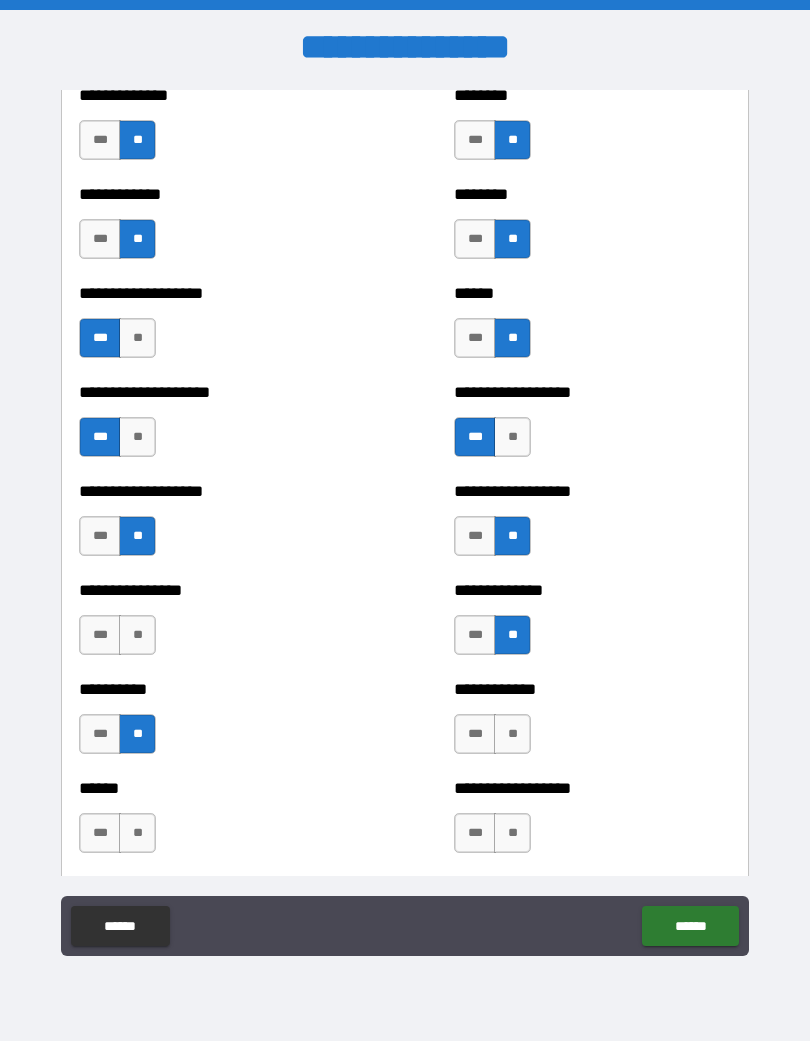 click on "**" at bounding box center (512, 734) 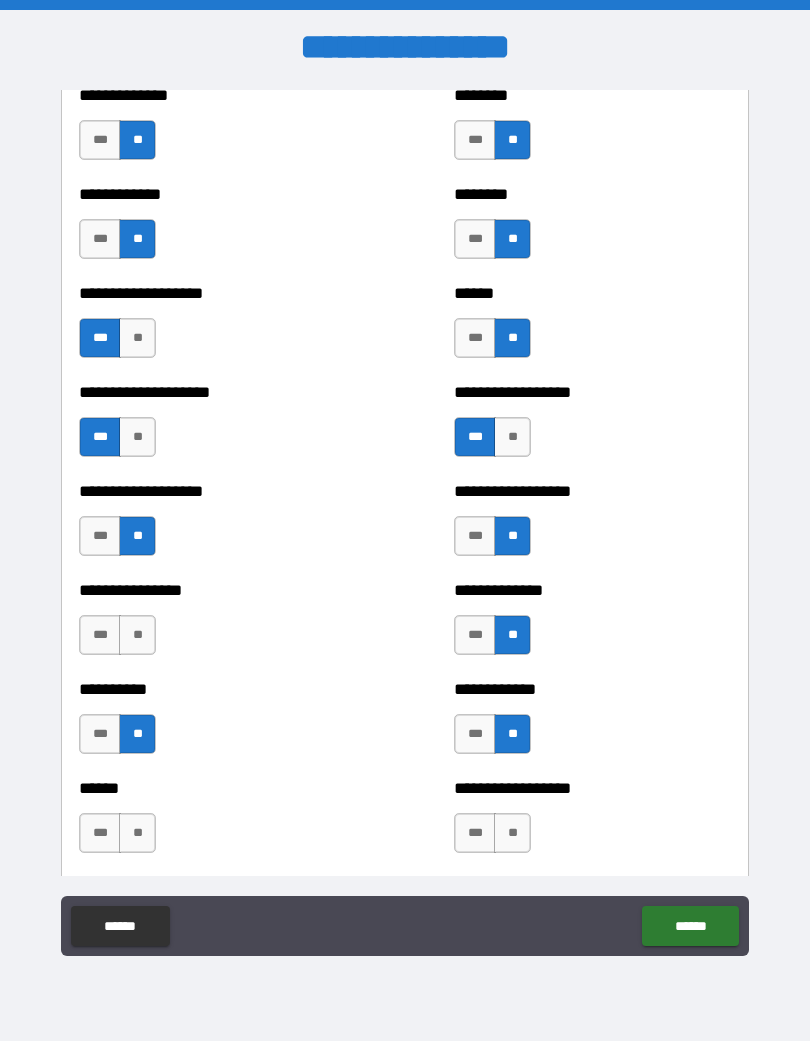 click on "**" at bounding box center [512, 833] 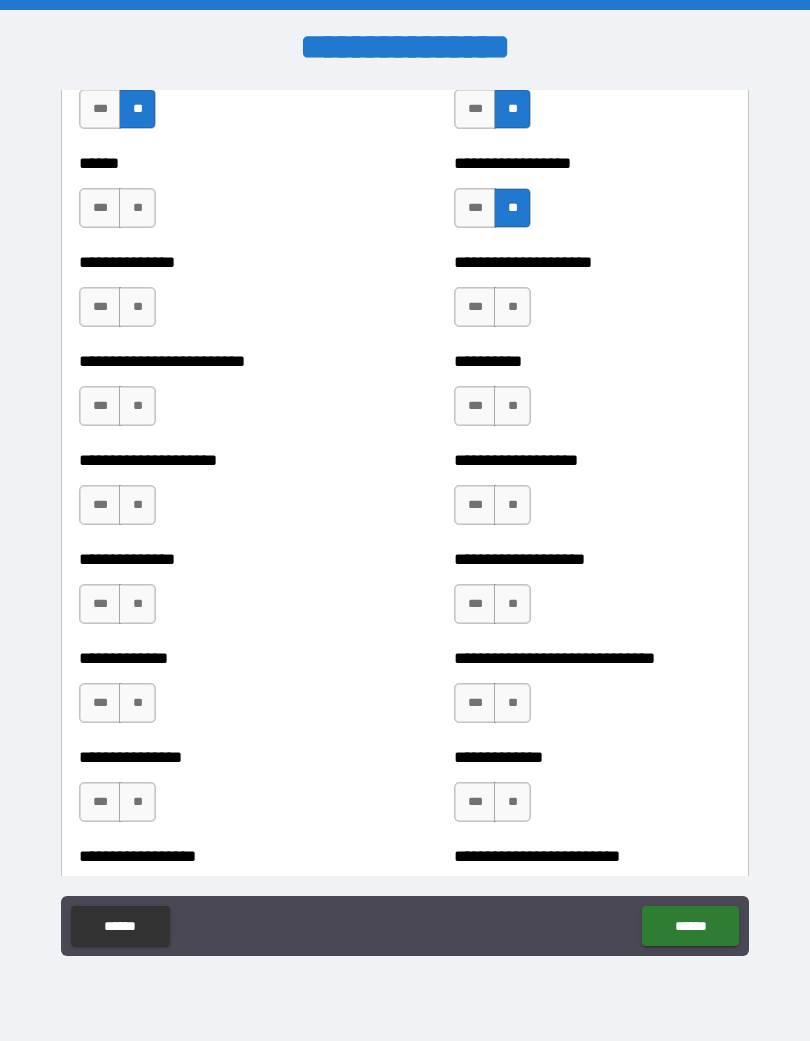scroll, scrollTop: 2142, scrollLeft: 0, axis: vertical 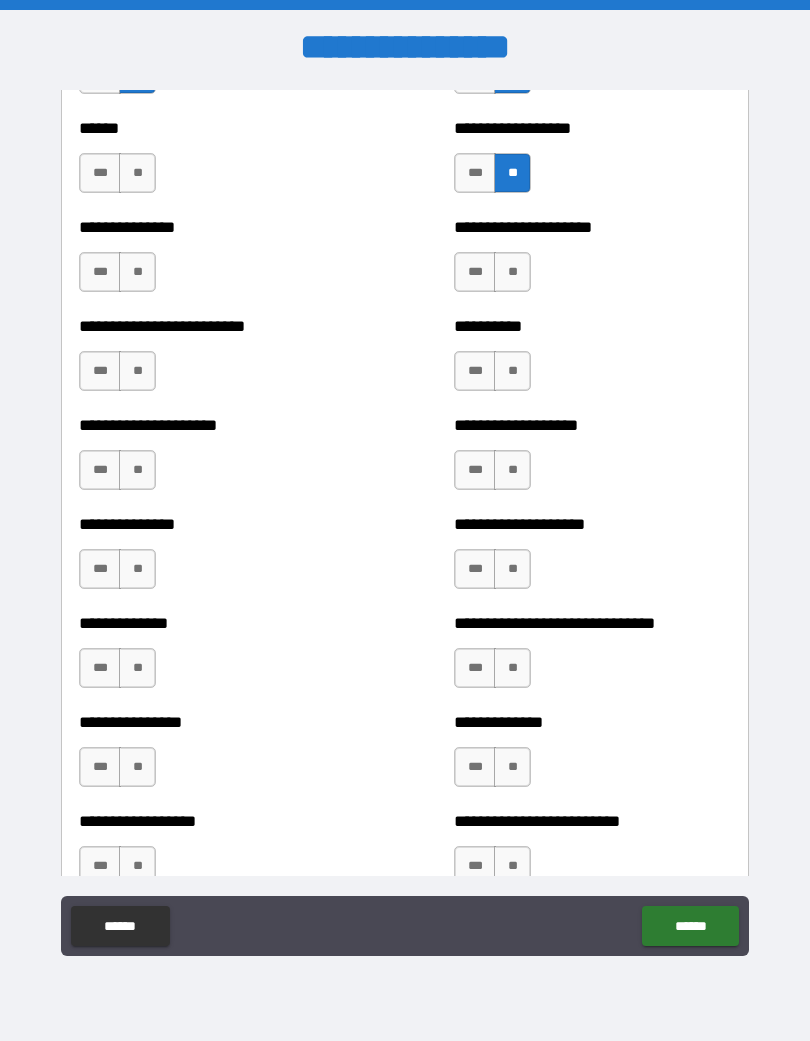 click at bounding box center (405, 5) 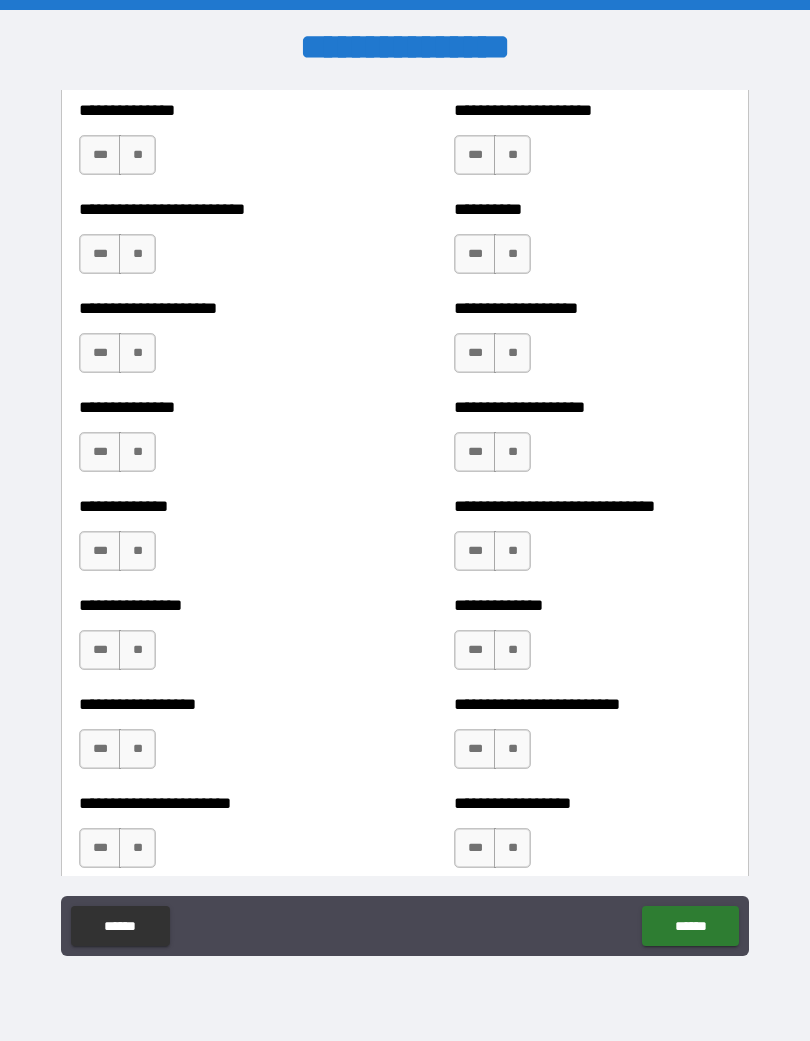 scroll, scrollTop: 2258, scrollLeft: 0, axis: vertical 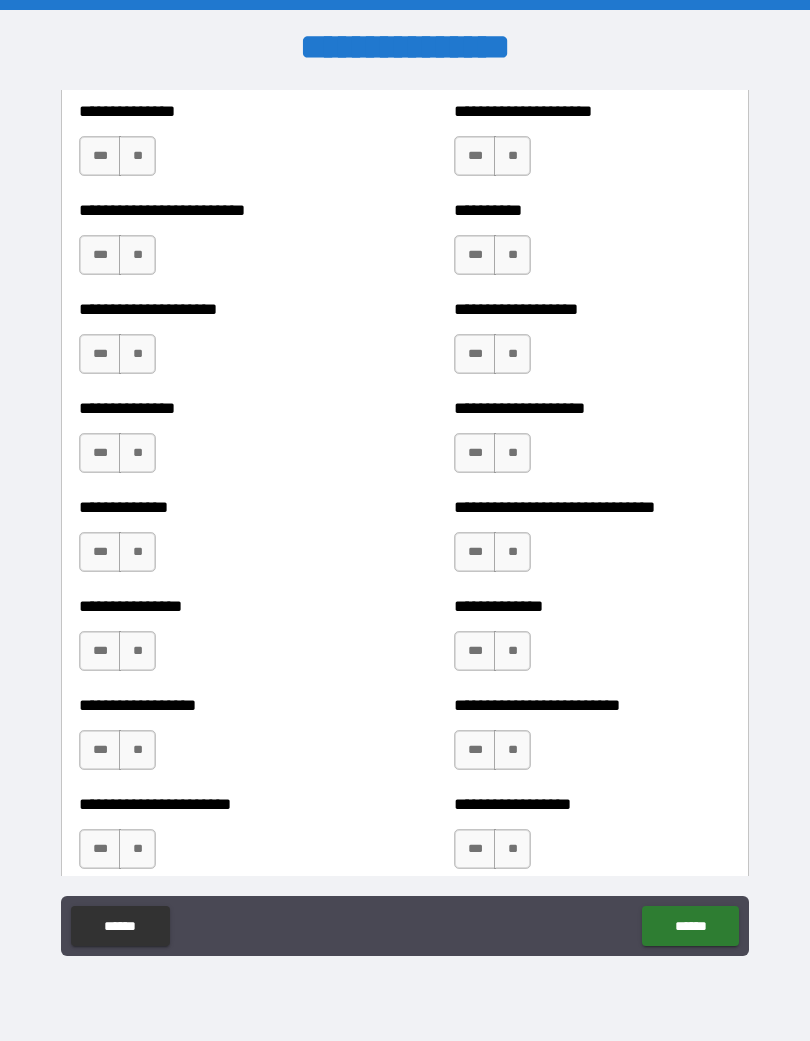 click on "**" at bounding box center (137, 156) 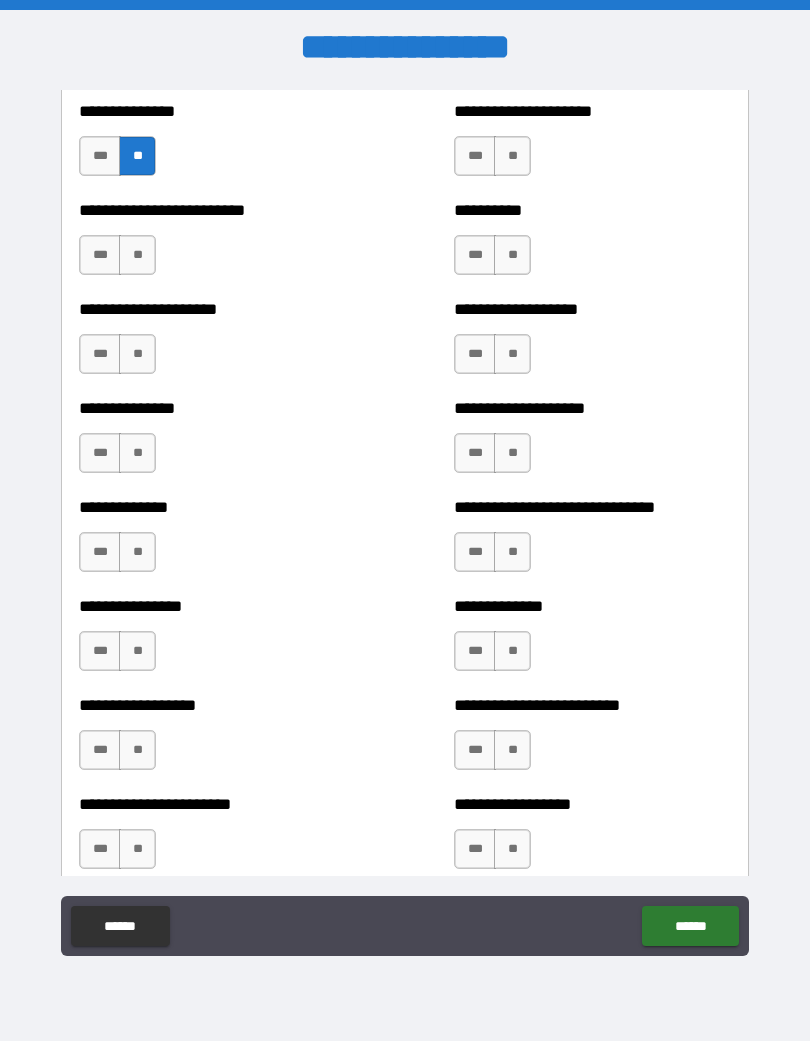 click on "**" at bounding box center [137, 255] 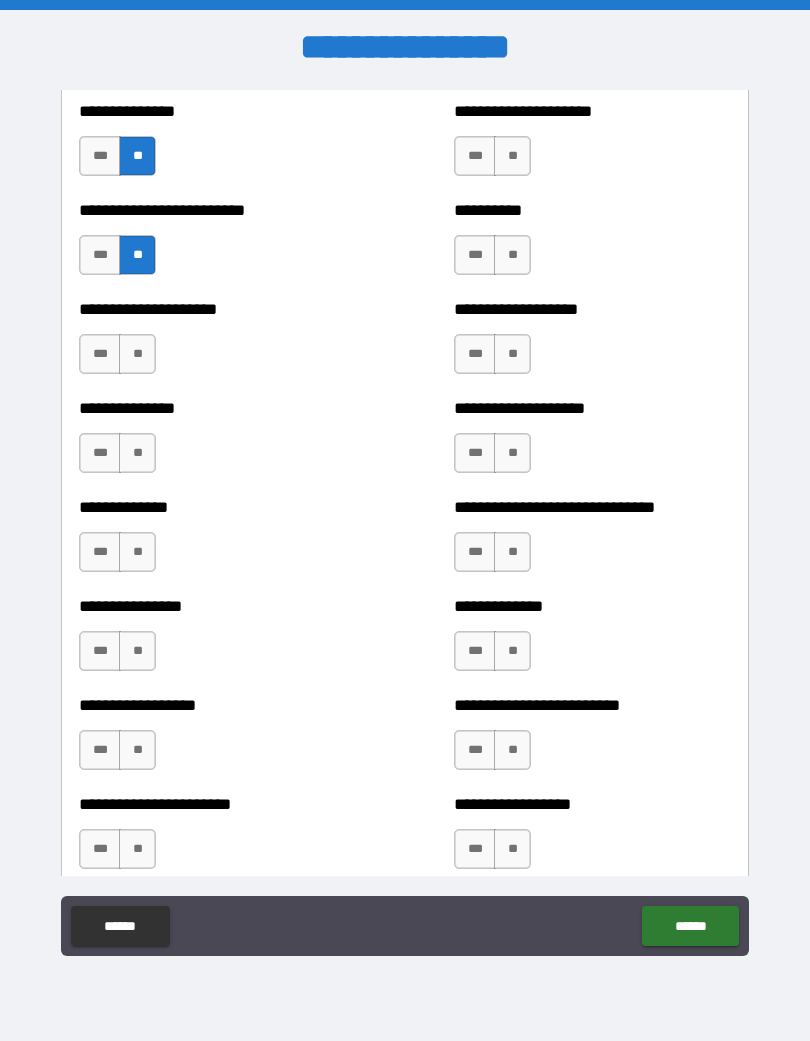 click on "**" at bounding box center [137, 354] 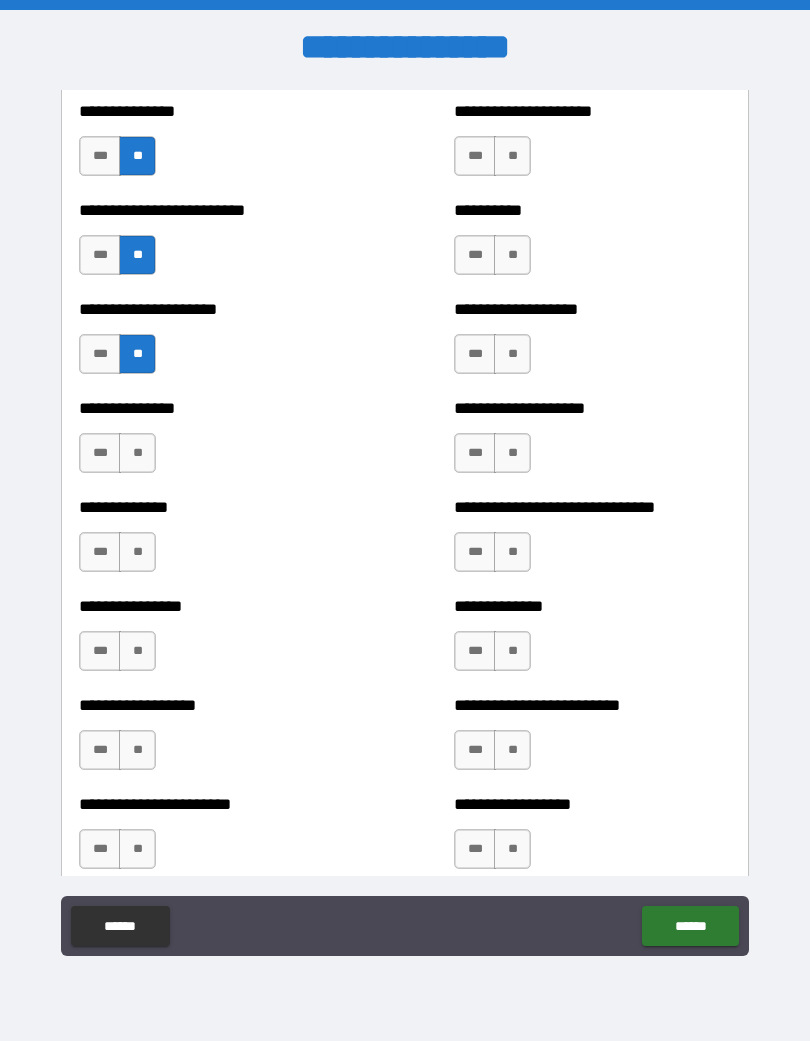 click on "**" at bounding box center [137, 453] 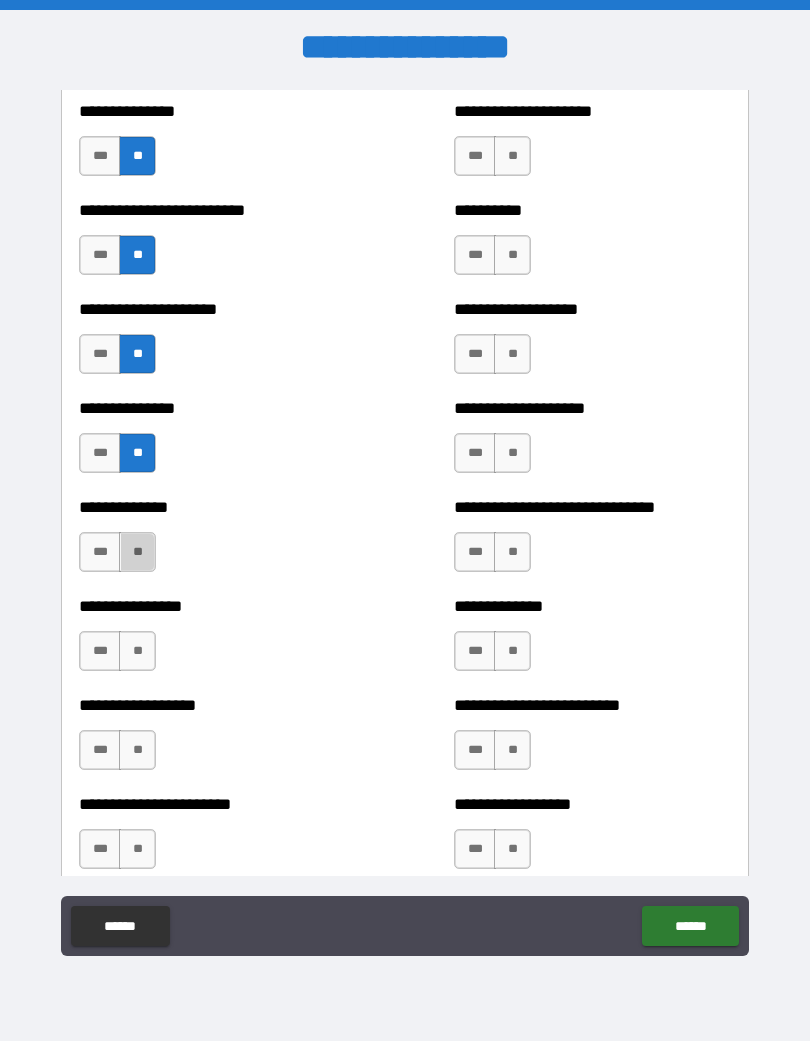 click on "**" at bounding box center (137, 552) 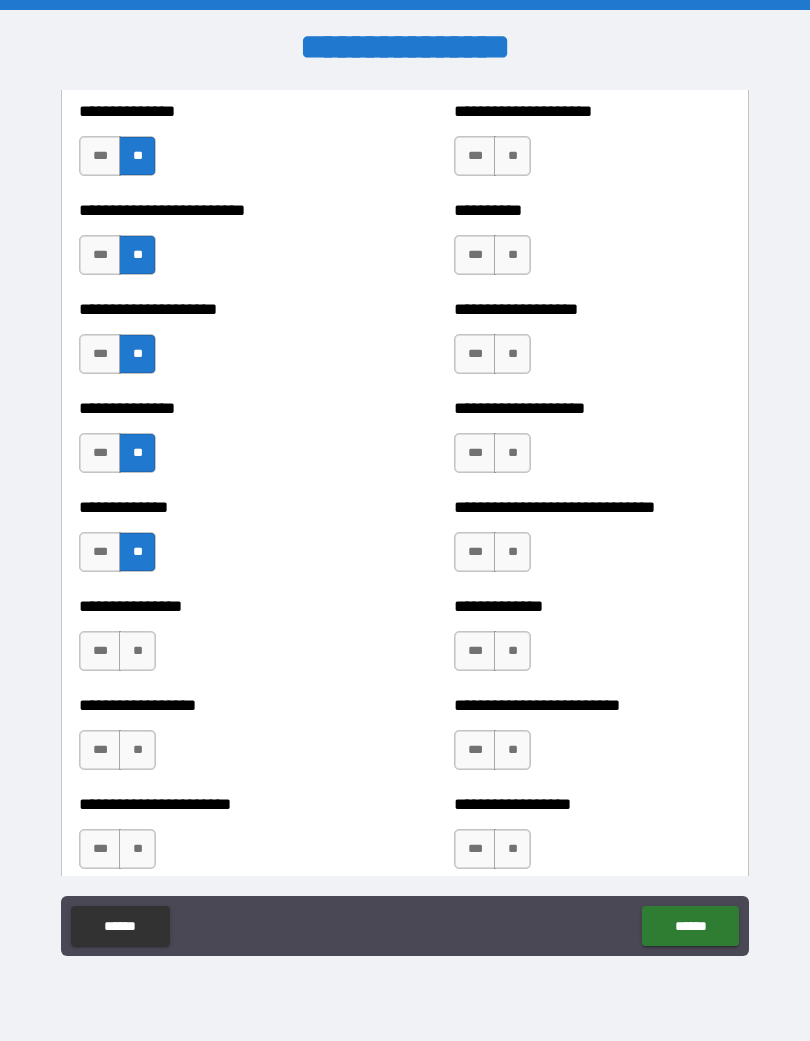 click on "**" at bounding box center [137, 651] 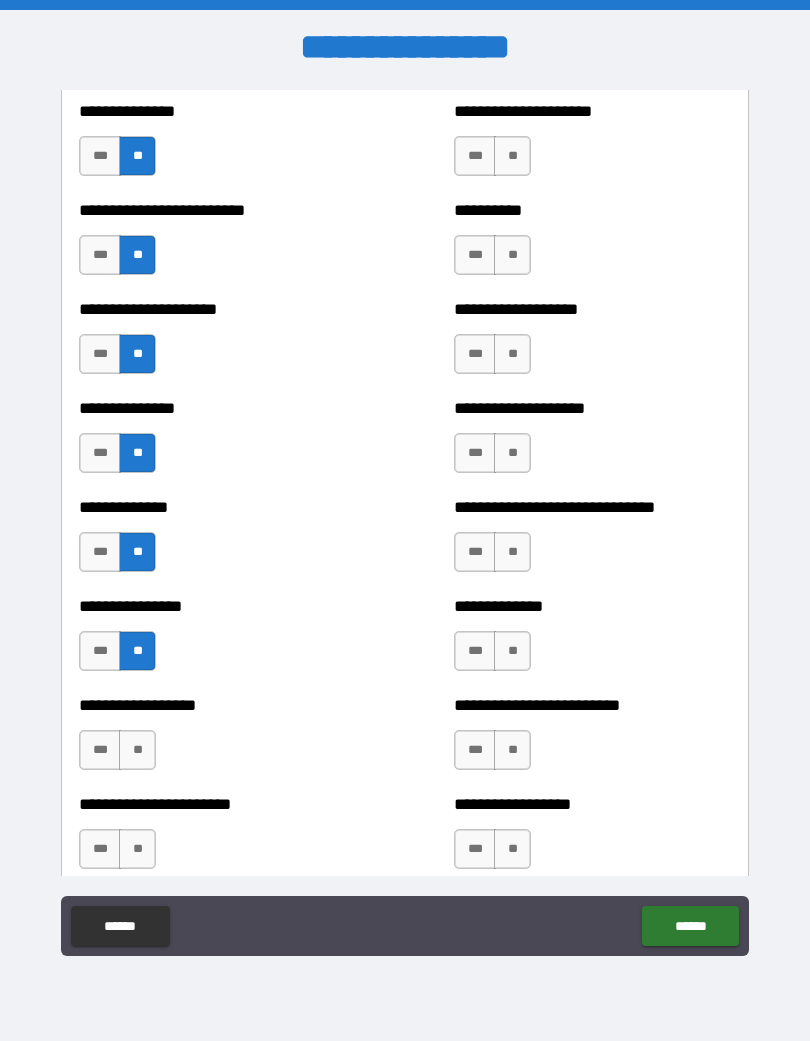 click on "**" at bounding box center (137, 750) 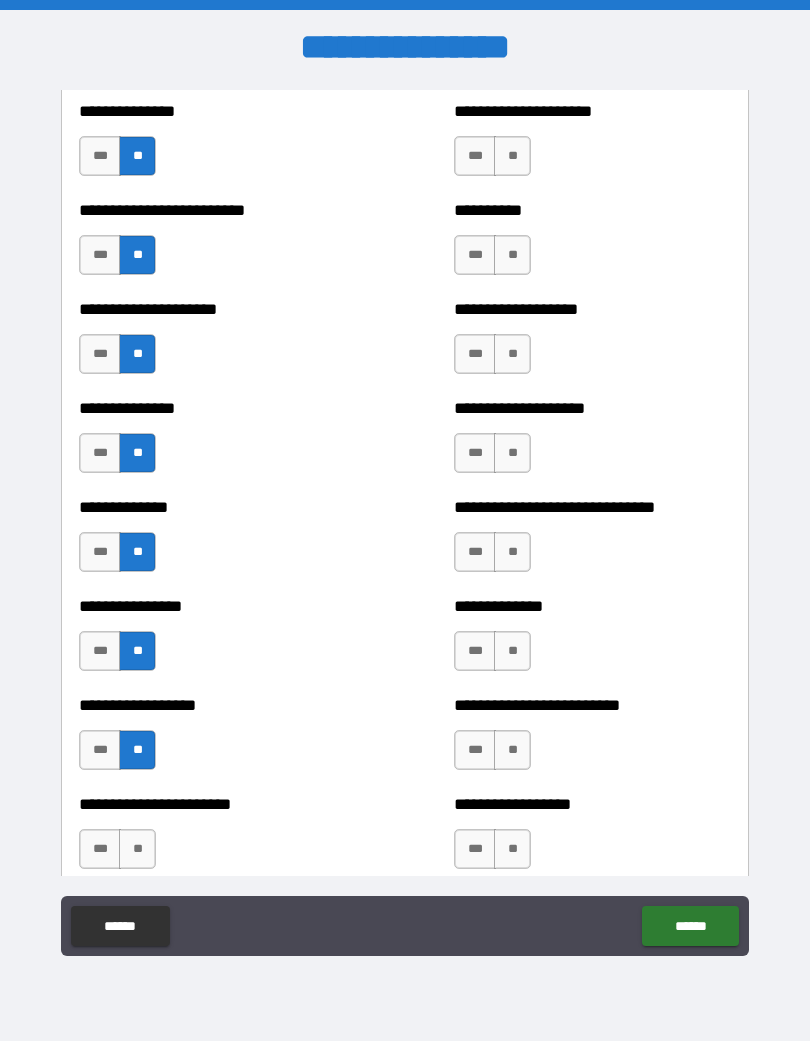 click on "**" at bounding box center [137, 849] 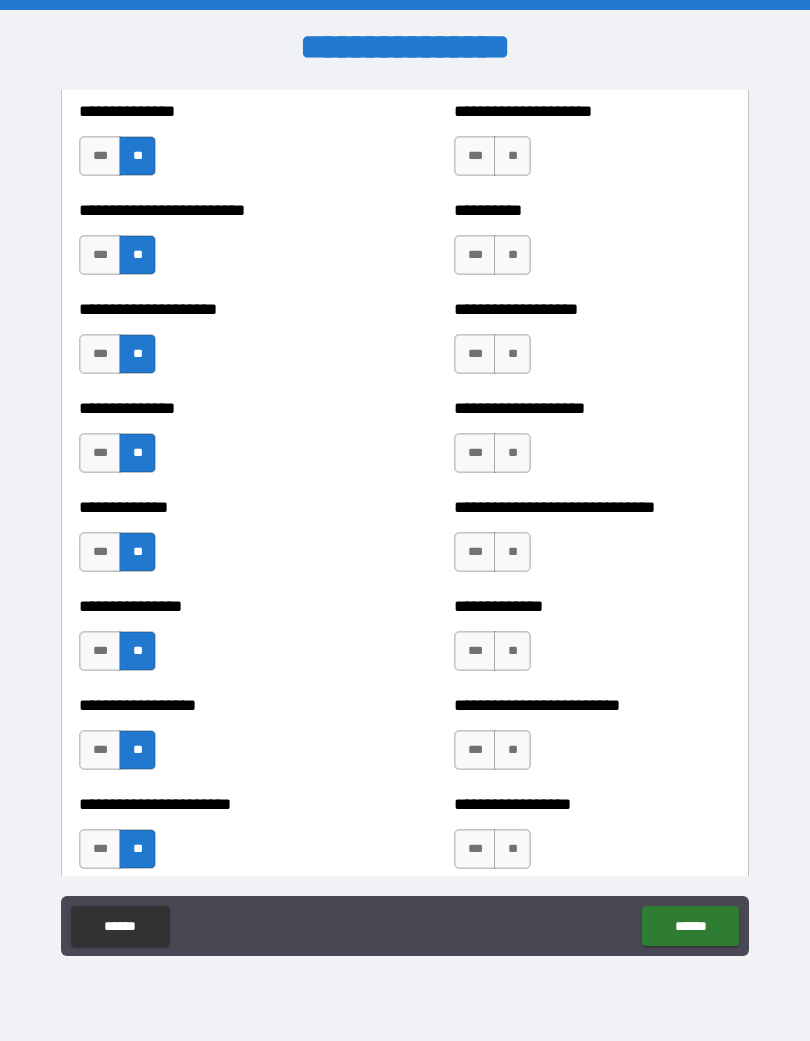 click on "**" at bounding box center (512, 156) 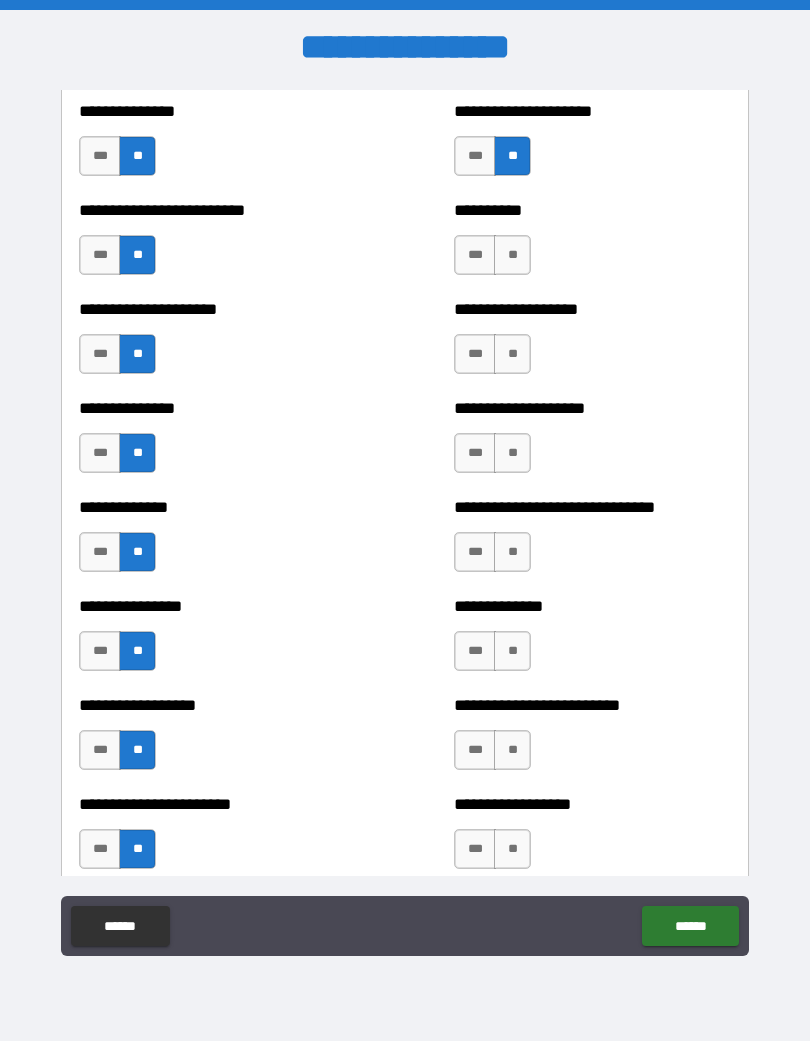 click on "*** **" at bounding box center [492, 255] 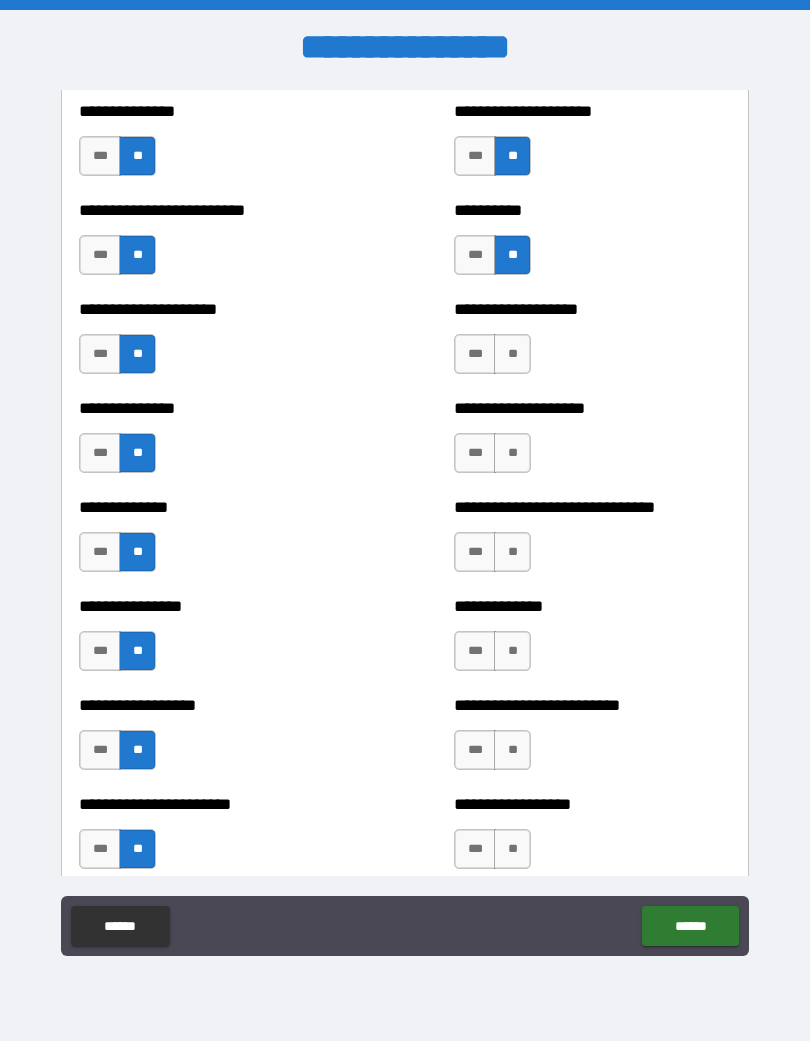 click on "**" at bounding box center (512, 354) 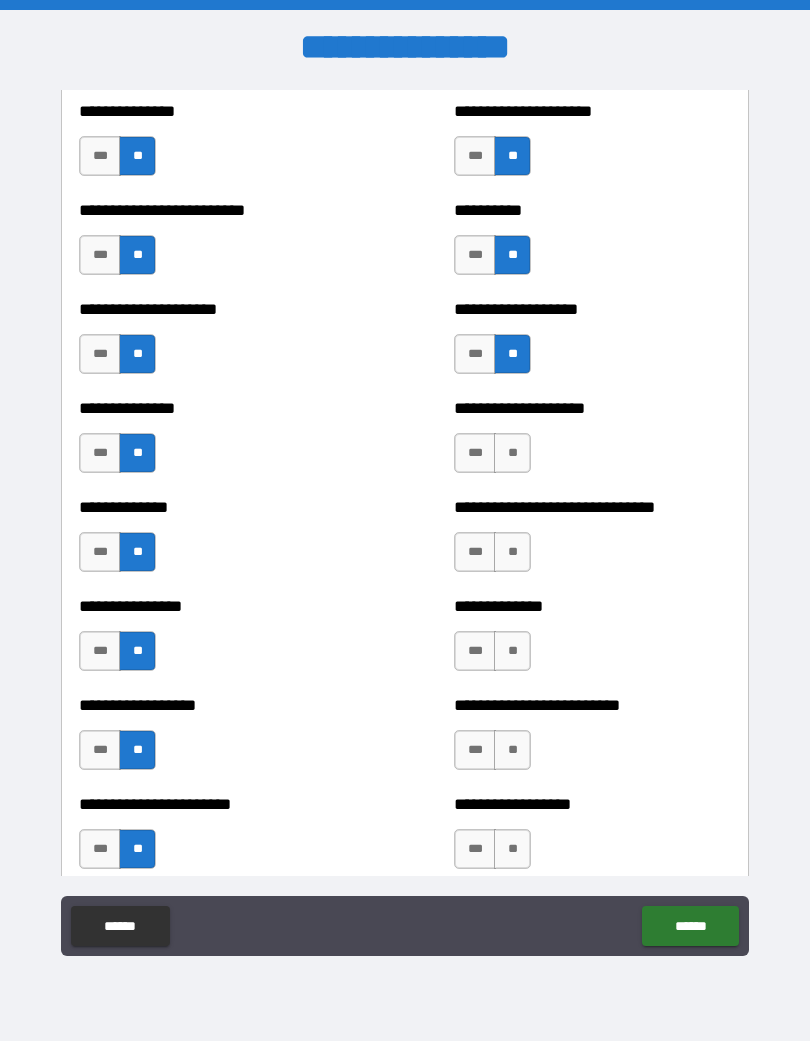 click on "**" at bounding box center [512, 453] 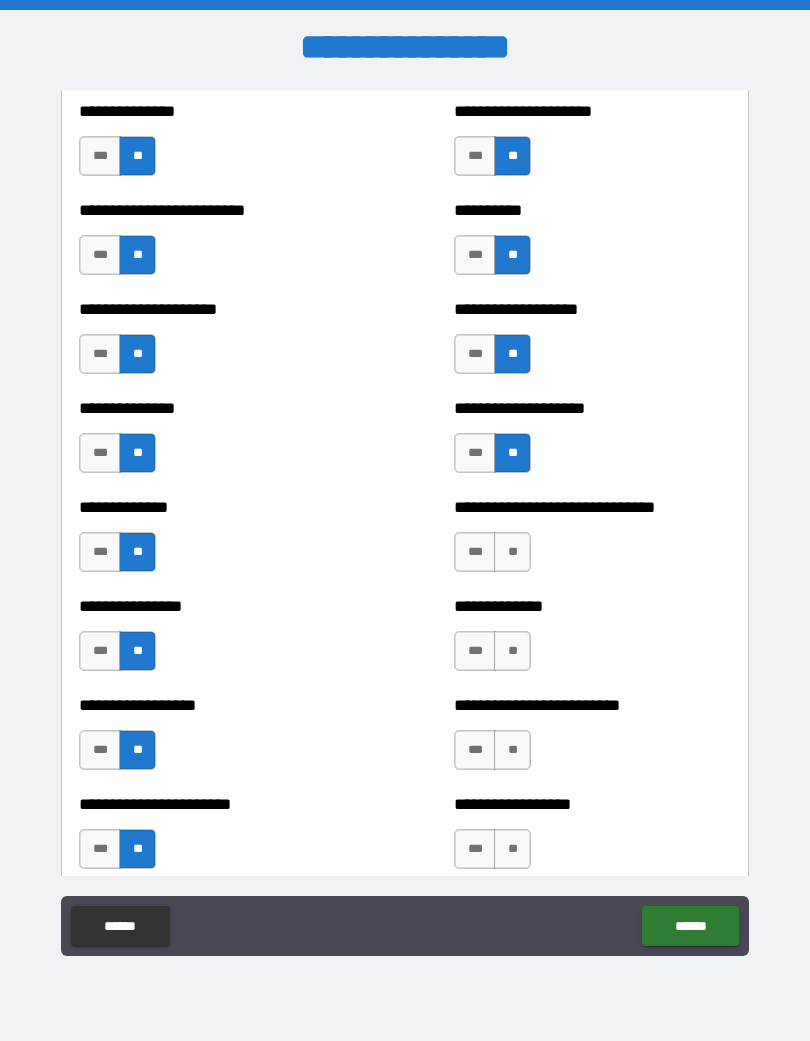 click on "**" at bounding box center (512, 552) 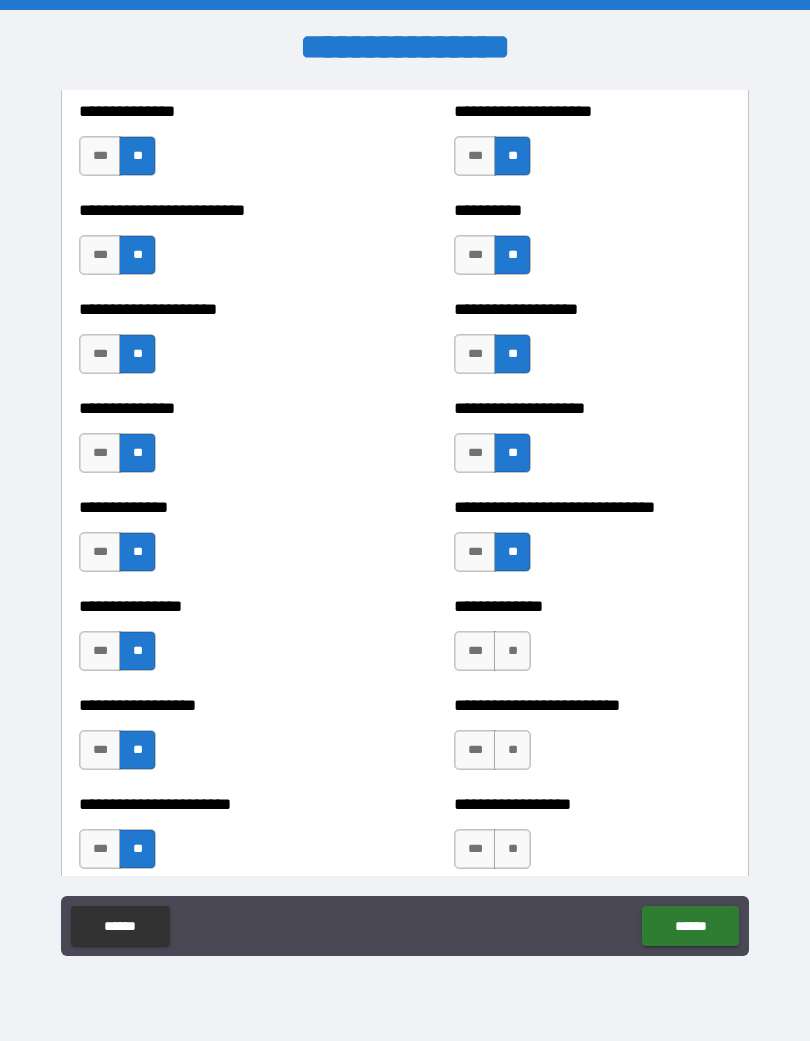 click on "***" at bounding box center [475, 651] 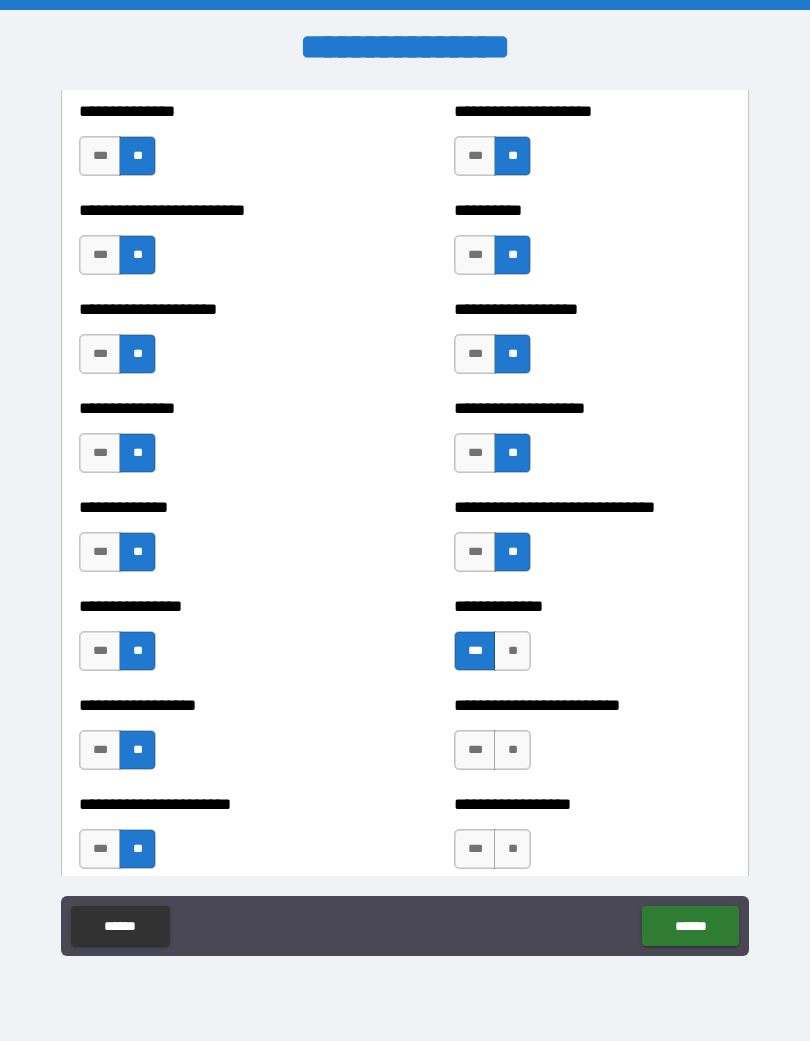 click on "**" at bounding box center [512, 750] 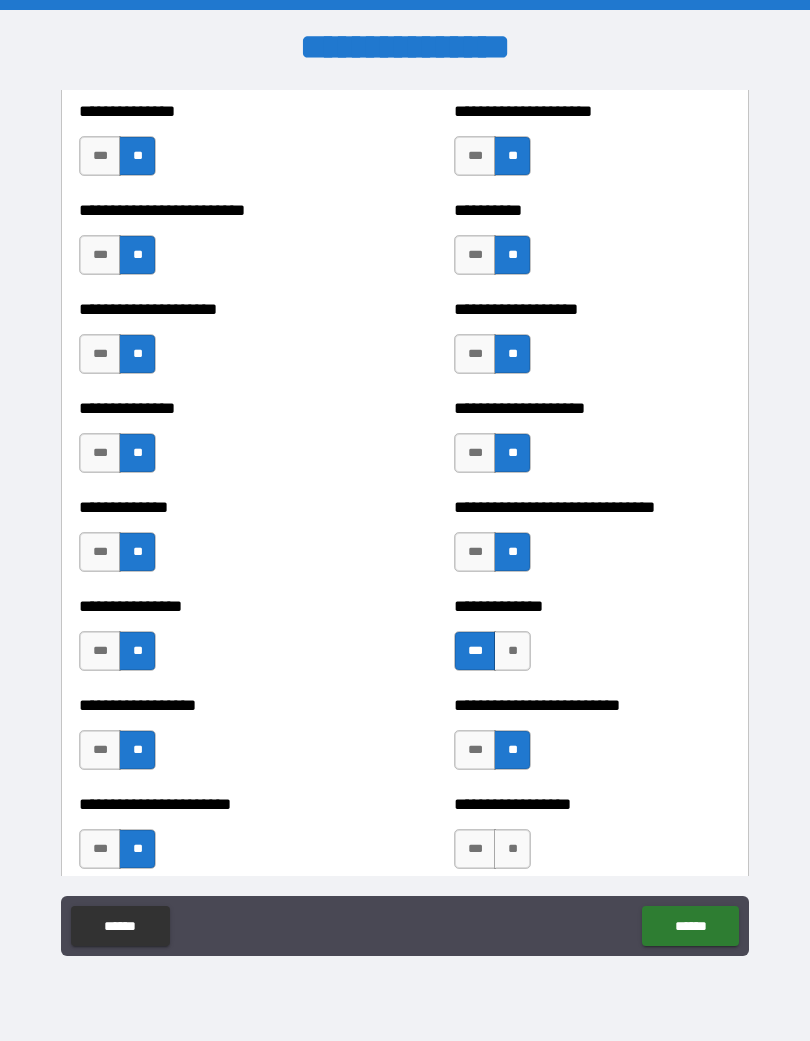 click on "**" at bounding box center [512, 849] 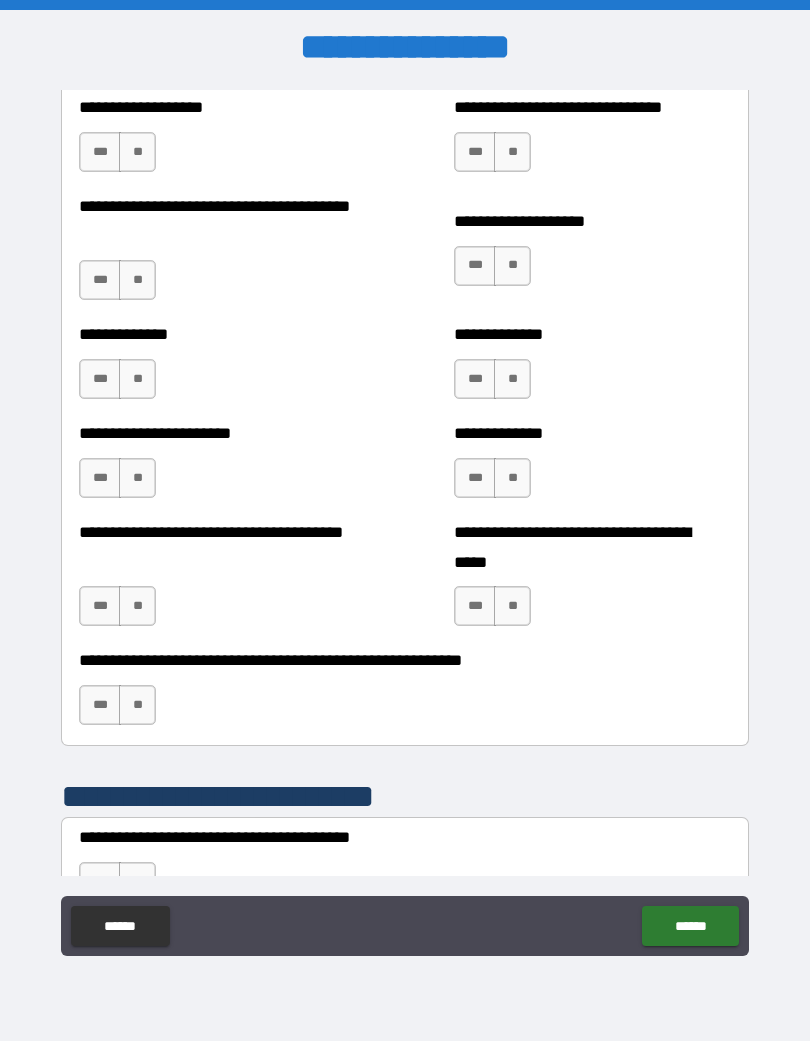 scroll, scrollTop: 3052, scrollLeft: 0, axis: vertical 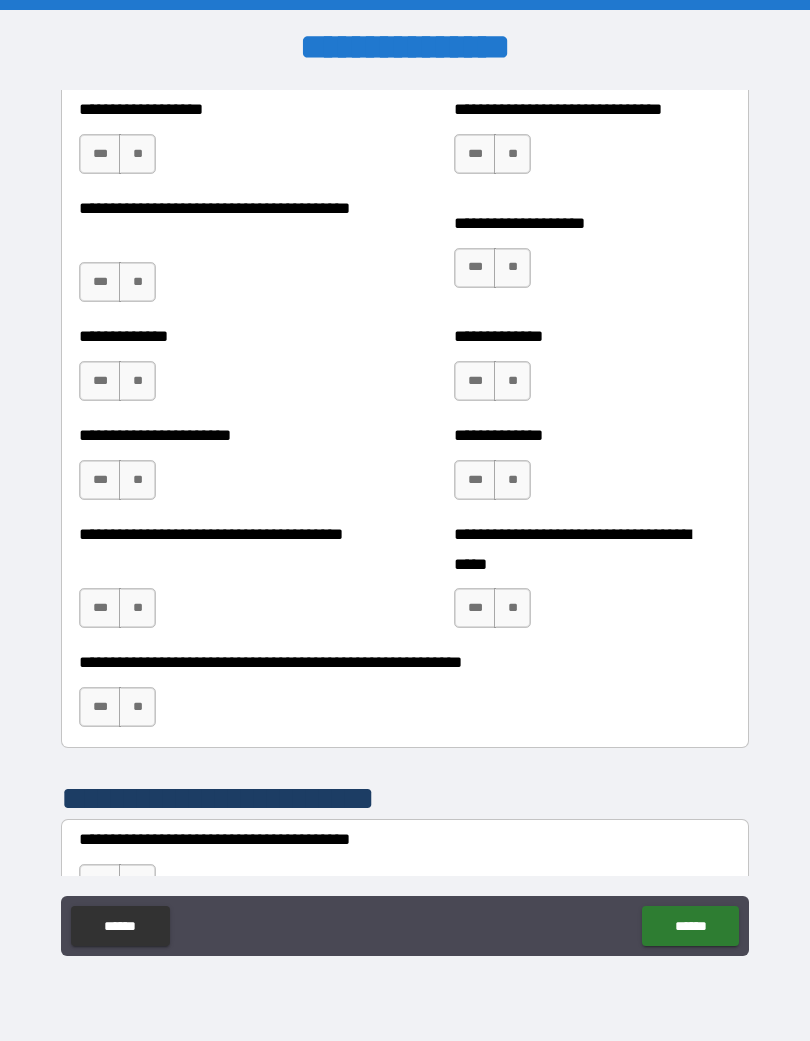 click on "**" at bounding box center (137, 154) 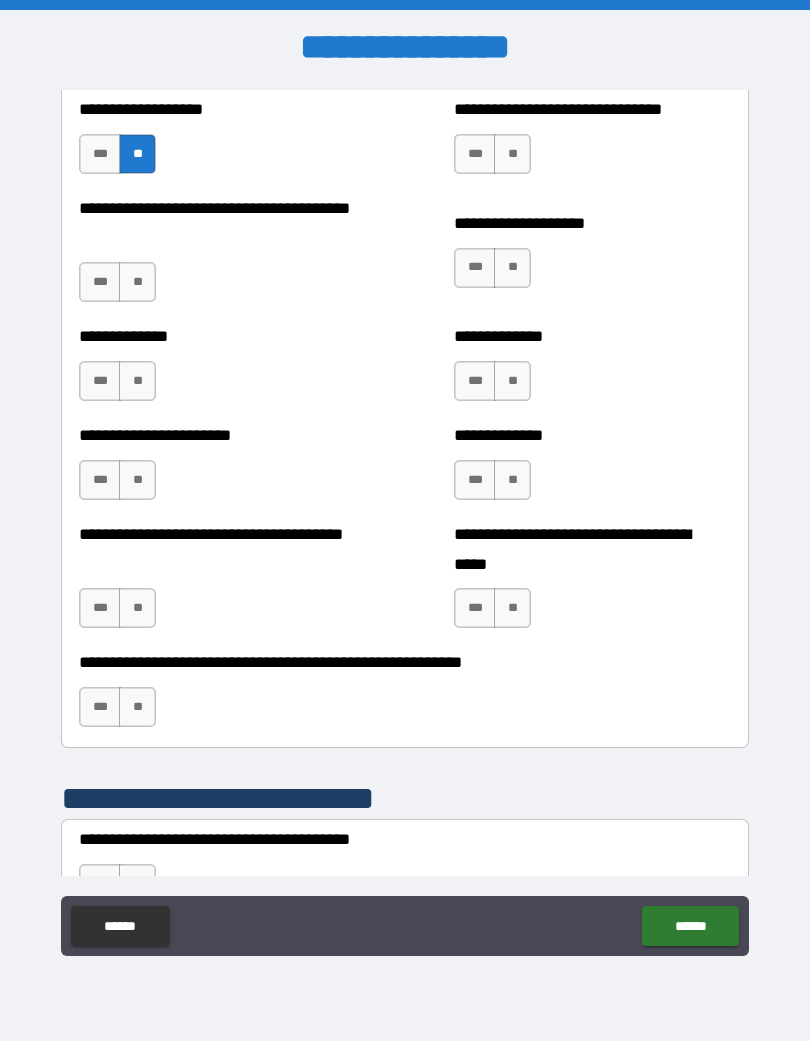 click on "**" at bounding box center (137, 282) 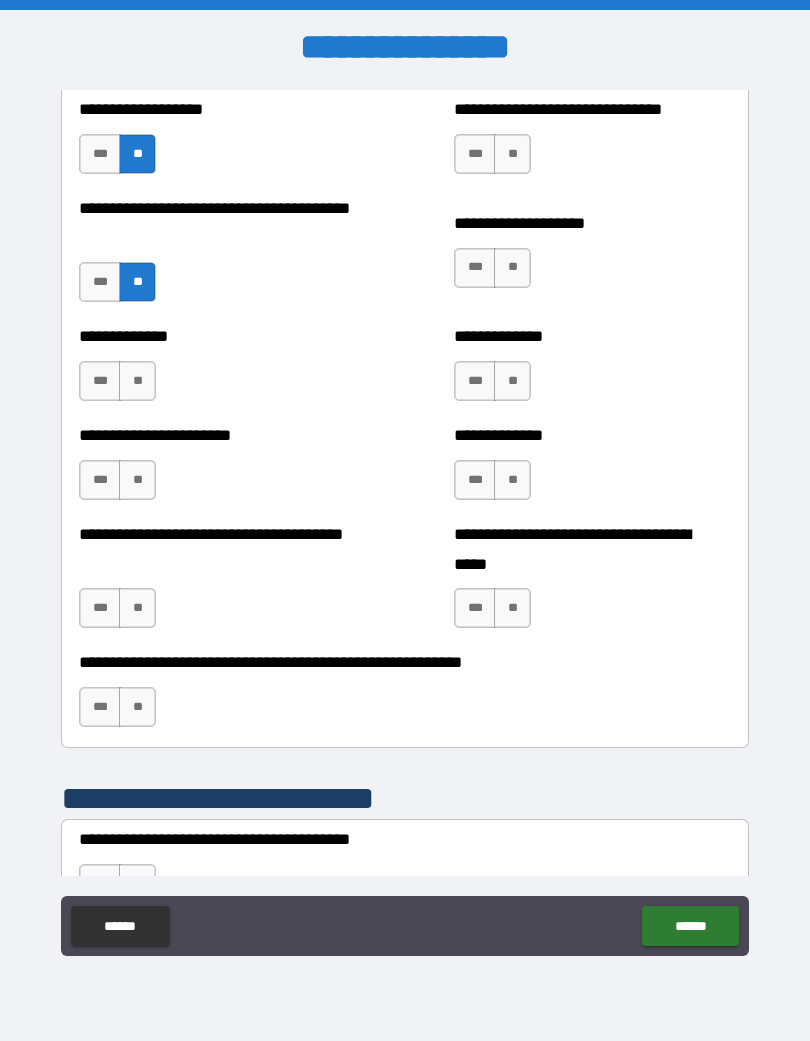 click on "**" at bounding box center [137, 381] 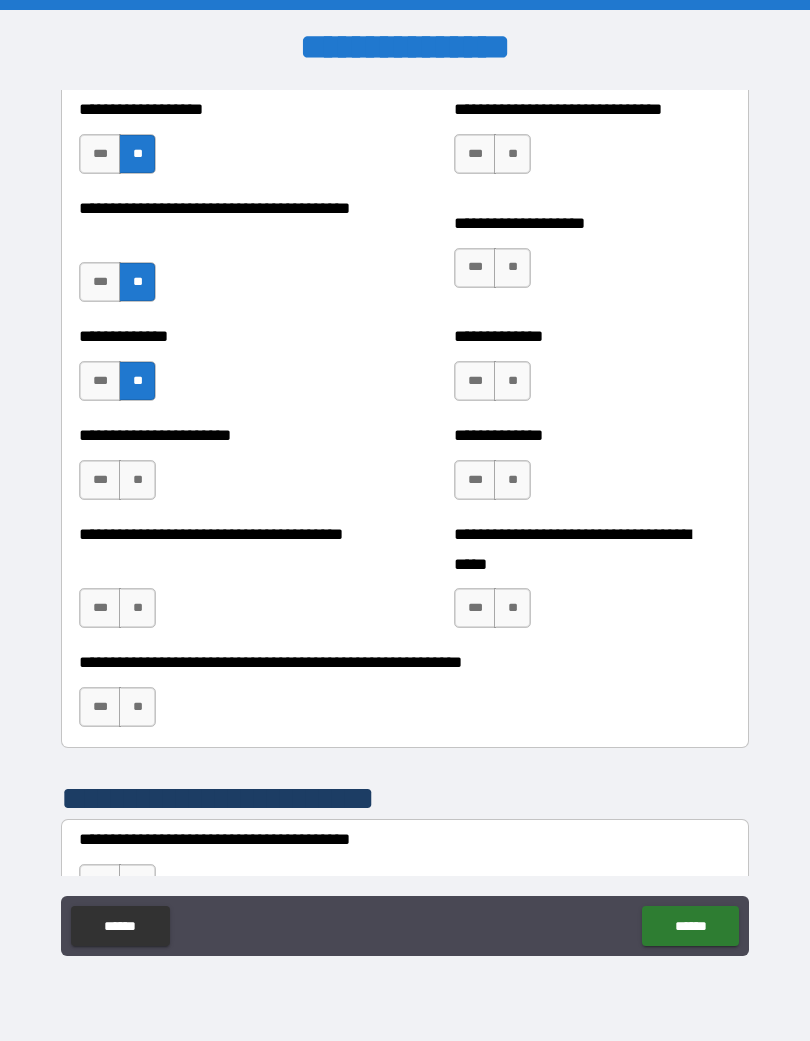 click on "**" at bounding box center [137, 480] 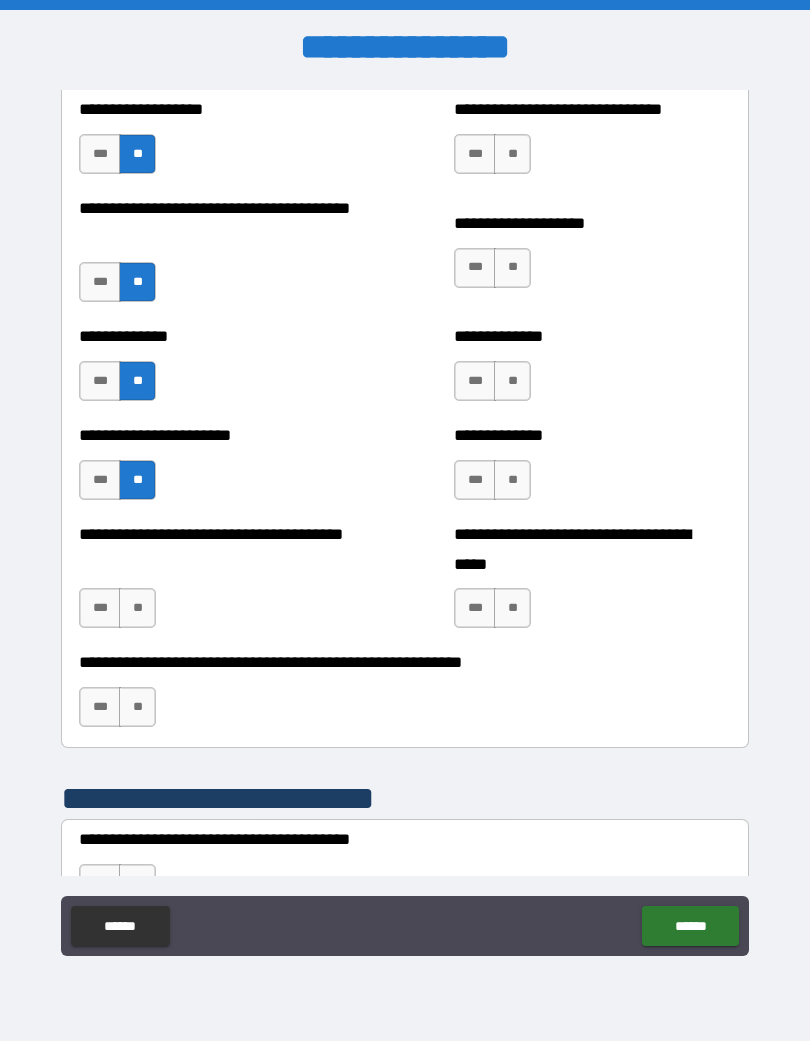 click on "**" at bounding box center [137, 608] 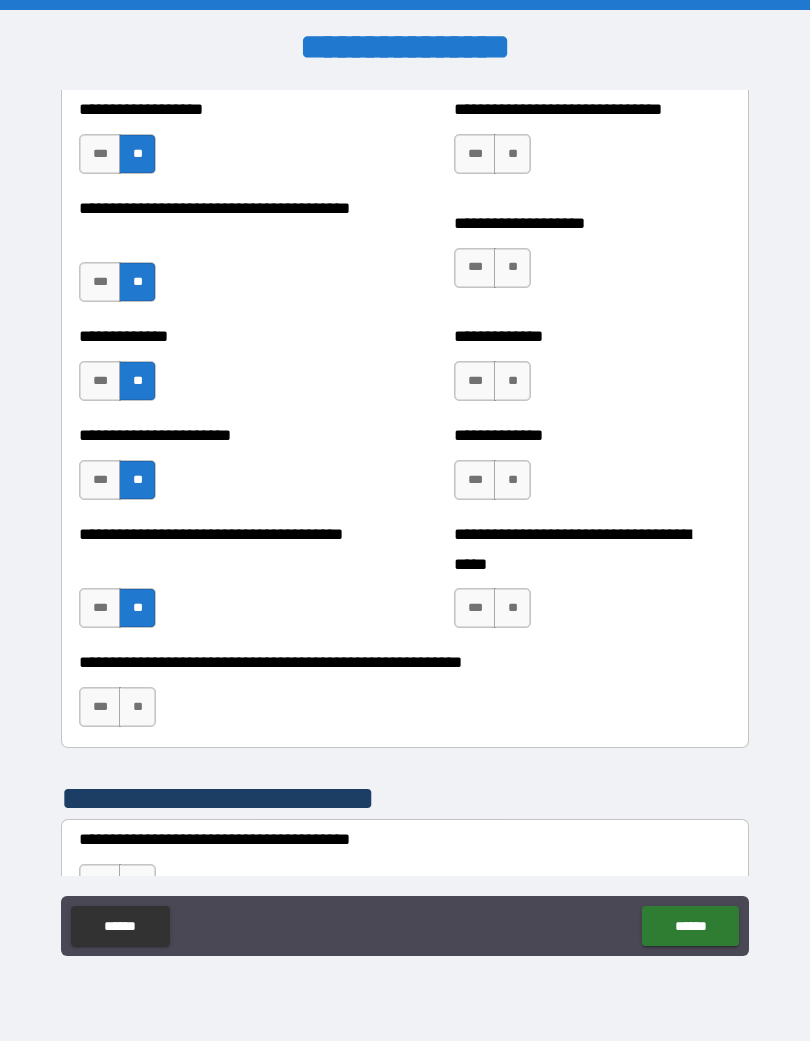 click on "**" at bounding box center [137, 707] 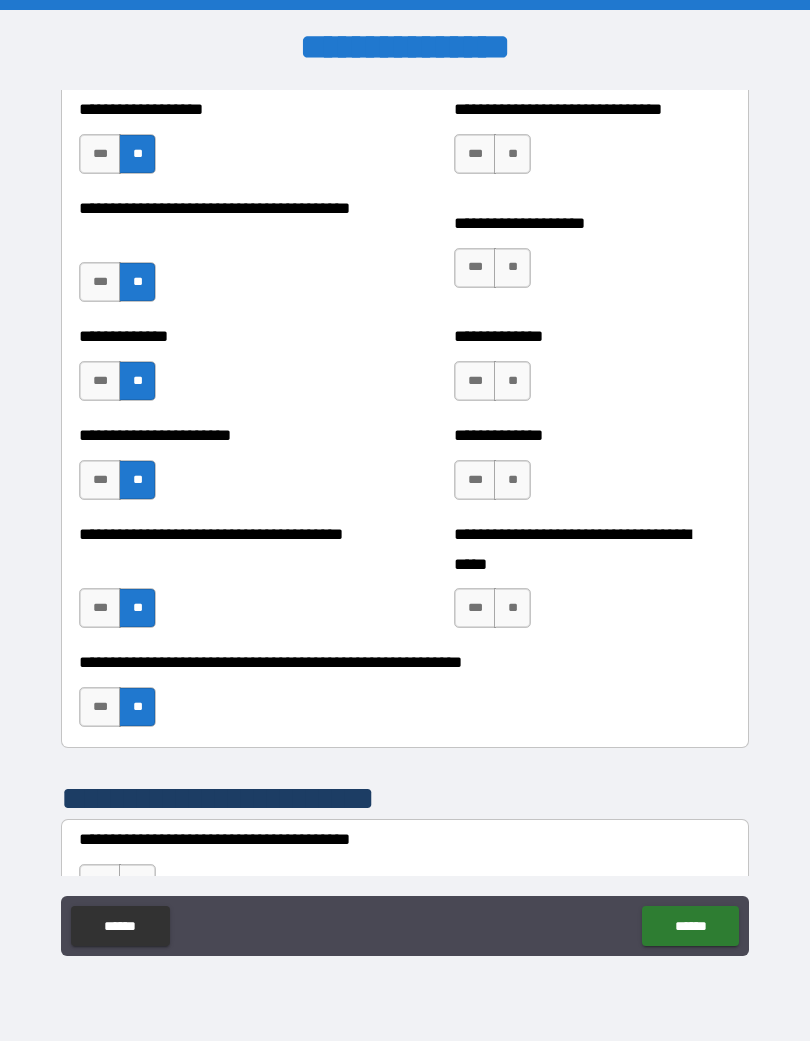 click on "**" at bounding box center (512, 154) 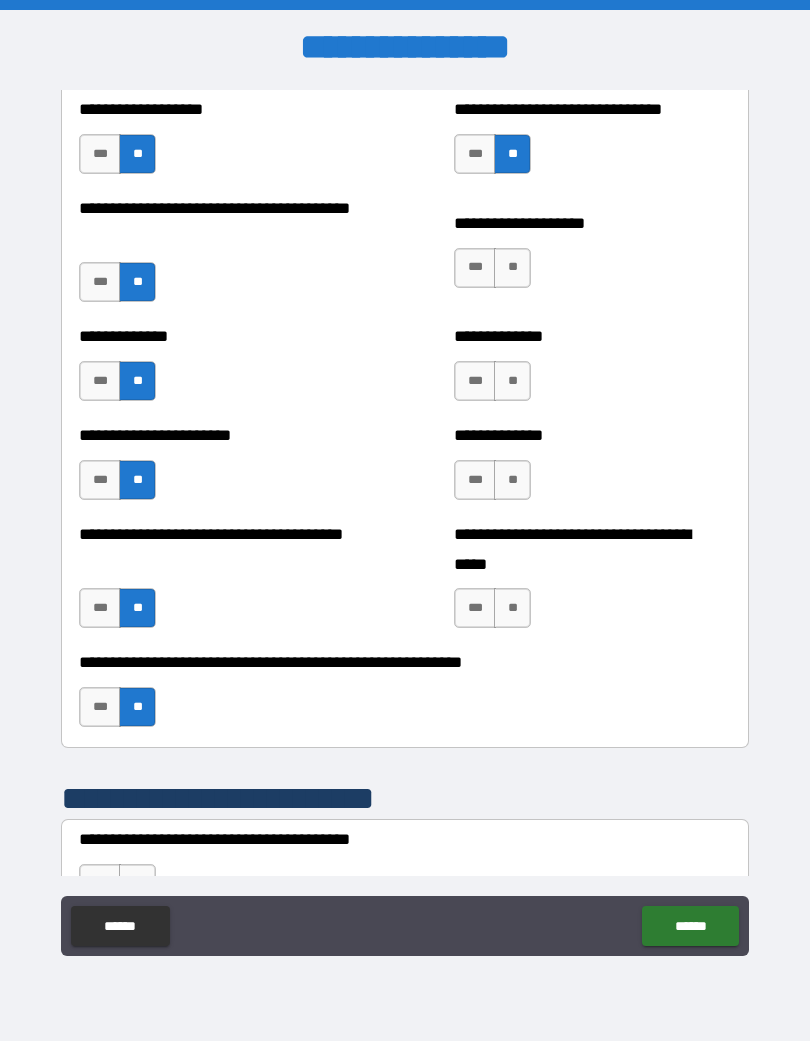 click on "**" at bounding box center [512, 268] 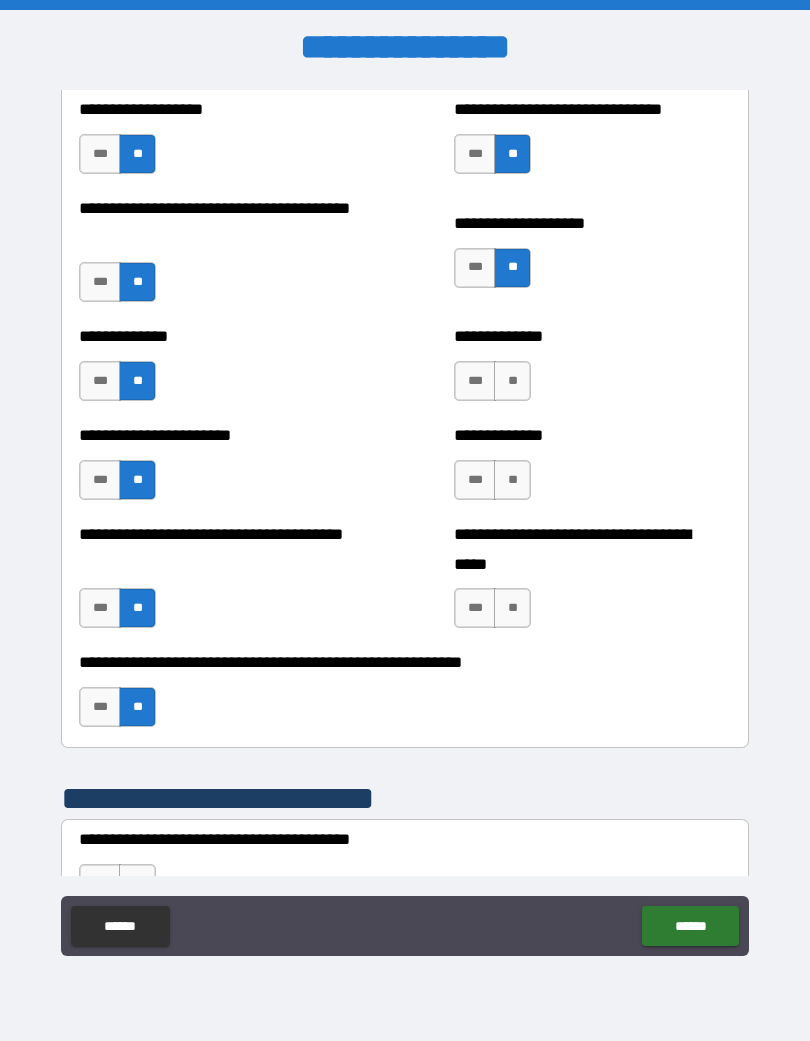 click on "**" at bounding box center [512, 381] 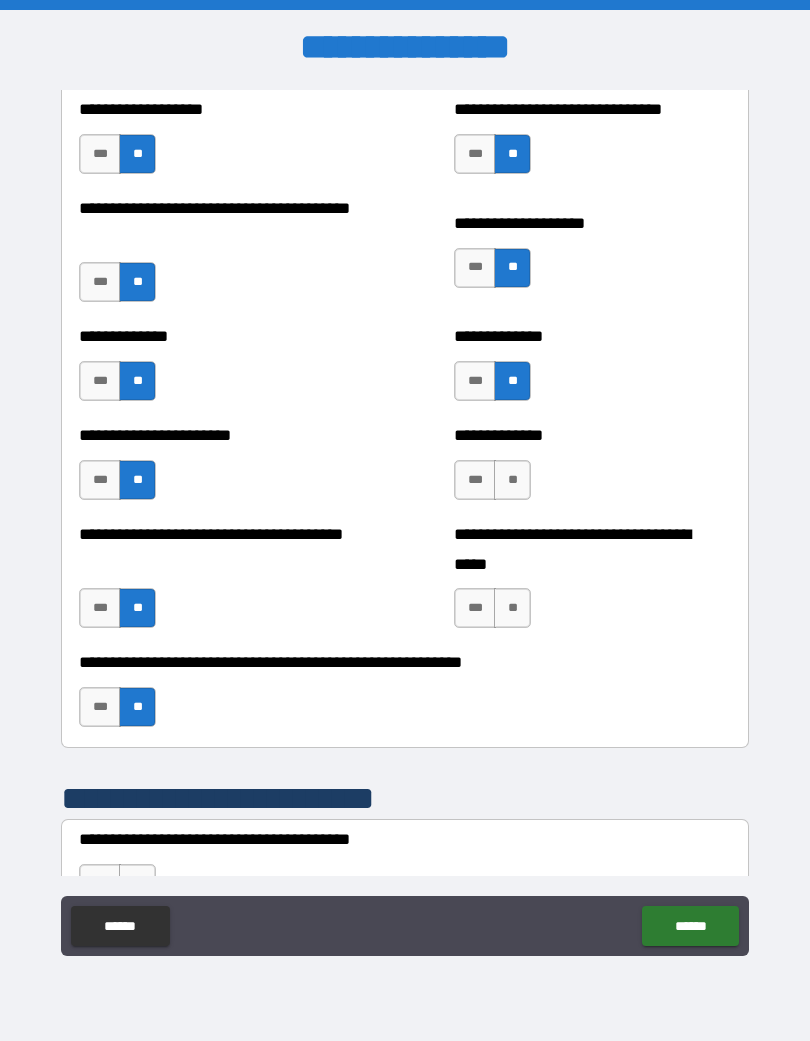 click on "**" at bounding box center (512, 480) 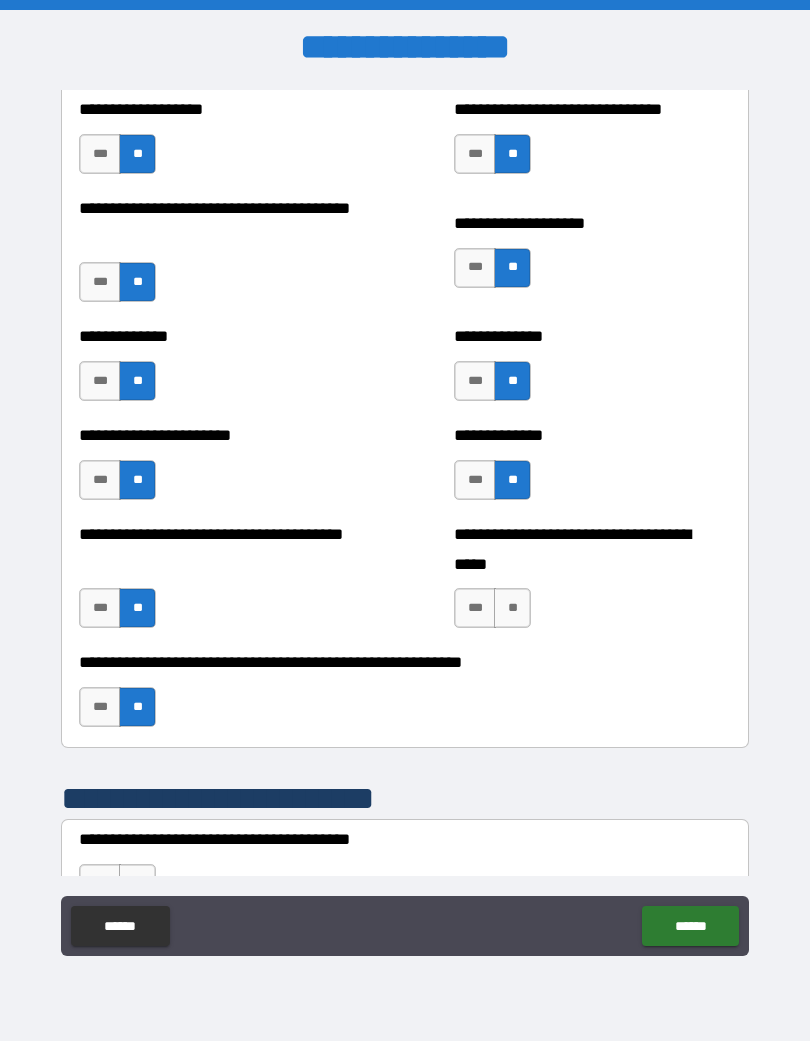 click on "***" at bounding box center (475, 608) 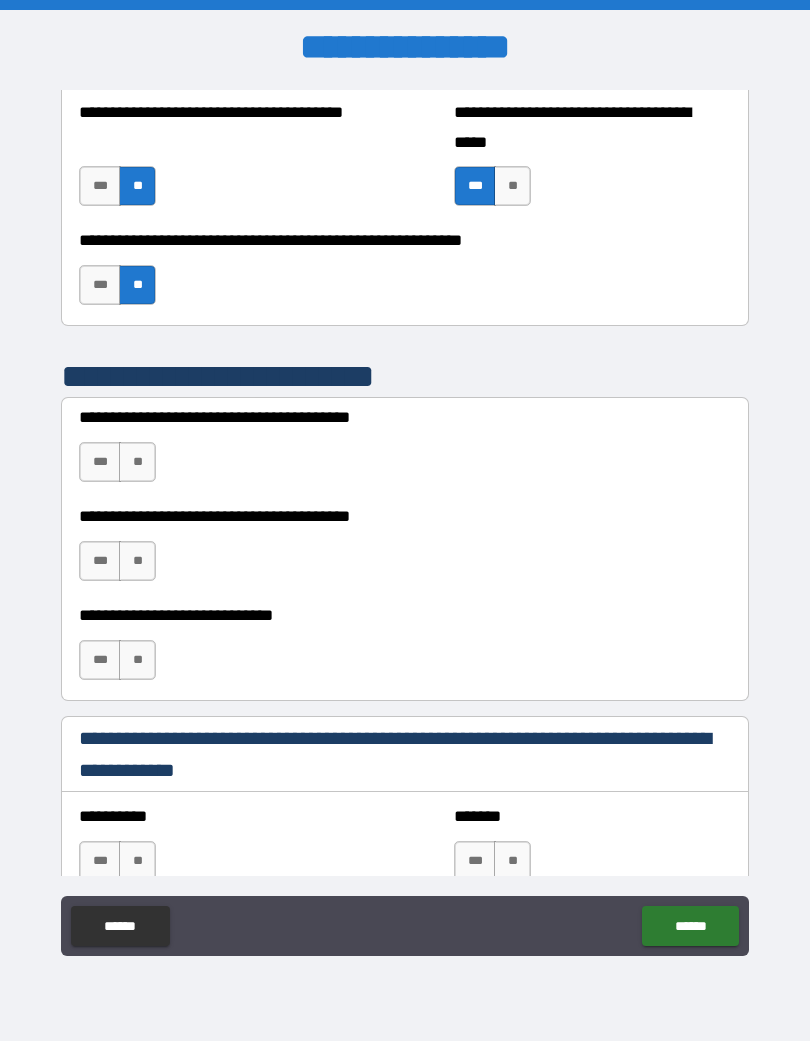scroll, scrollTop: 3475, scrollLeft: 0, axis: vertical 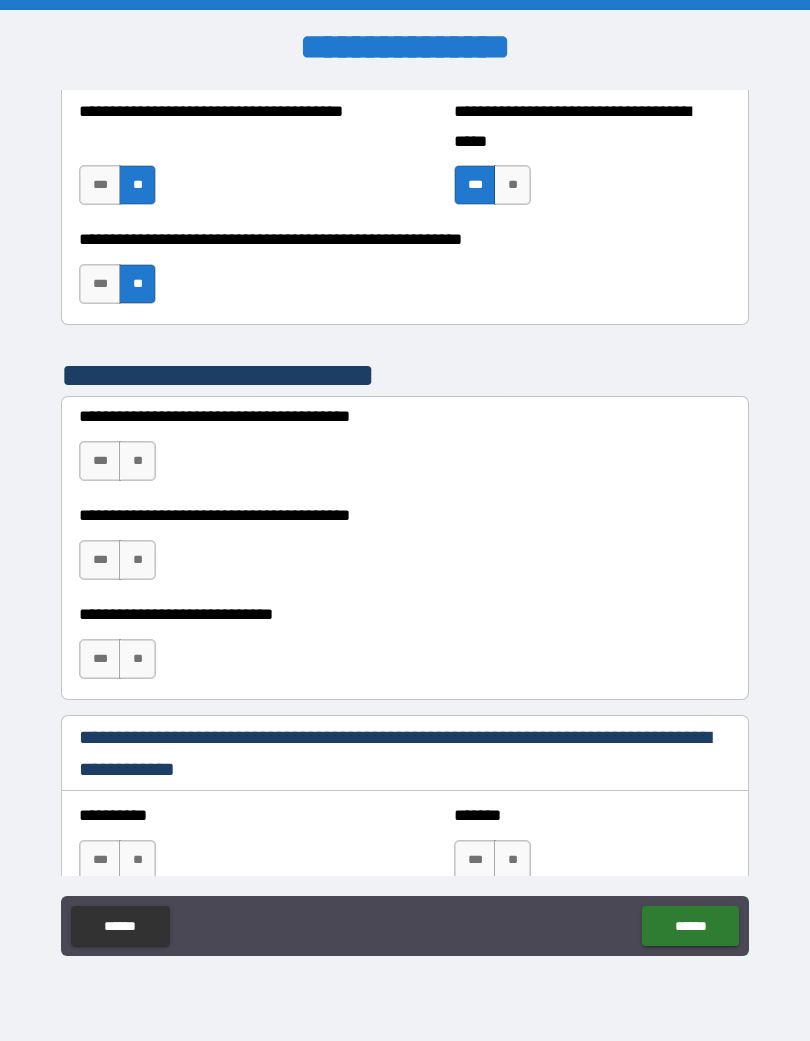 click on "**" at bounding box center [137, 461] 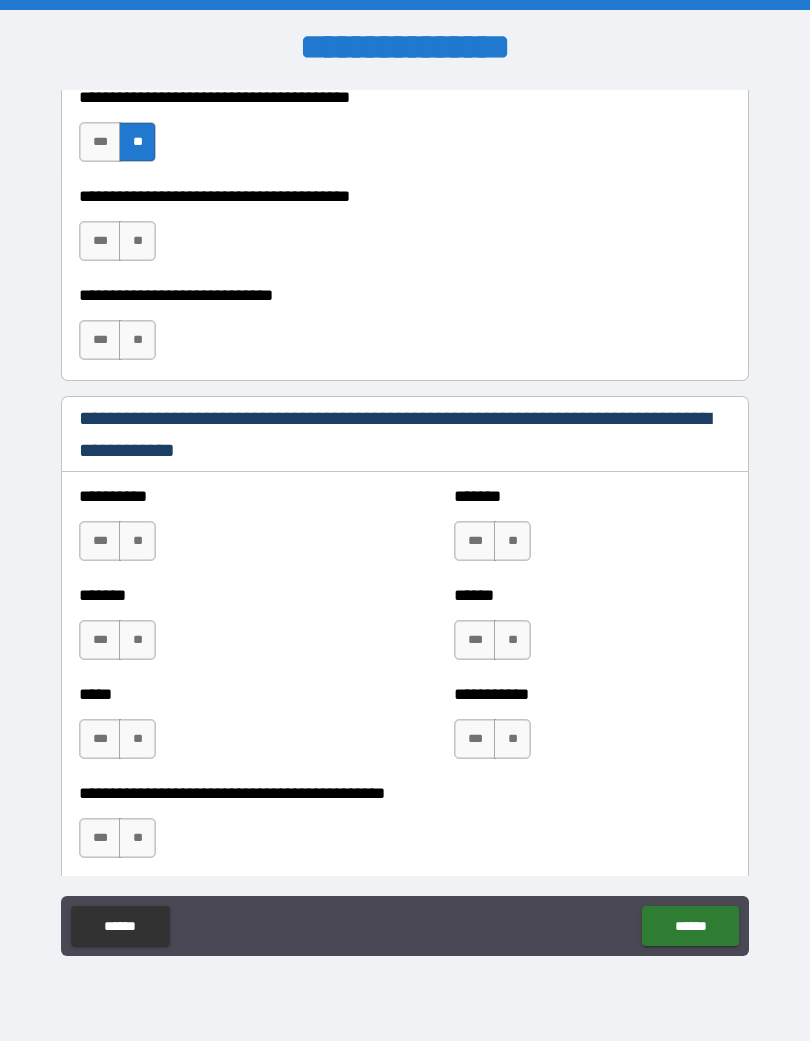 scroll, scrollTop: 3796, scrollLeft: 0, axis: vertical 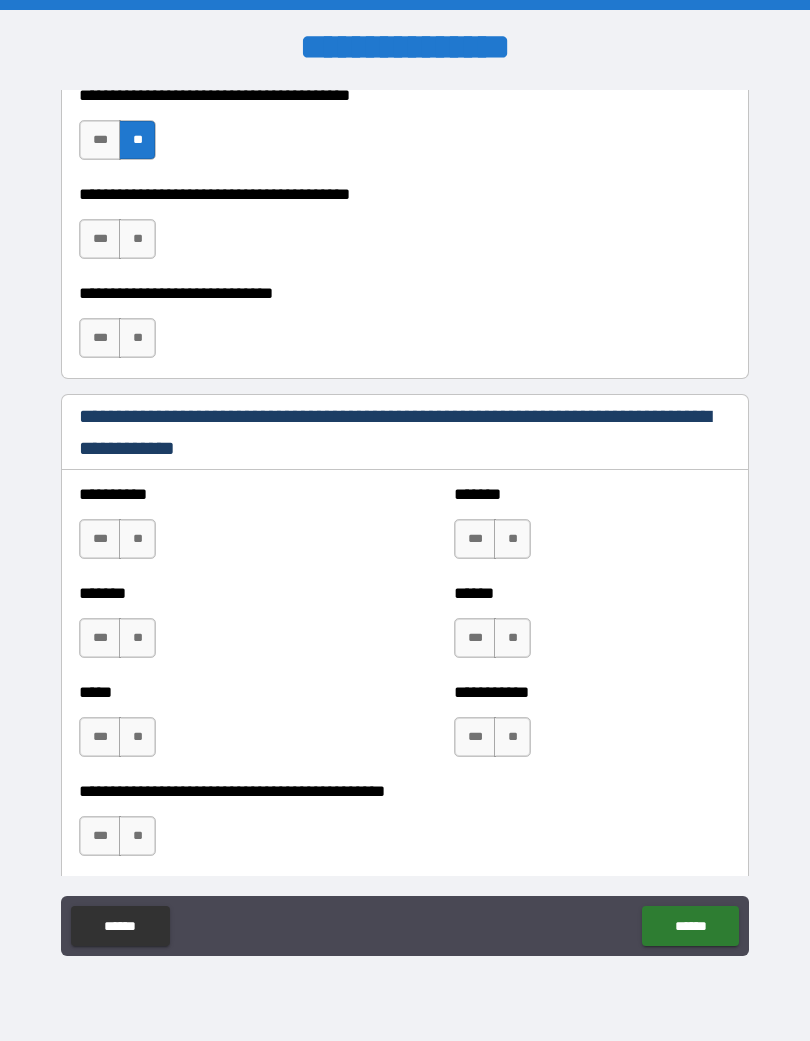 click on "**" at bounding box center [137, 539] 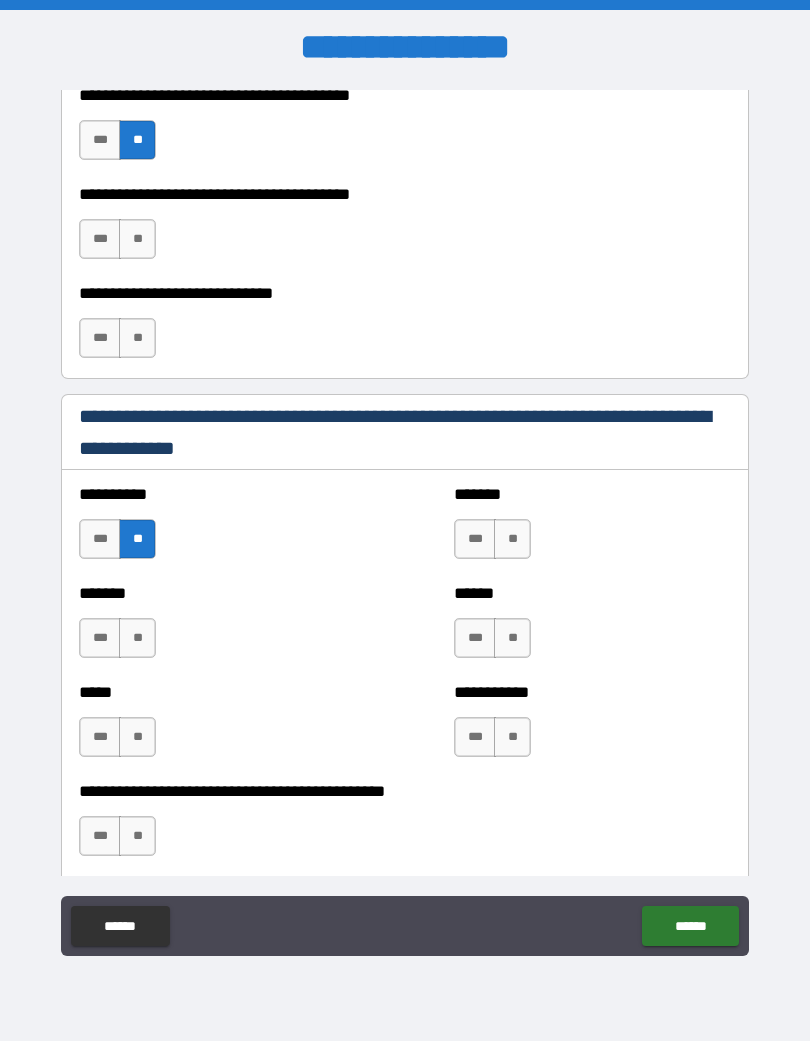 click on "**" at bounding box center [137, 638] 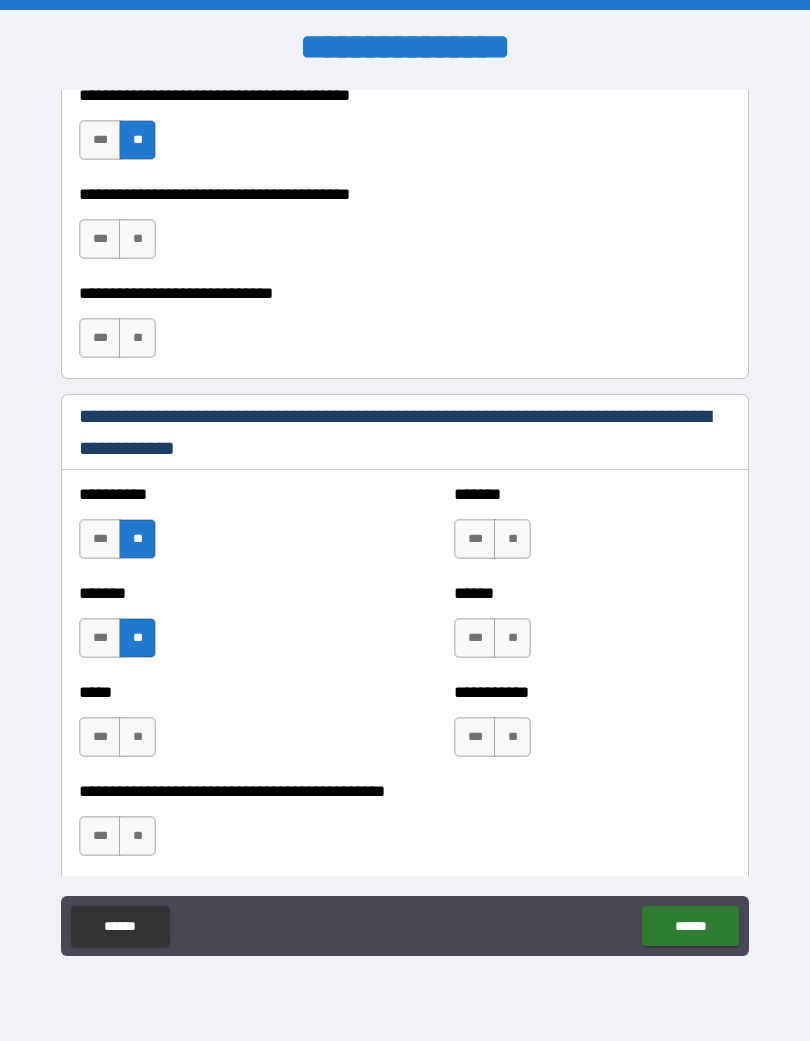 click on "**" at bounding box center [137, 737] 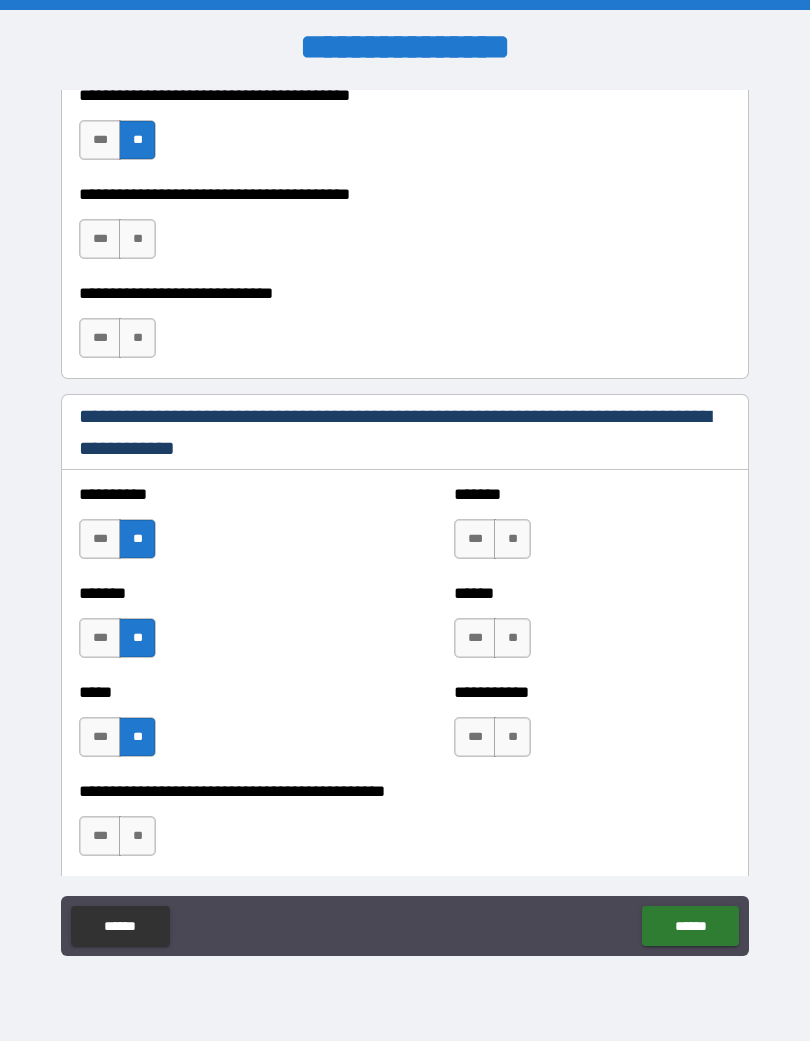 click on "**" at bounding box center [137, 836] 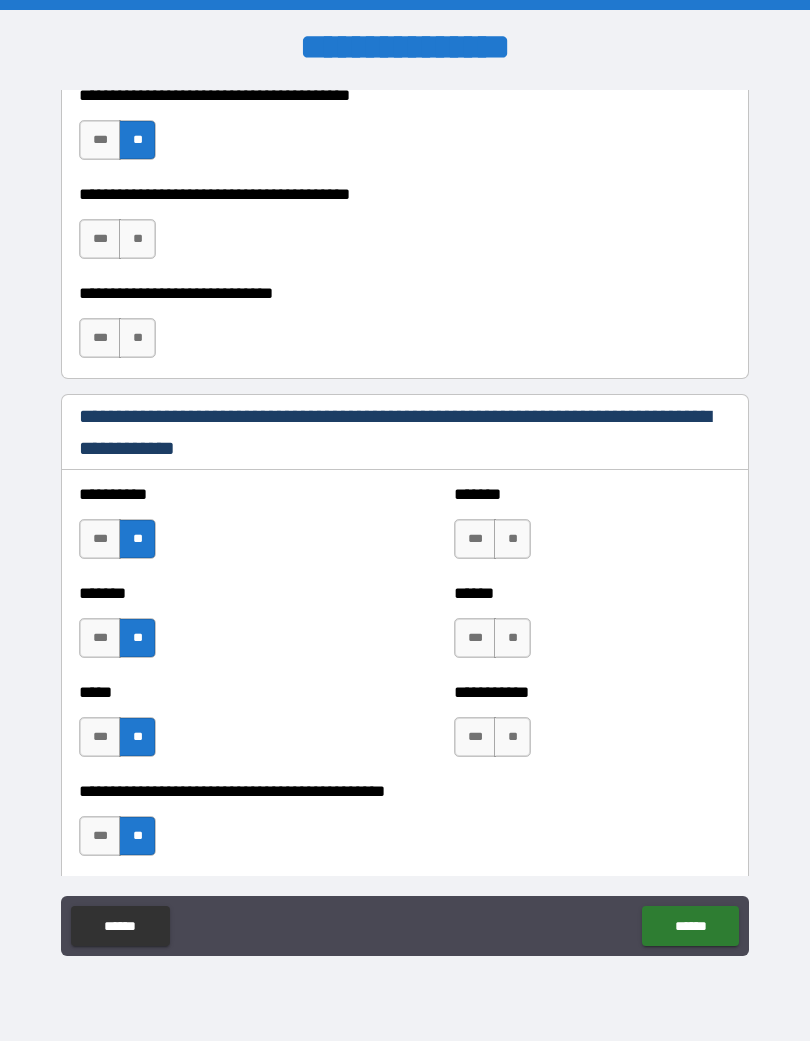 click on "**" at bounding box center [512, 539] 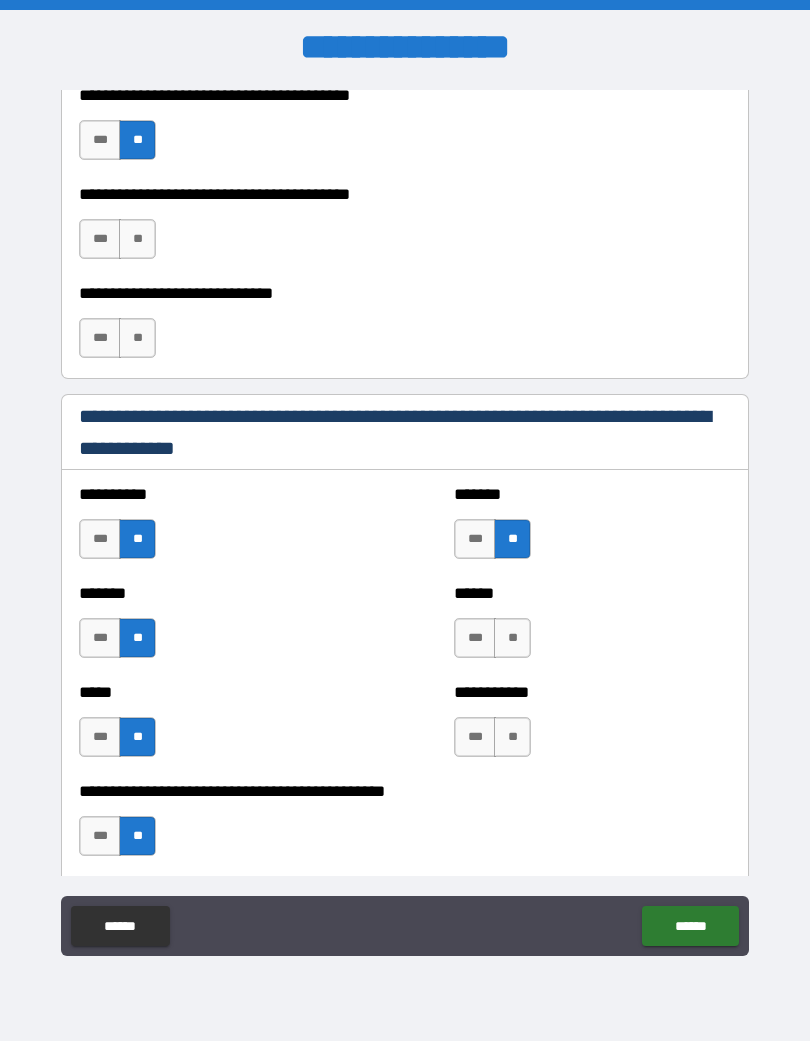 click on "**" at bounding box center (512, 638) 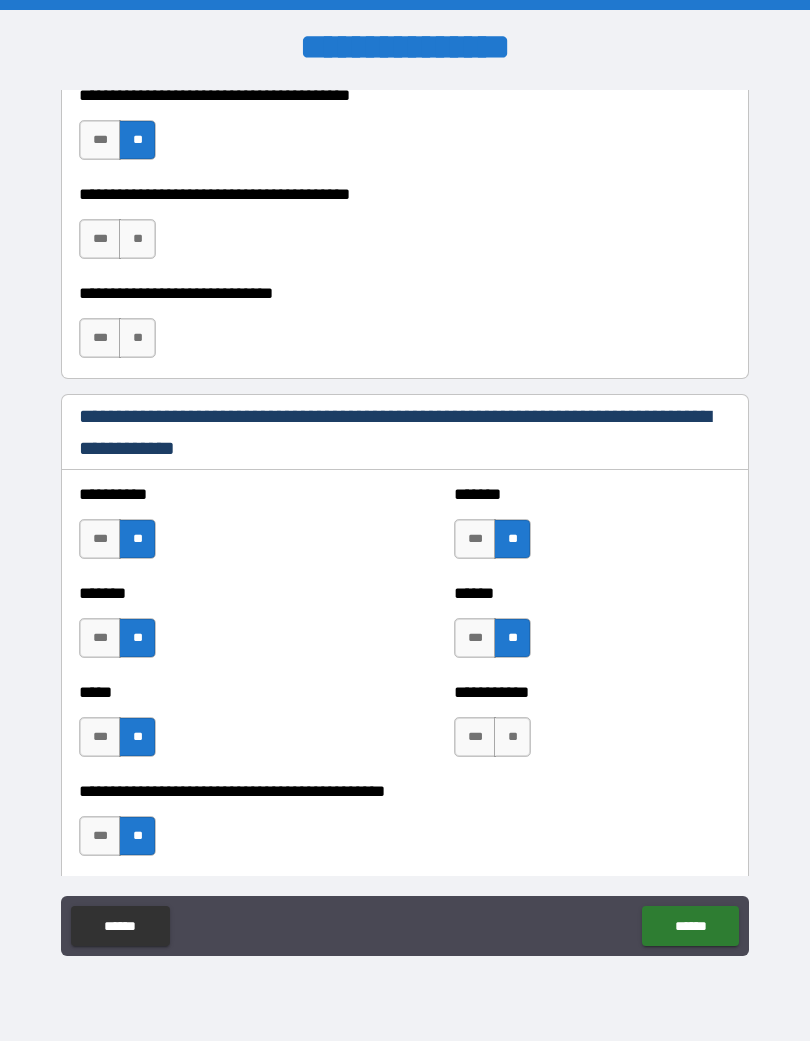 click on "**" at bounding box center [512, 737] 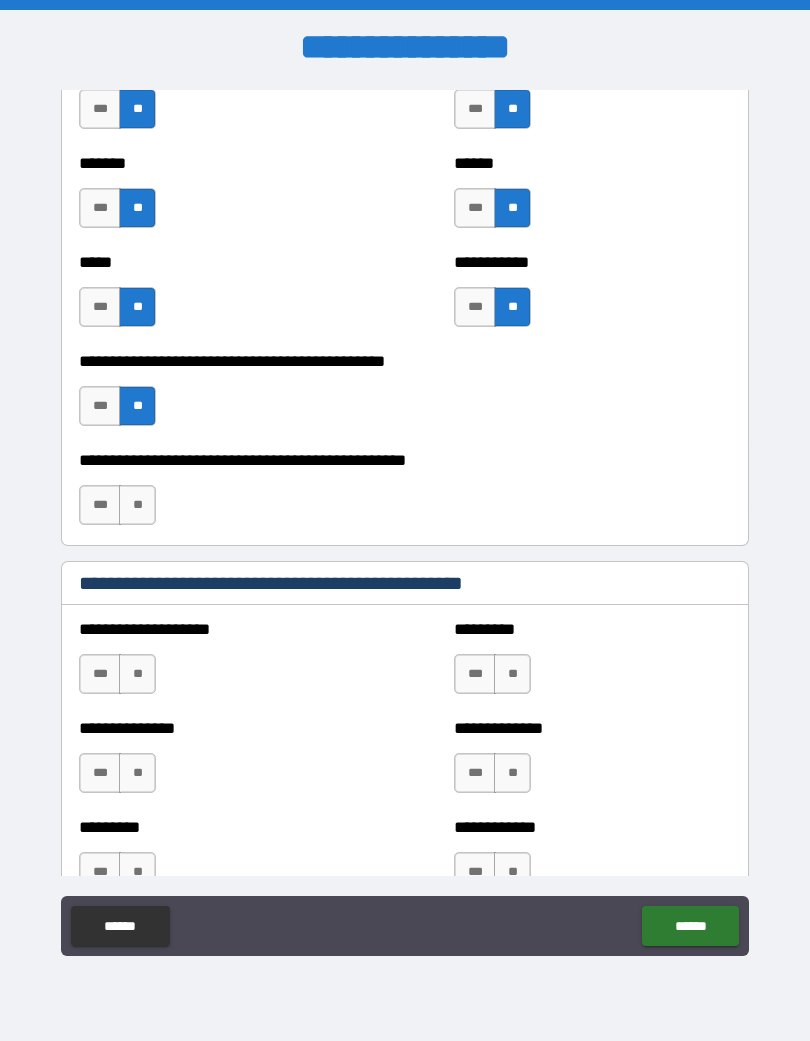 scroll, scrollTop: 4239, scrollLeft: 0, axis: vertical 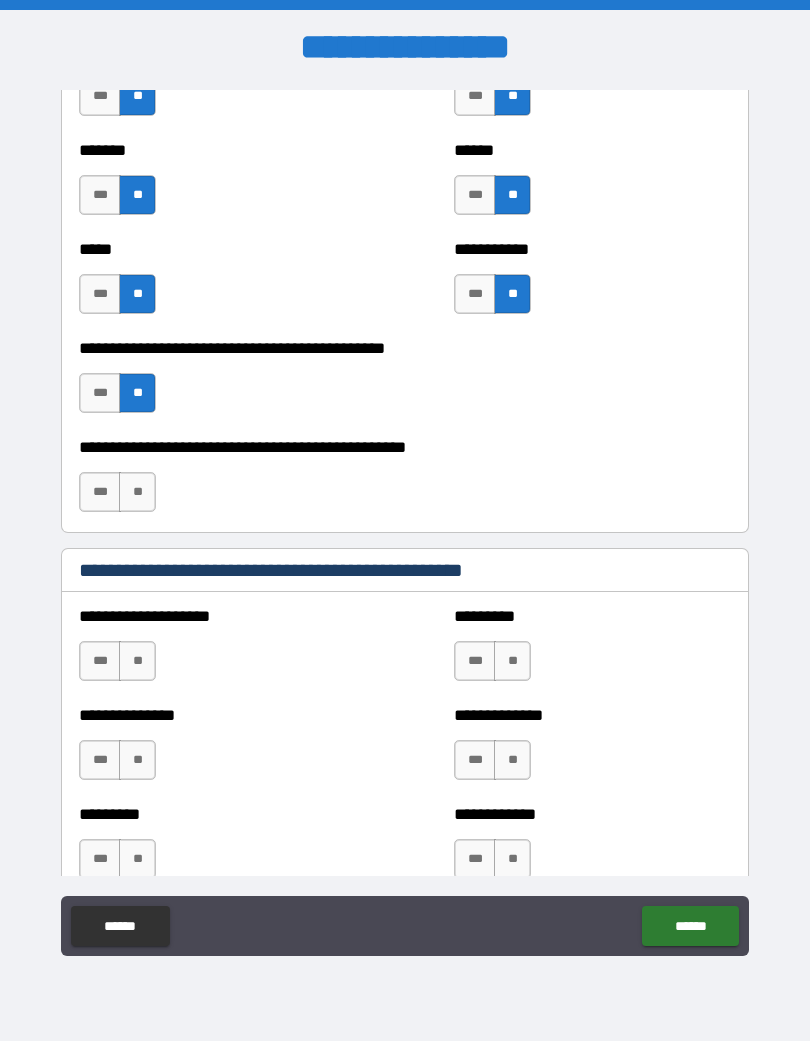 click on "***" at bounding box center (100, 492) 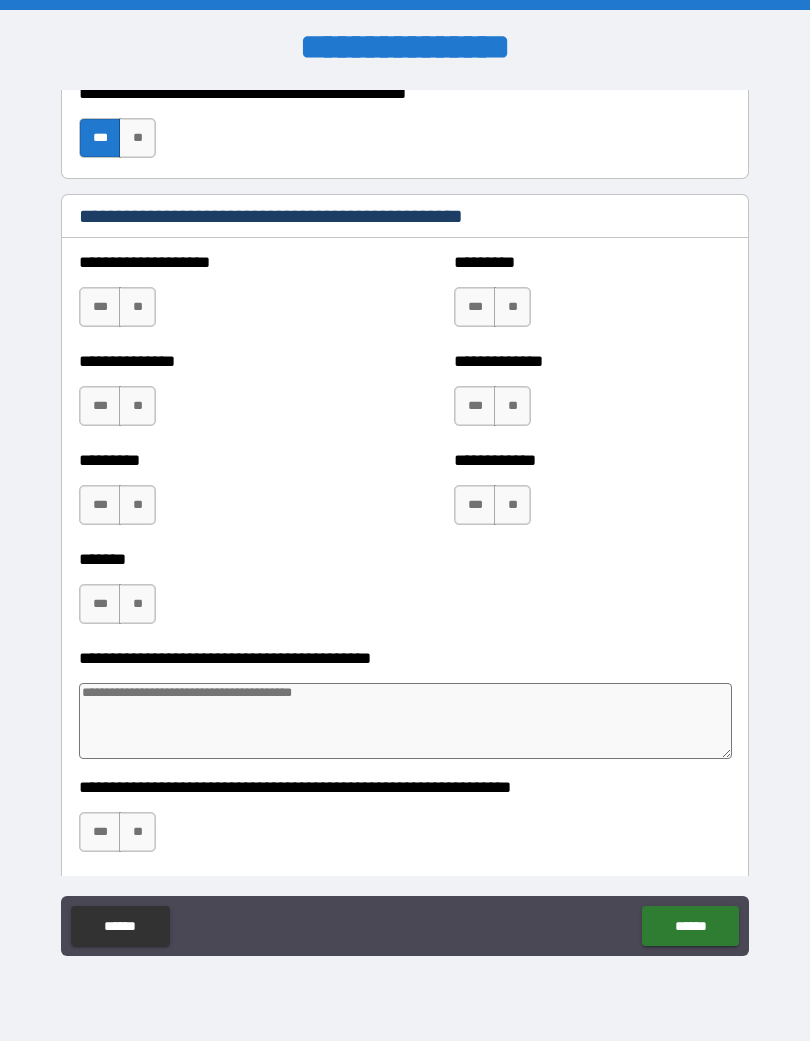 scroll, scrollTop: 4593, scrollLeft: 0, axis: vertical 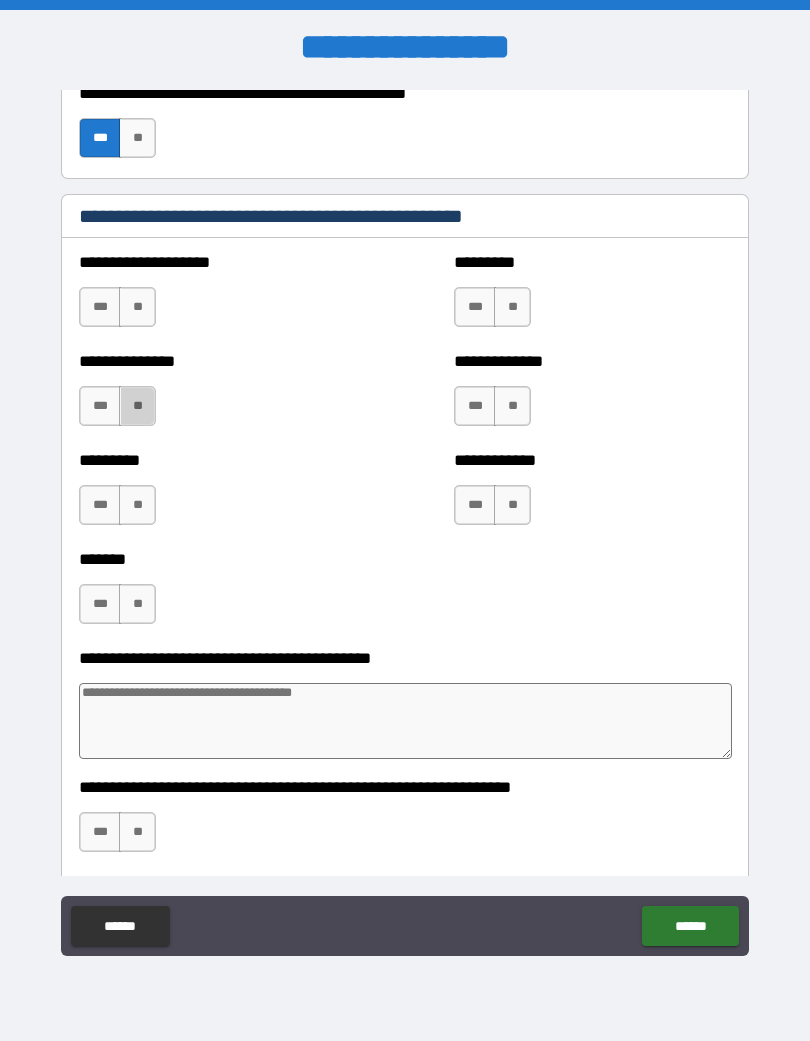 click on "**" at bounding box center [137, 406] 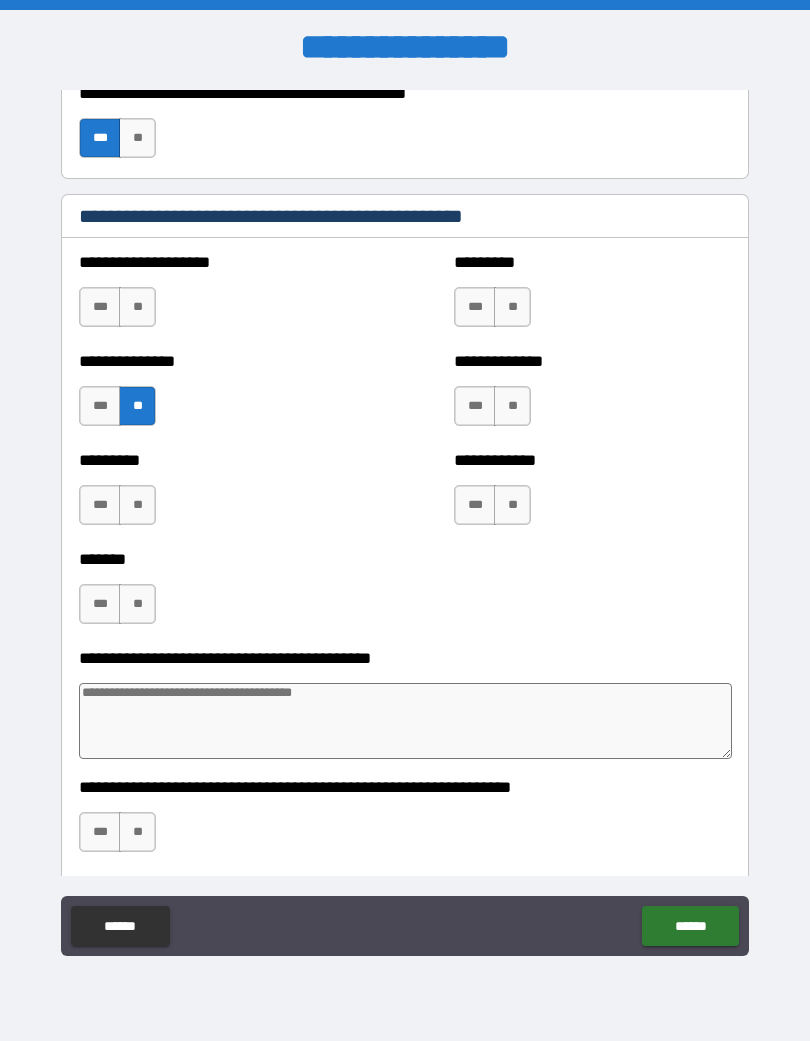 click on "**" at bounding box center [137, 505] 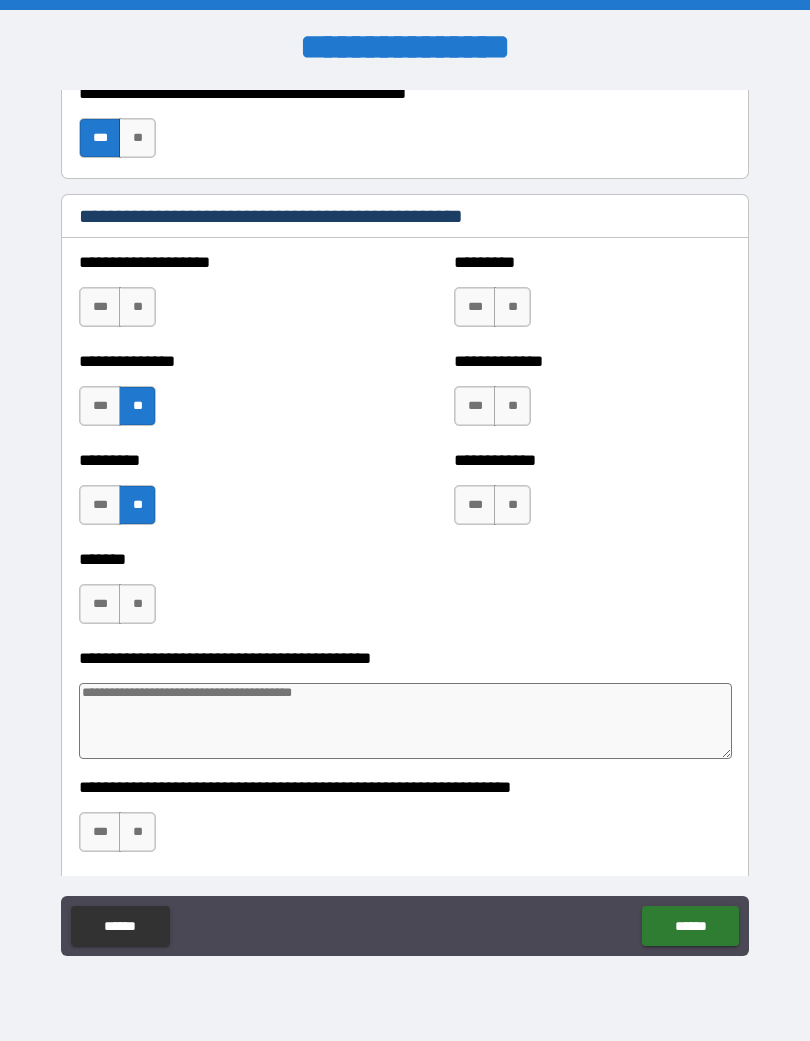click on "***" at bounding box center (100, 604) 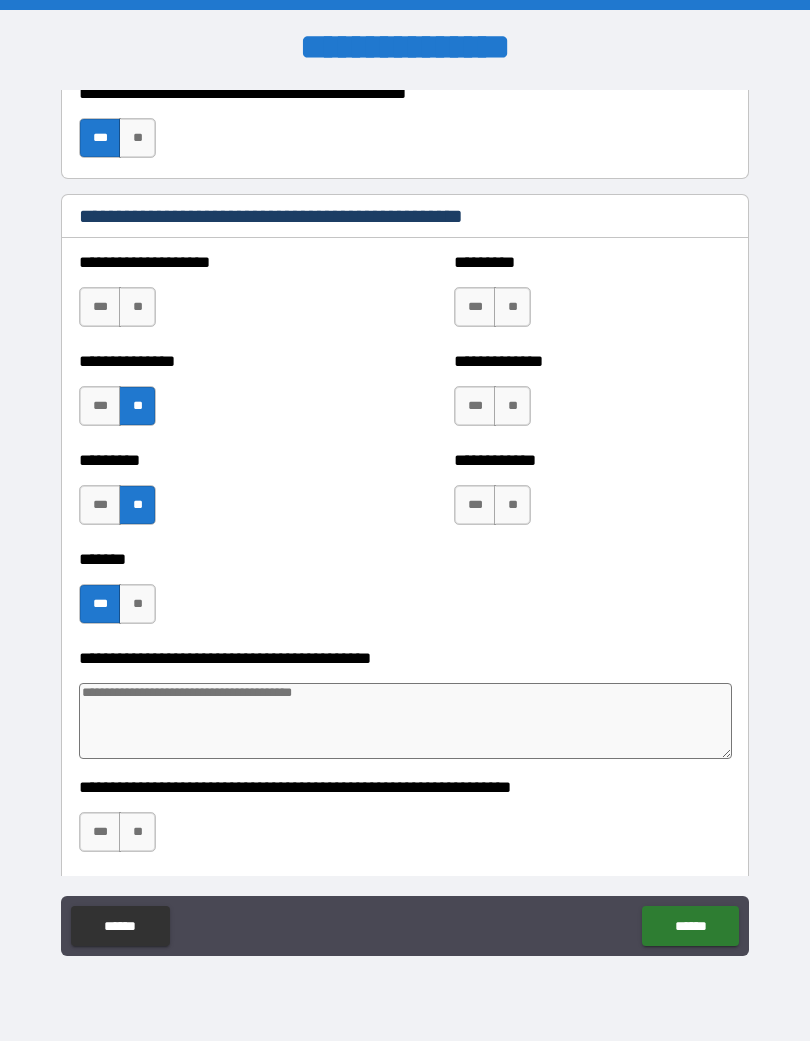click on "**" at bounding box center (512, 406) 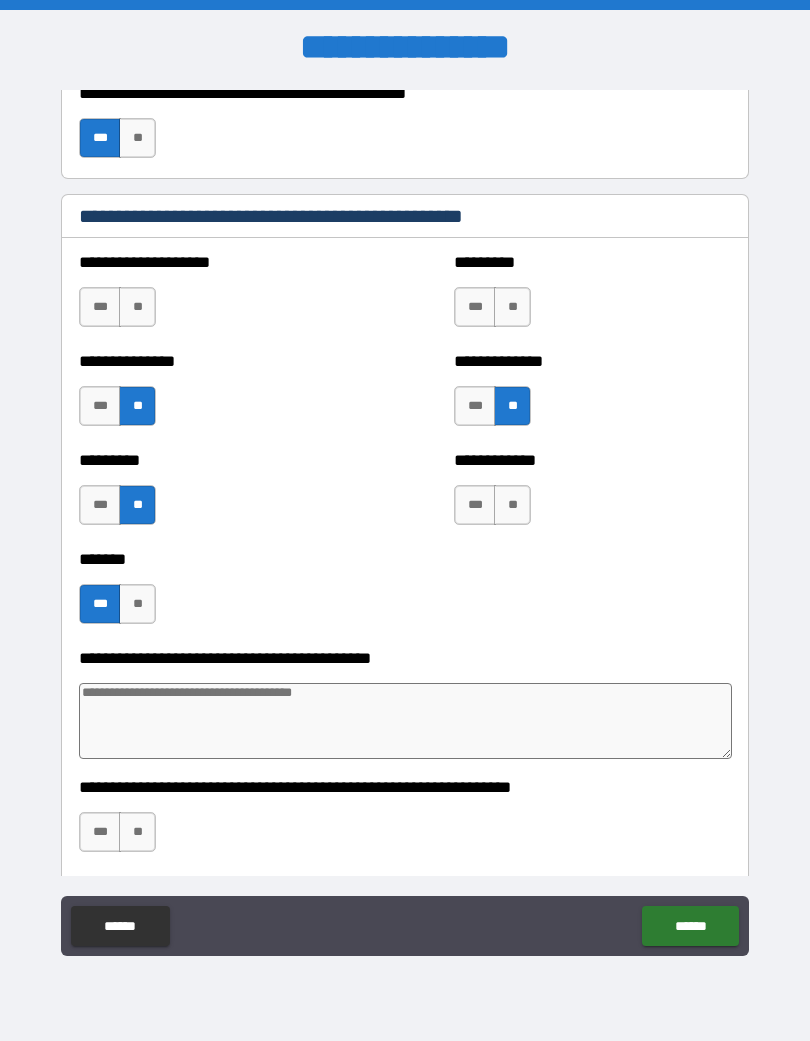 click on "**" at bounding box center [512, 505] 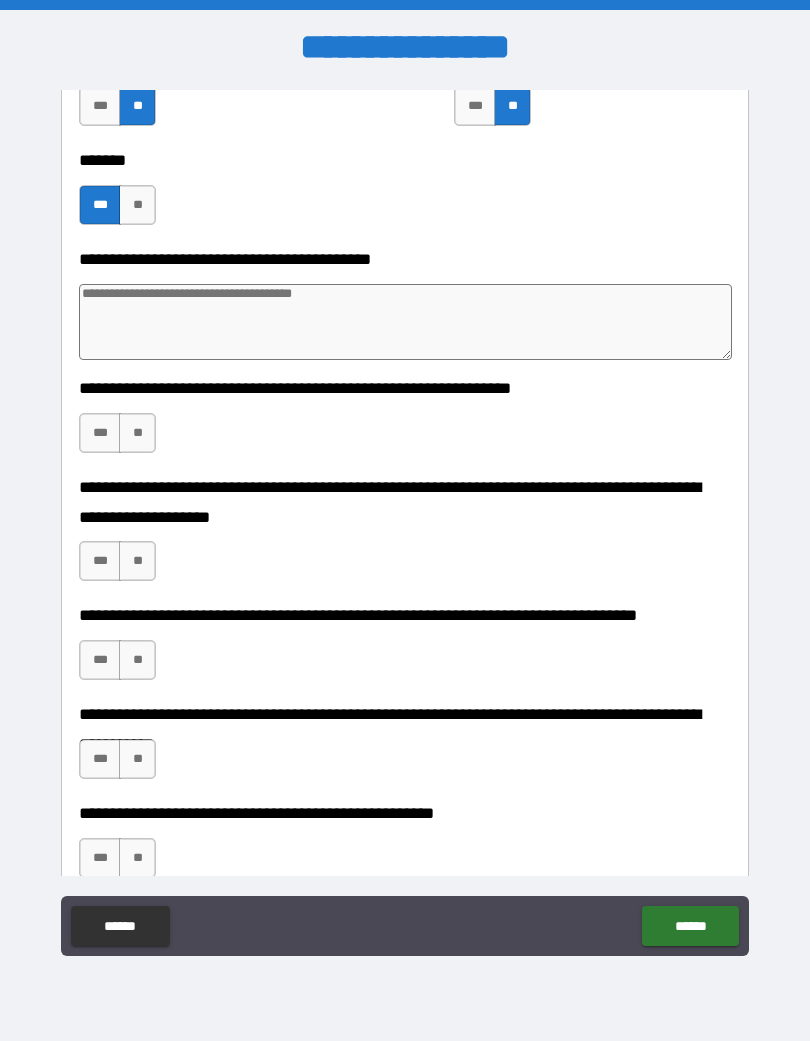 scroll, scrollTop: 4992, scrollLeft: 0, axis: vertical 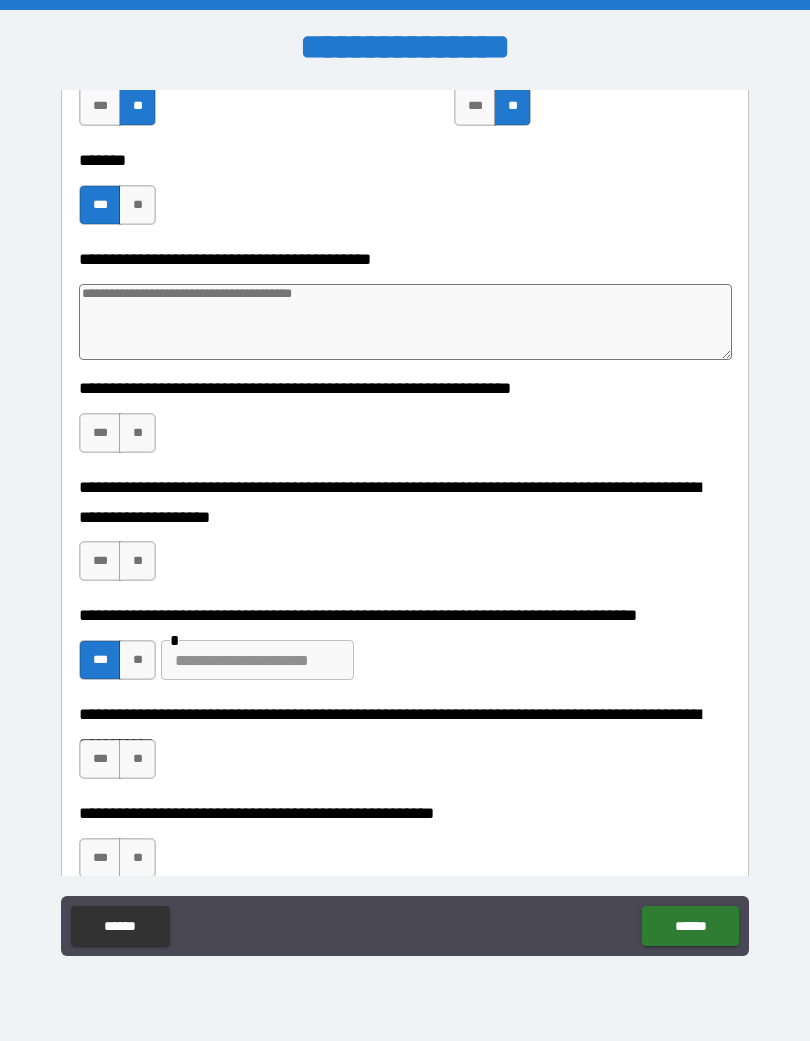 type on "*" 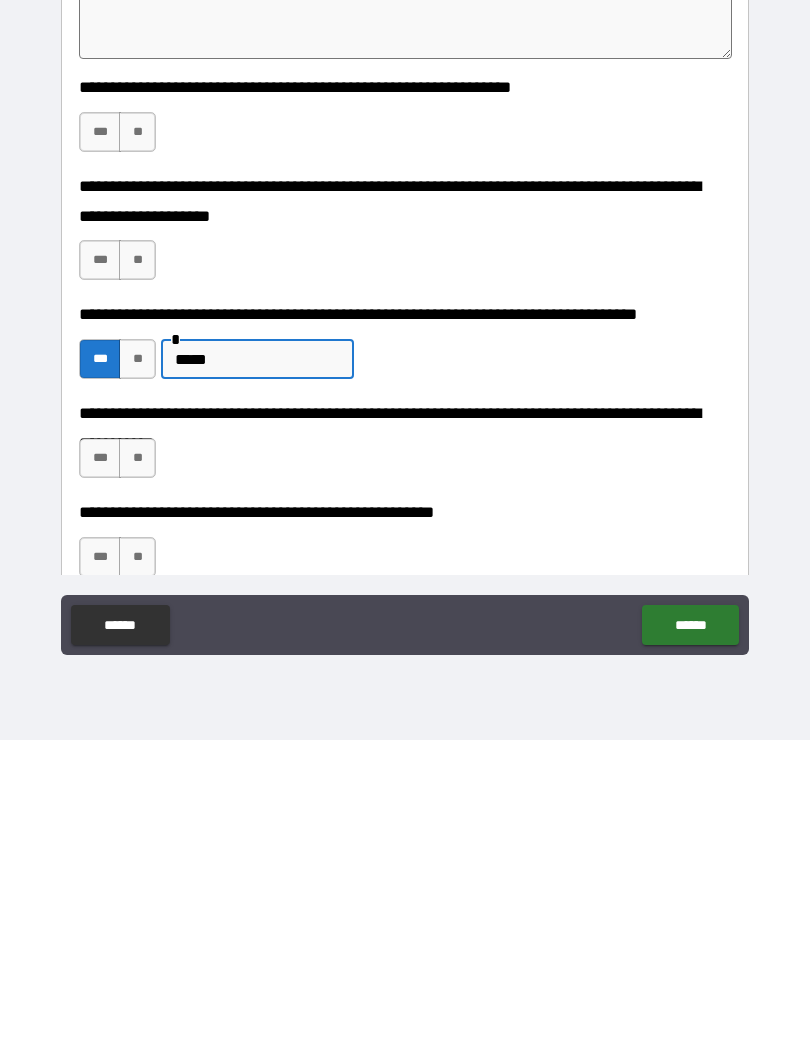 type on "*****" 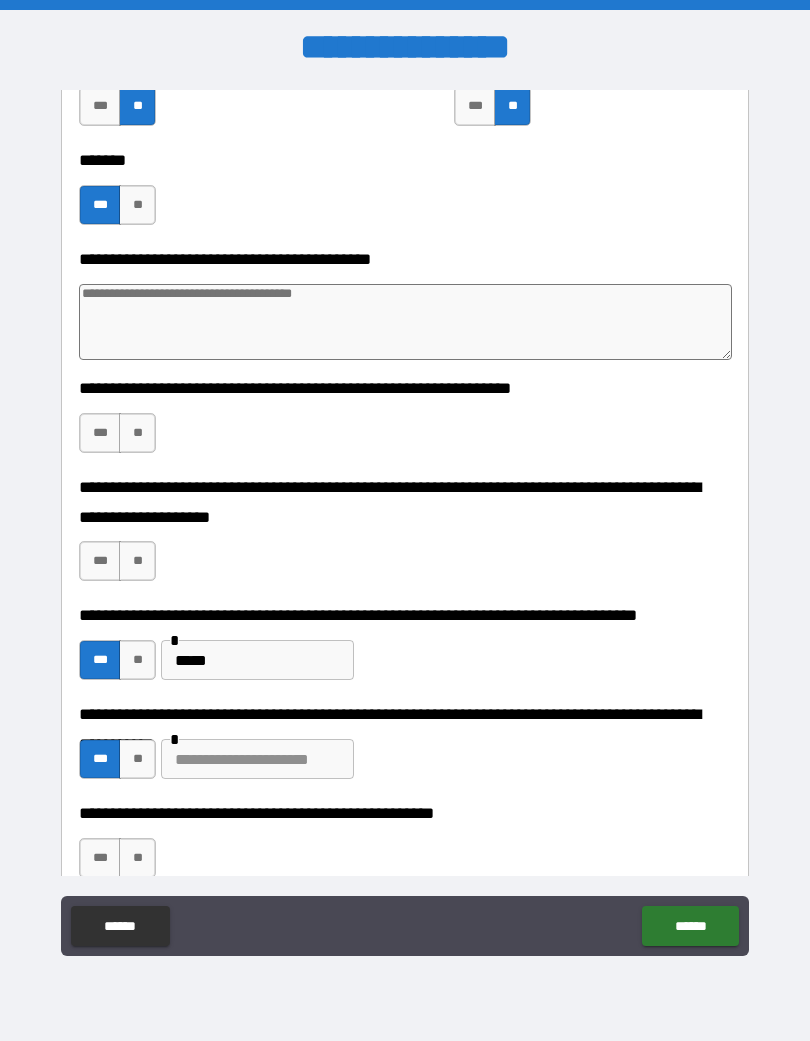 type on "*" 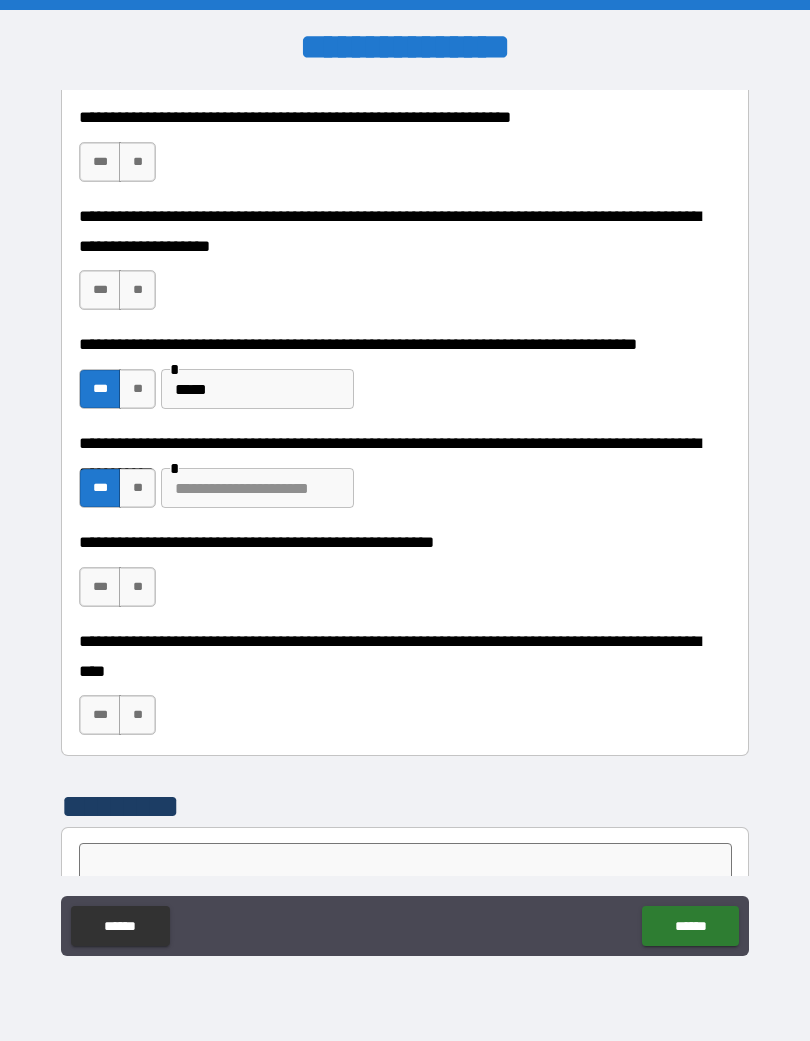 scroll, scrollTop: 5264, scrollLeft: 0, axis: vertical 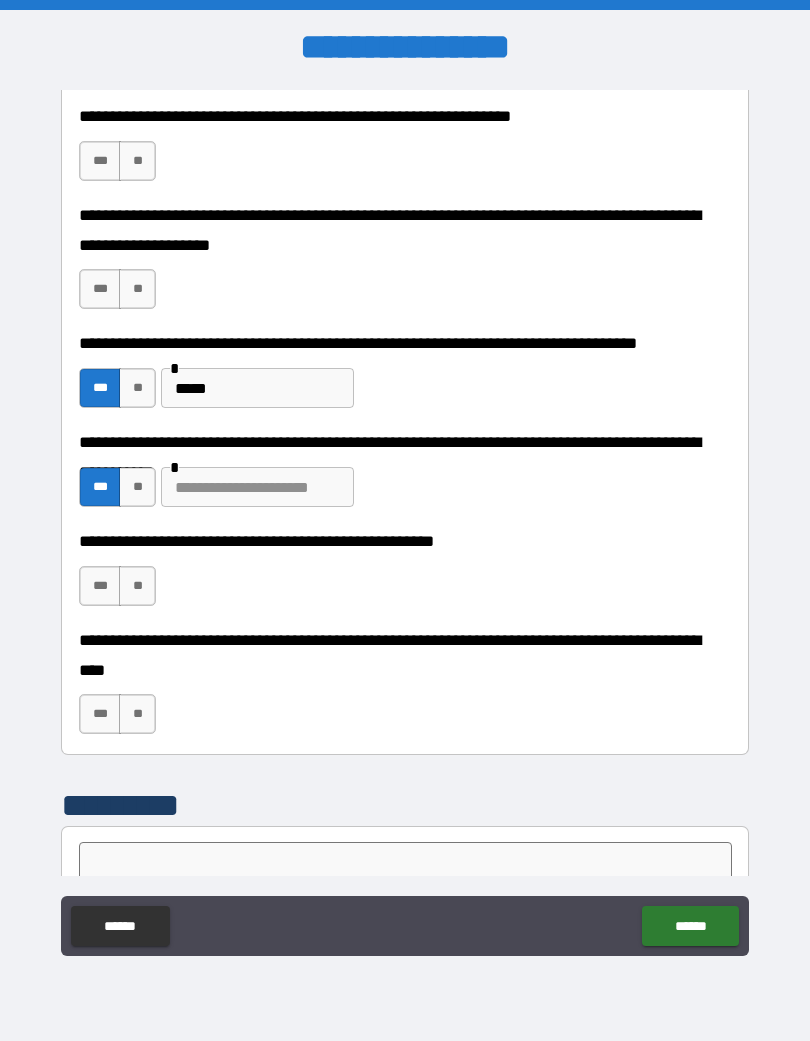 click at bounding box center [257, 487] 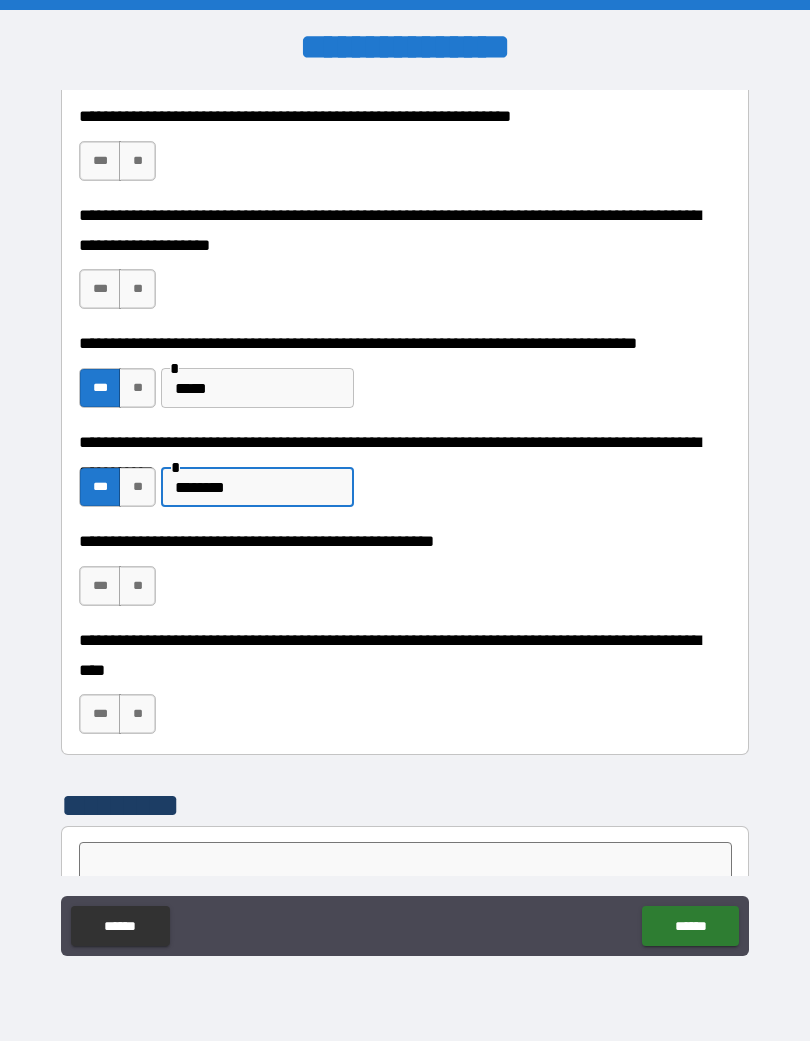 type on "********" 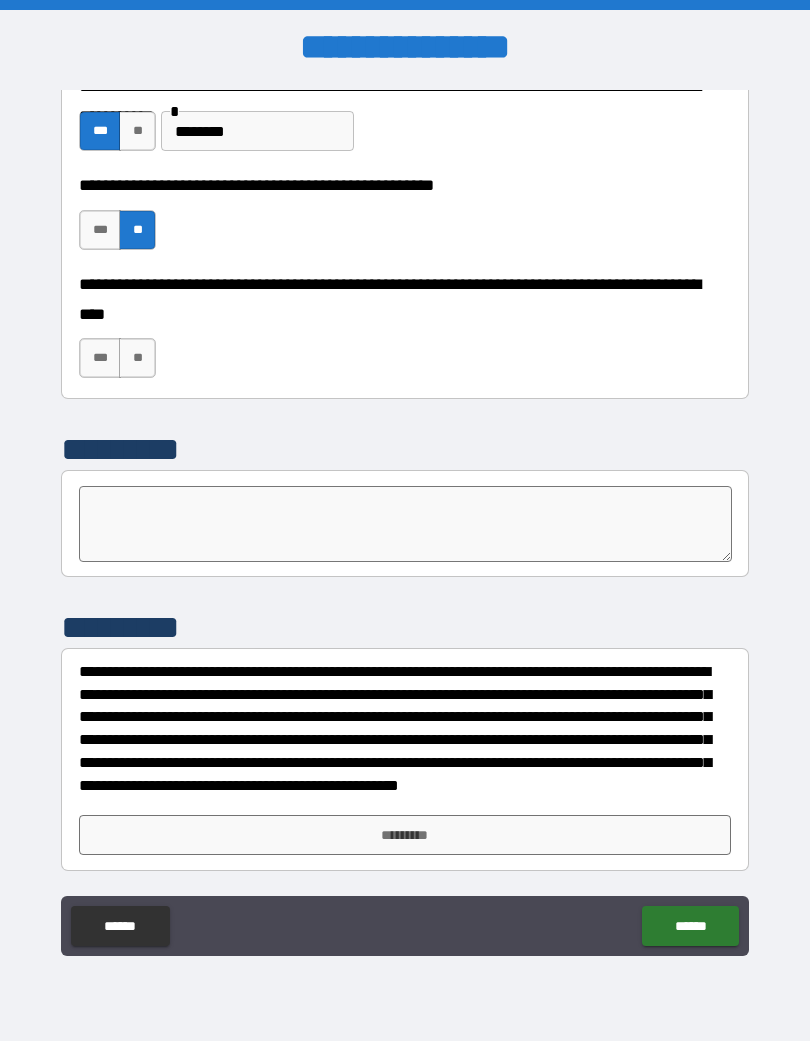 scroll, scrollTop: 5620, scrollLeft: 0, axis: vertical 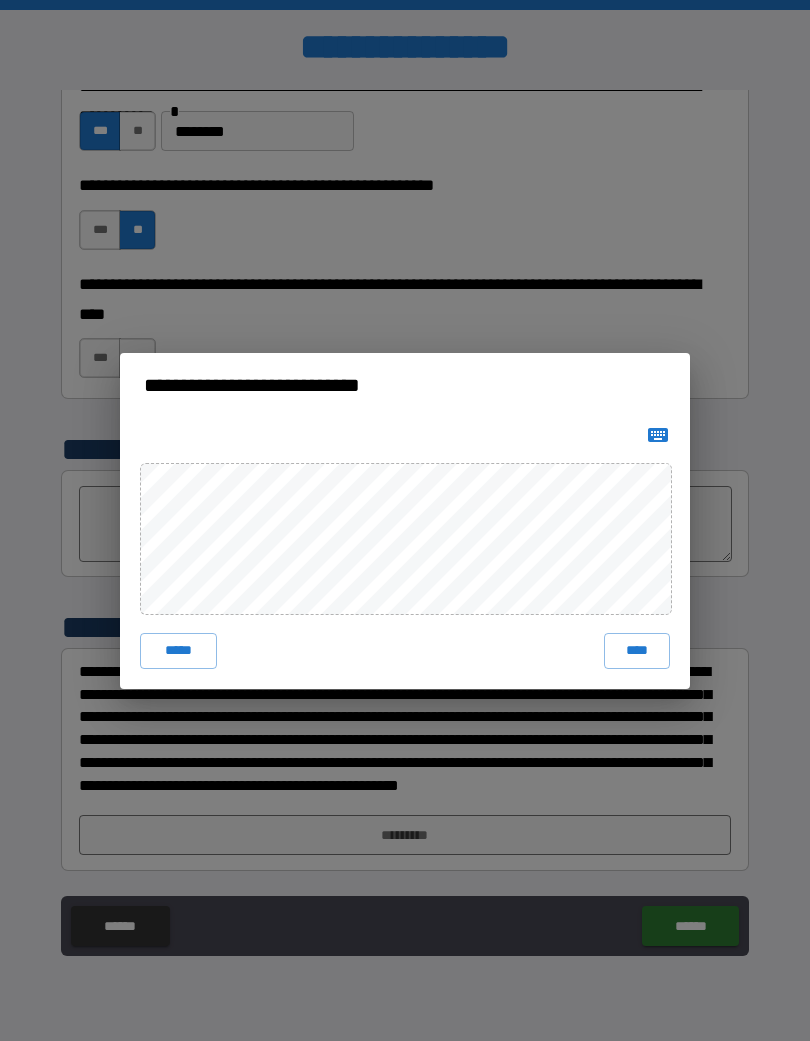 click on "****" at bounding box center [637, 651] 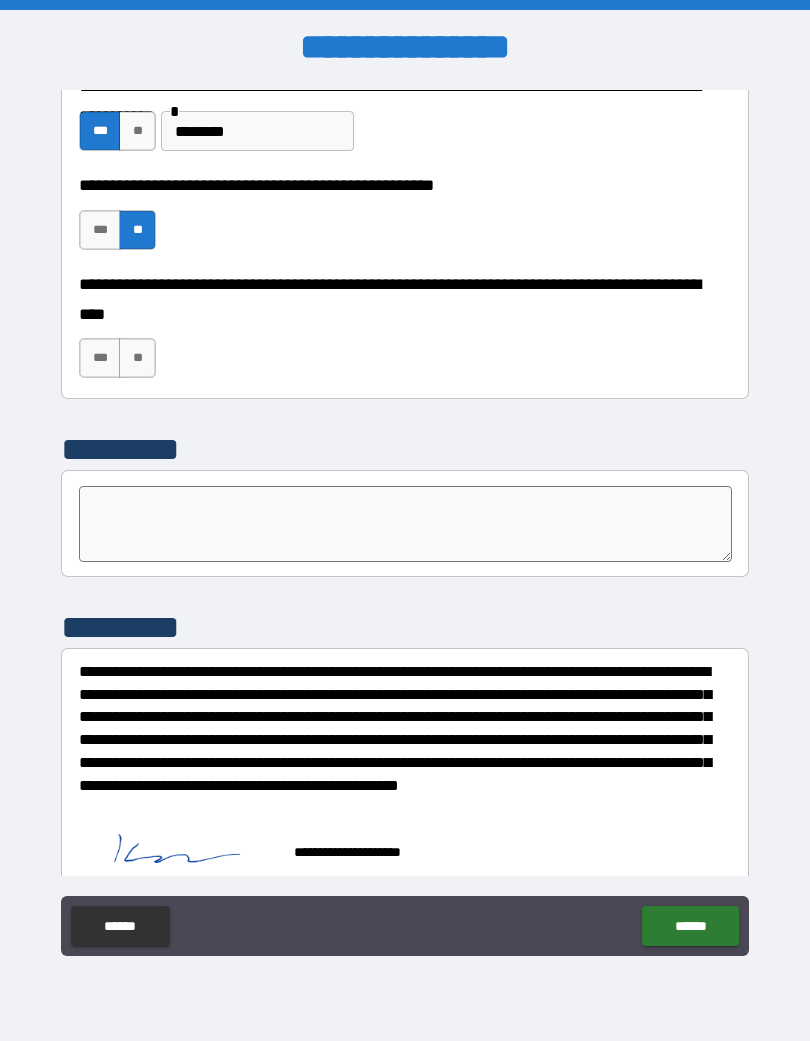 scroll, scrollTop: 5610, scrollLeft: 0, axis: vertical 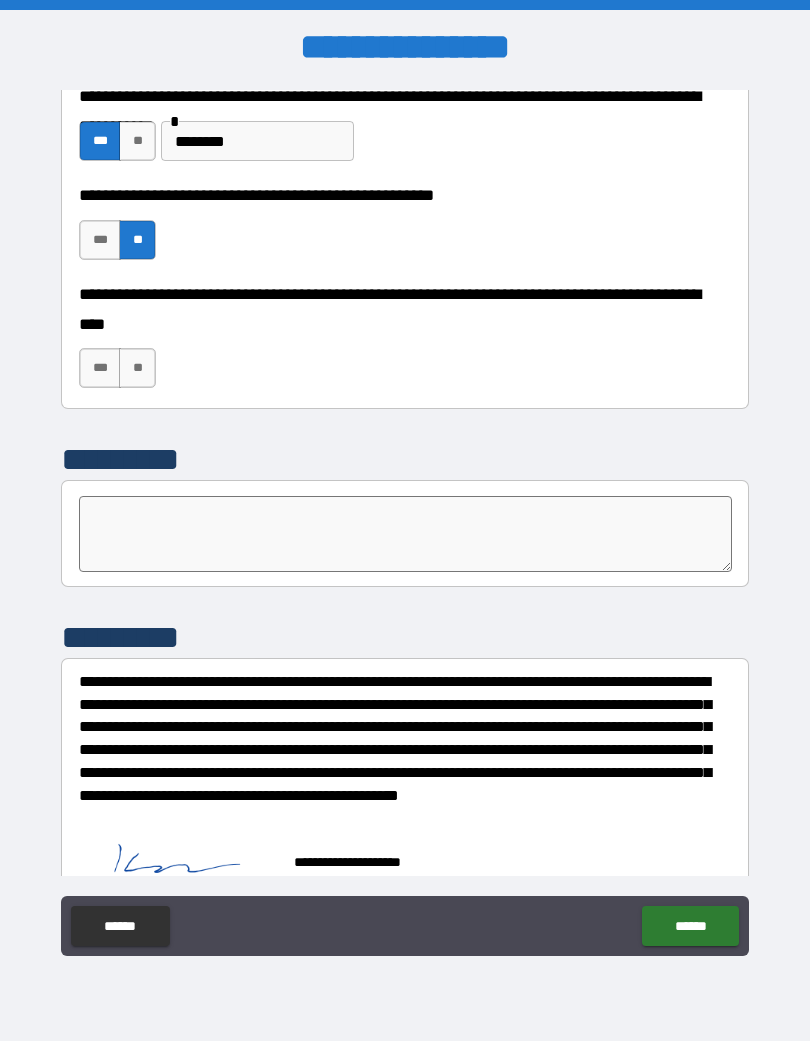 type on "*" 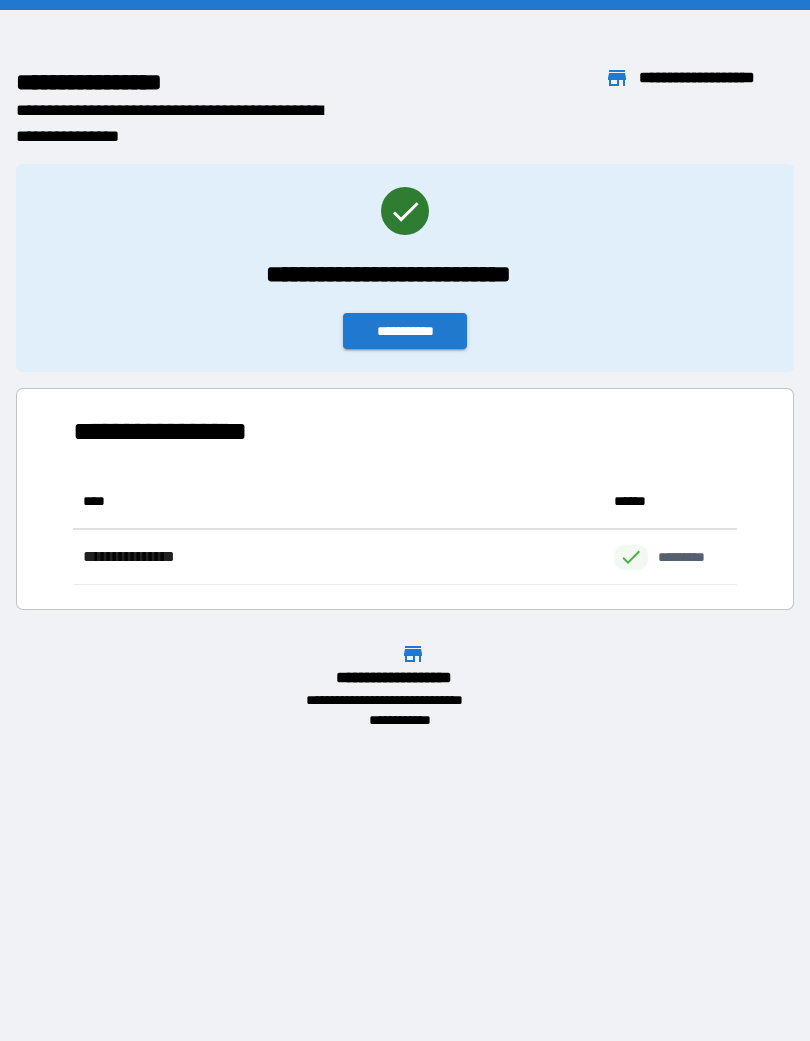 scroll, scrollTop: 1, scrollLeft: 1, axis: both 